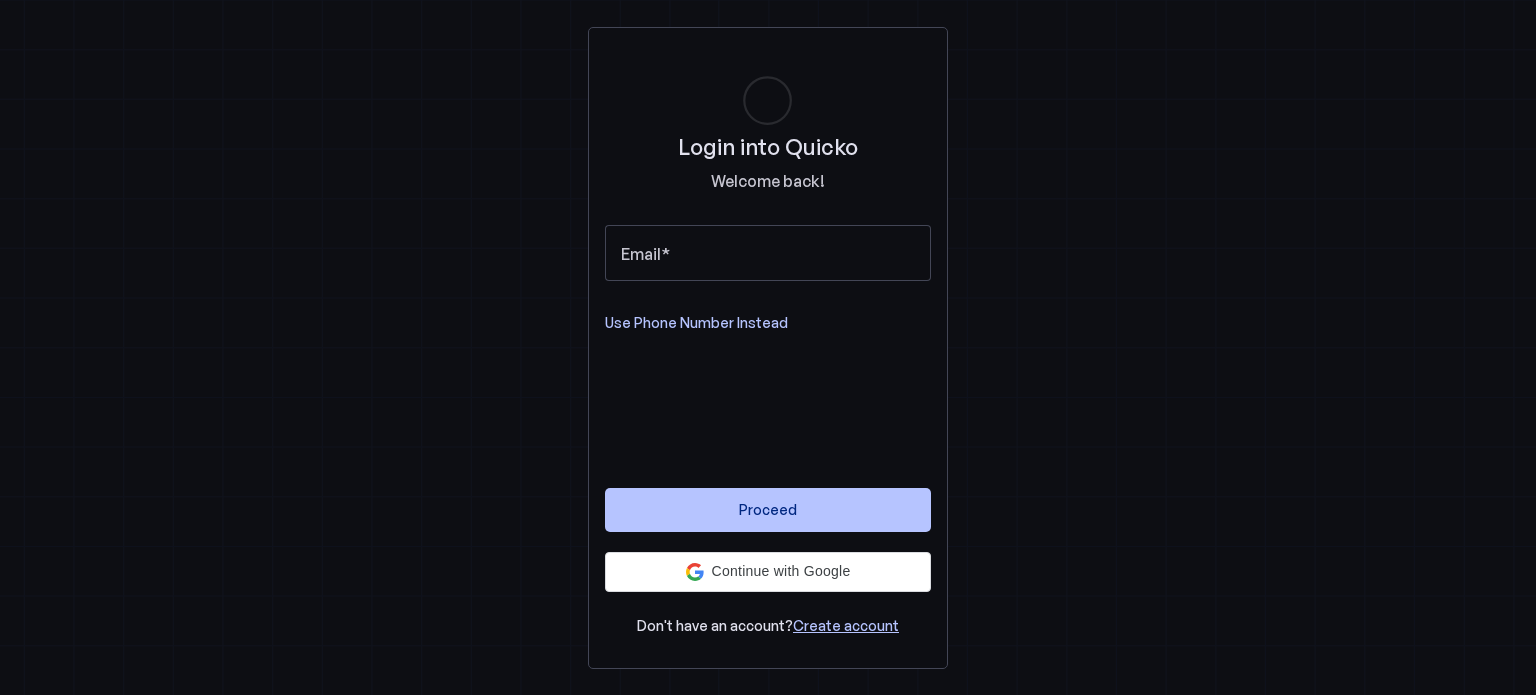 scroll, scrollTop: 0, scrollLeft: 0, axis: both 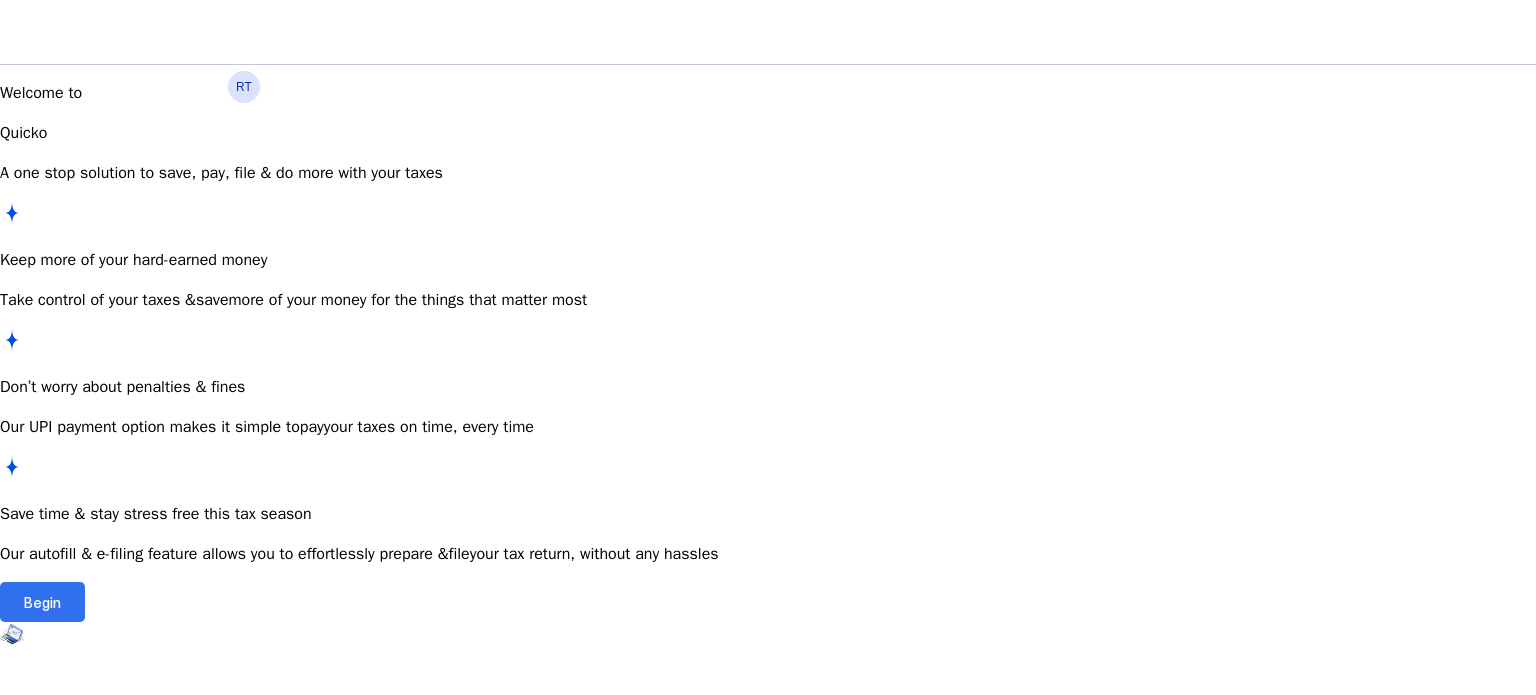 click at bounding box center (42, 602) 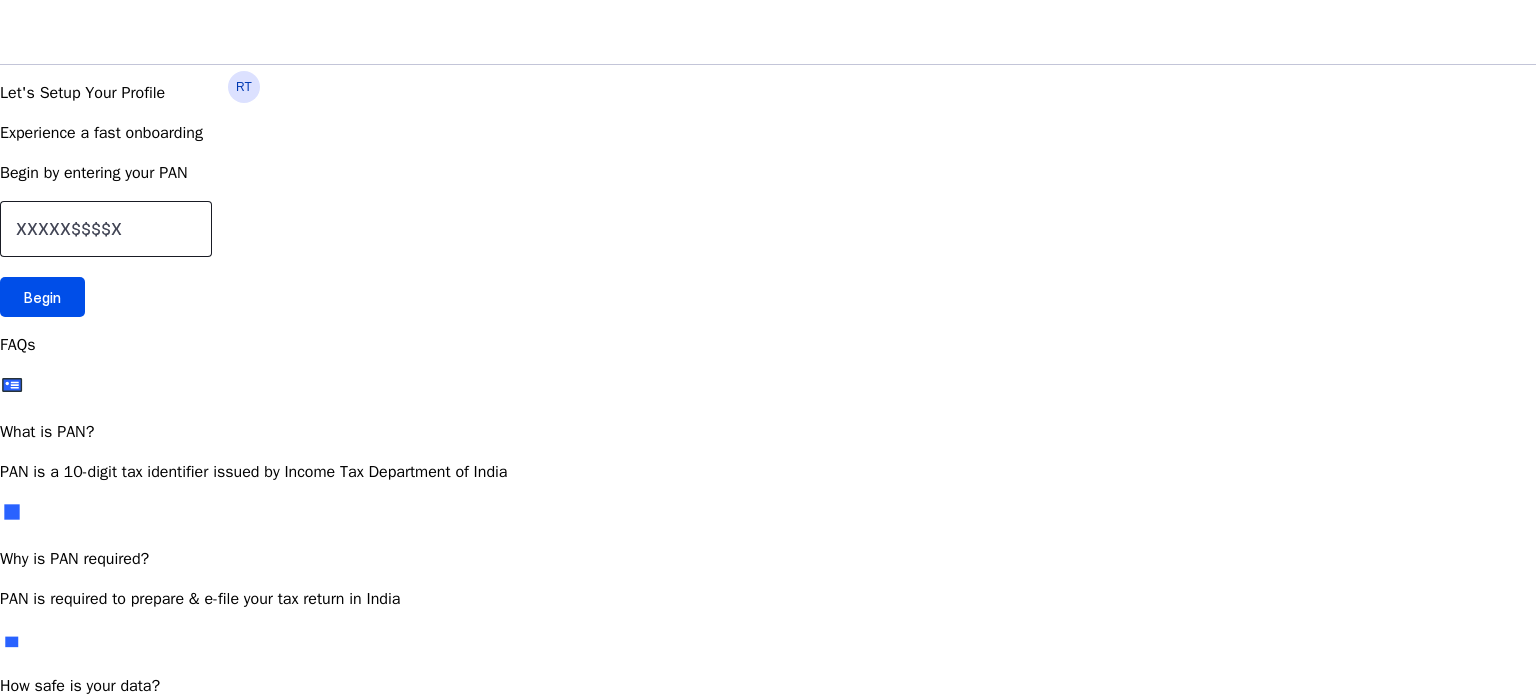 click at bounding box center (106, 229) 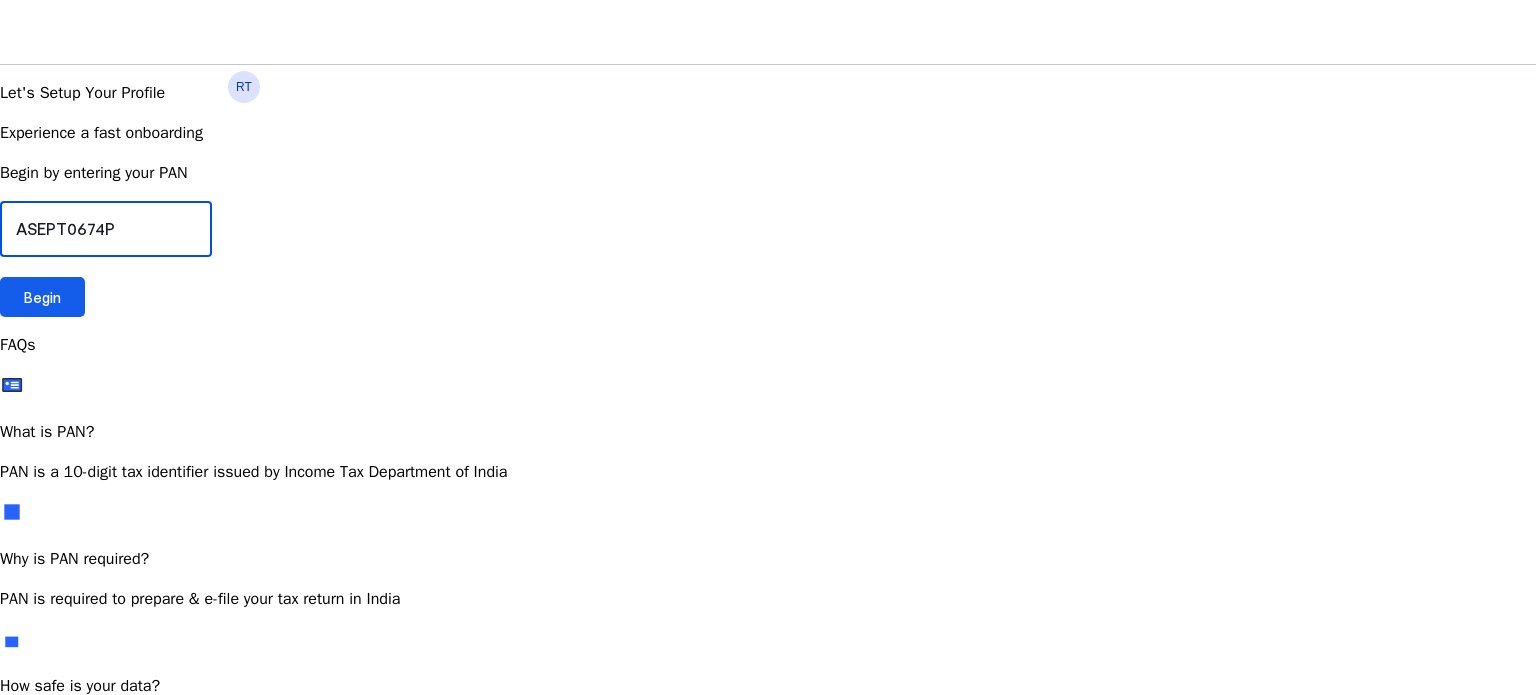 type on "ASEPT0674P" 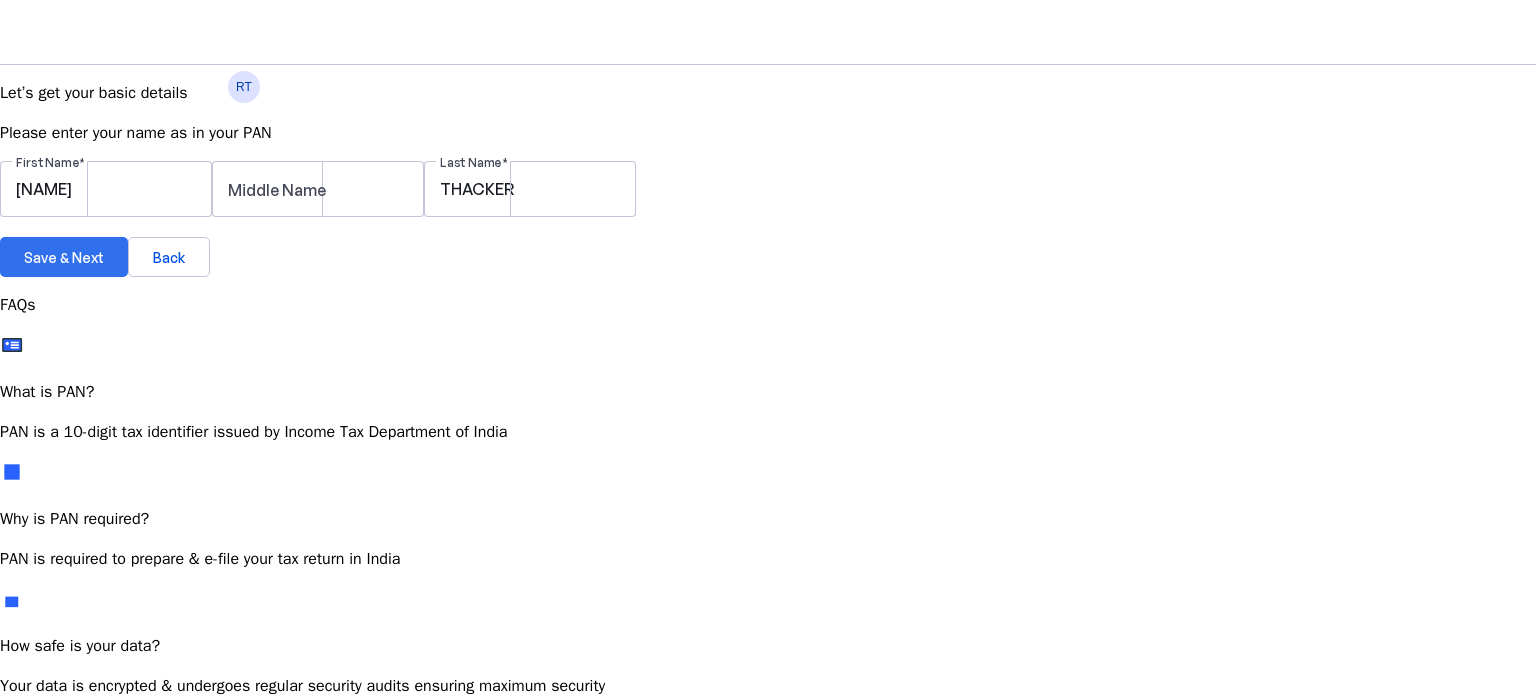 click on "Save & Next" at bounding box center [64, 257] 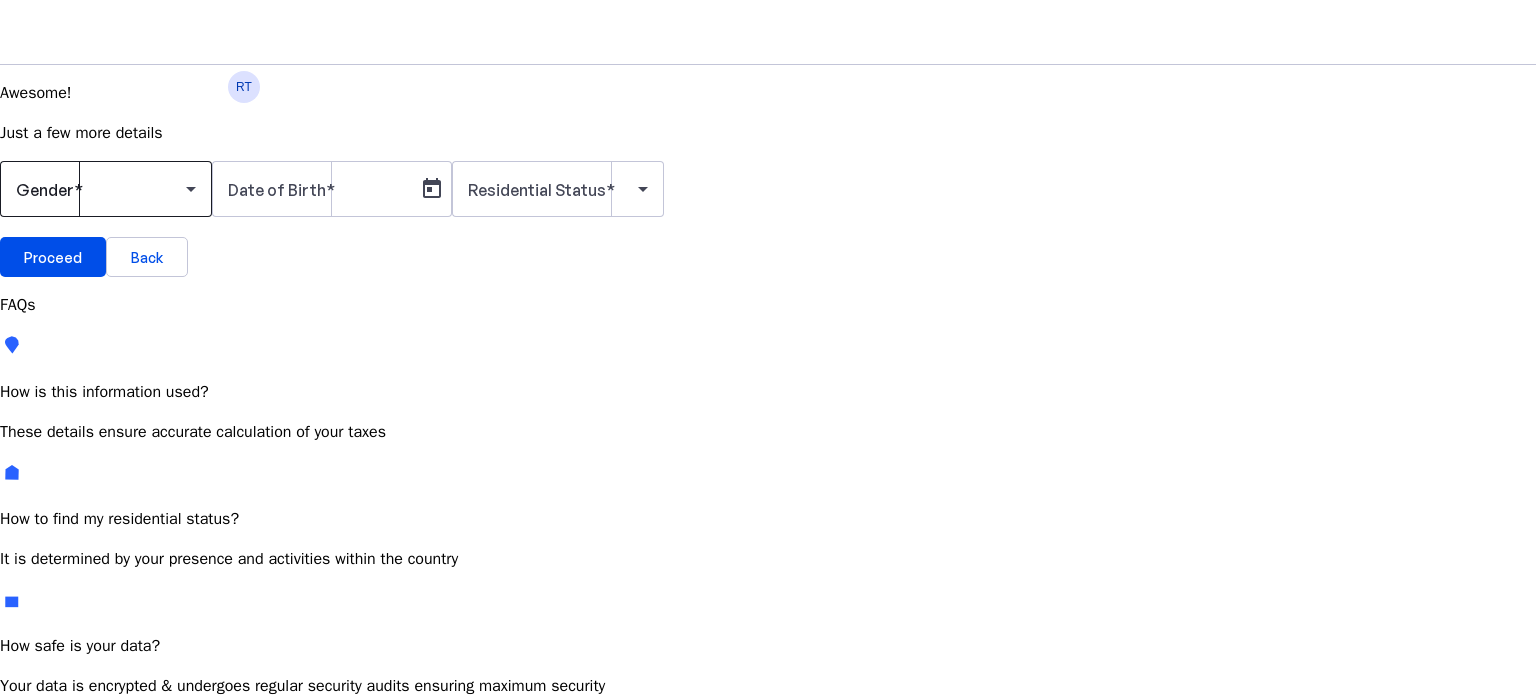 click at bounding box center (106, 189) 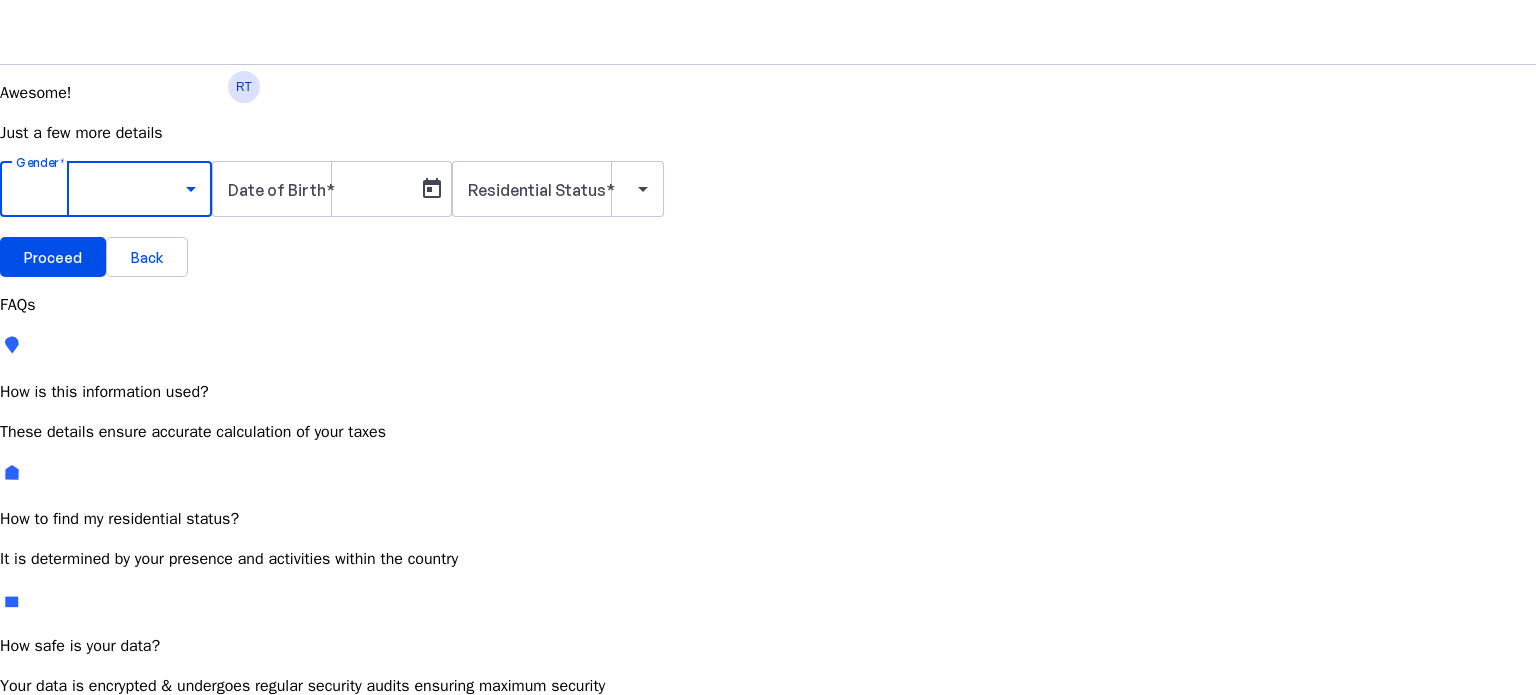 click on "Male" at bounding box center [154, 746] 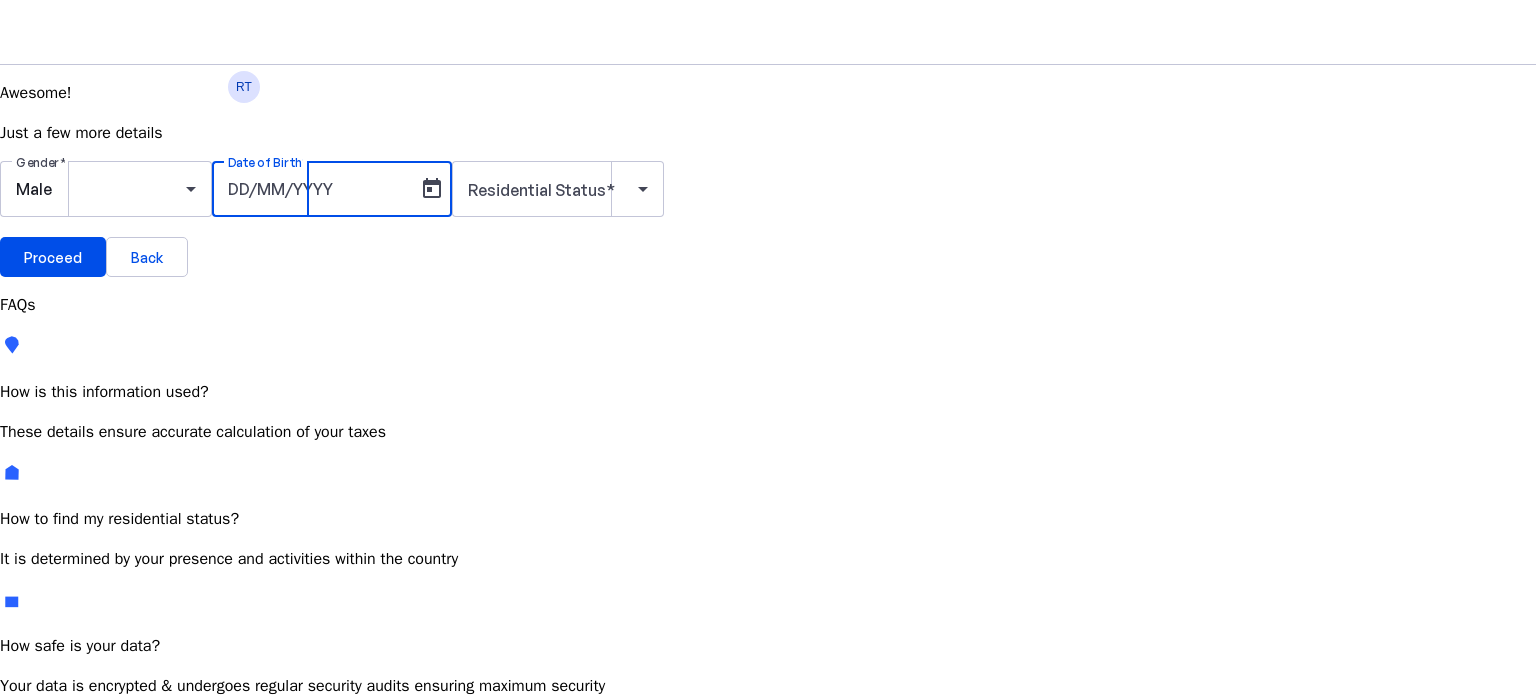 click on "Date of Birth" at bounding box center [318, 189] 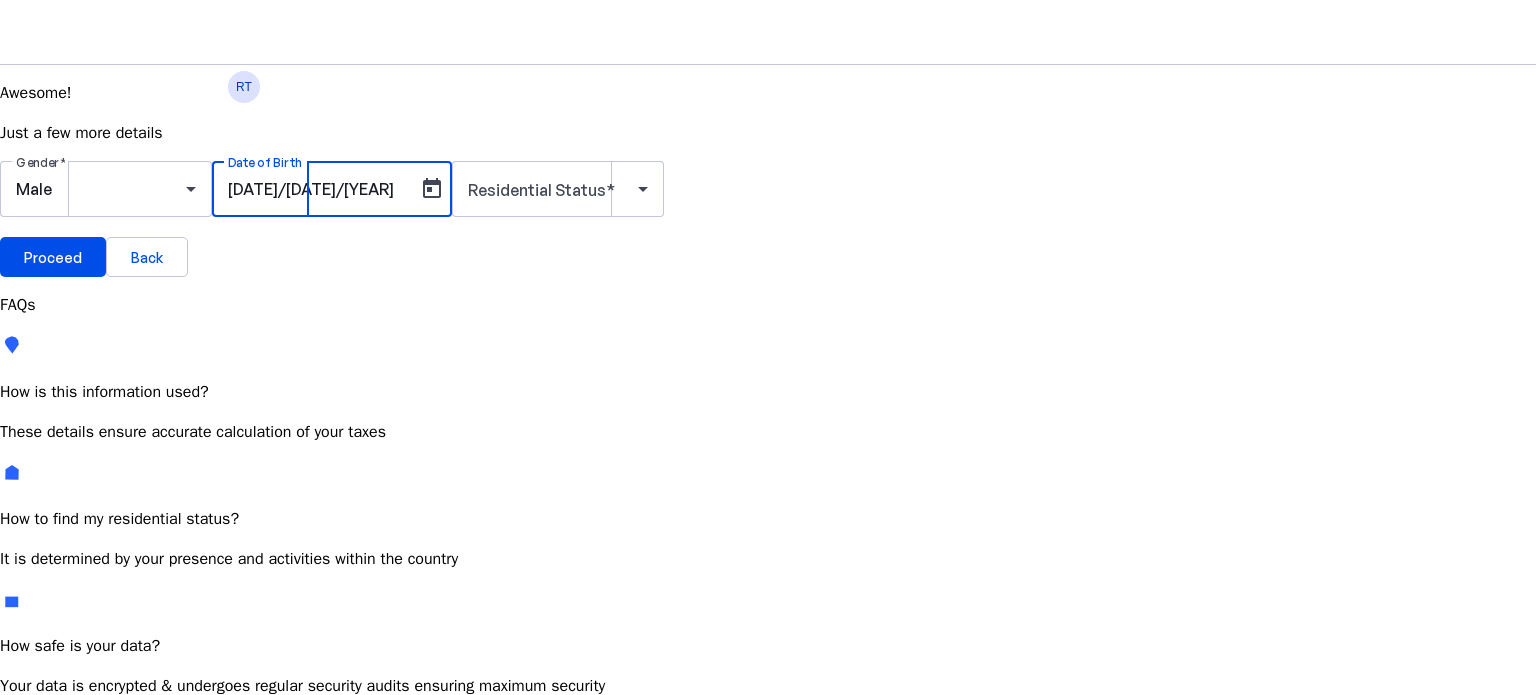 type on "[DATE]/[DATE]/[YEAR]" 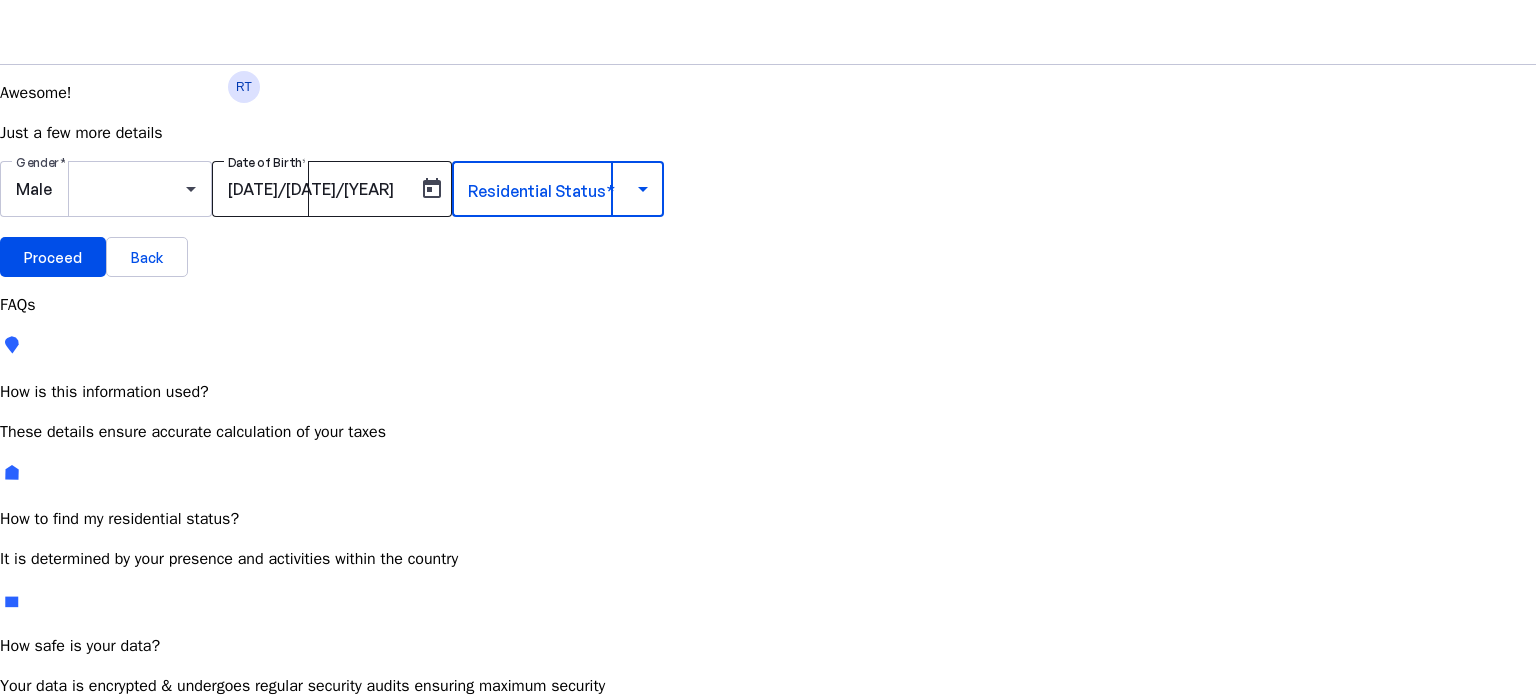 type 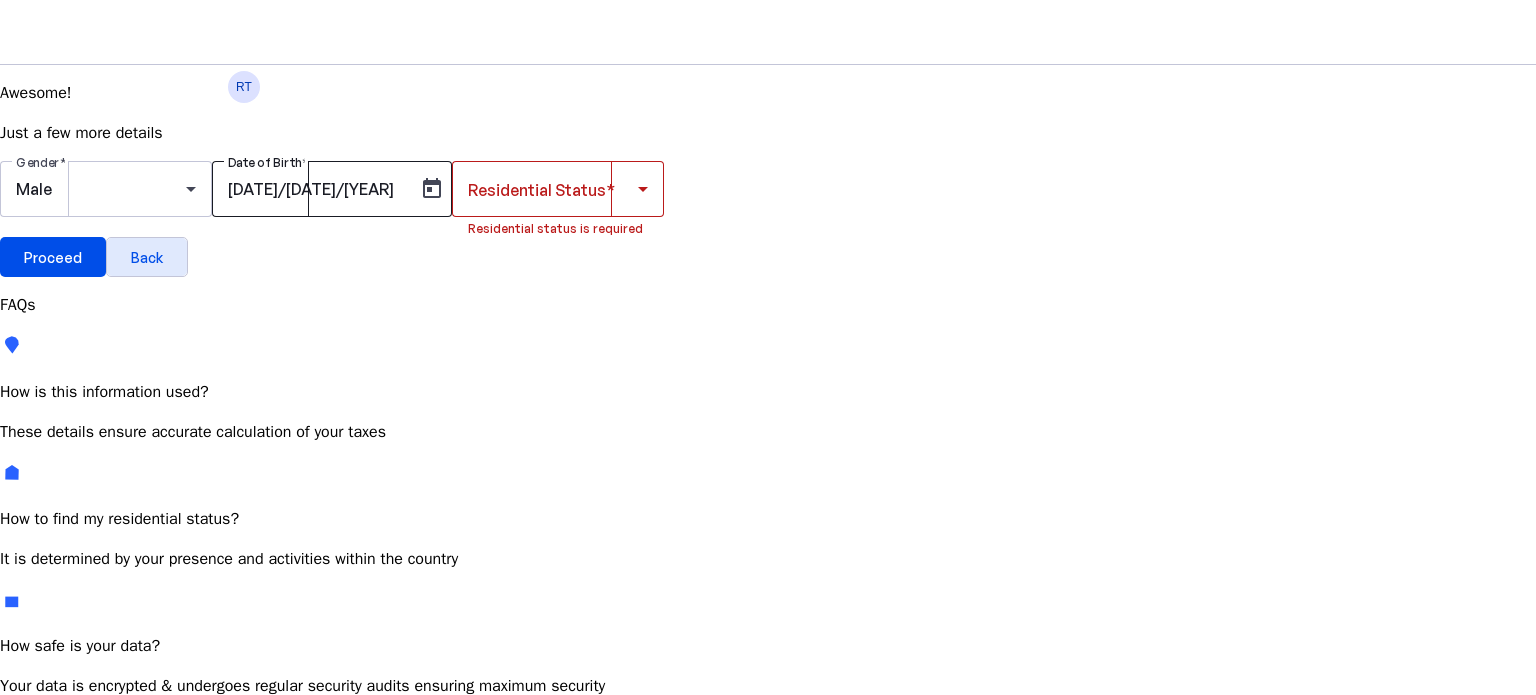 type 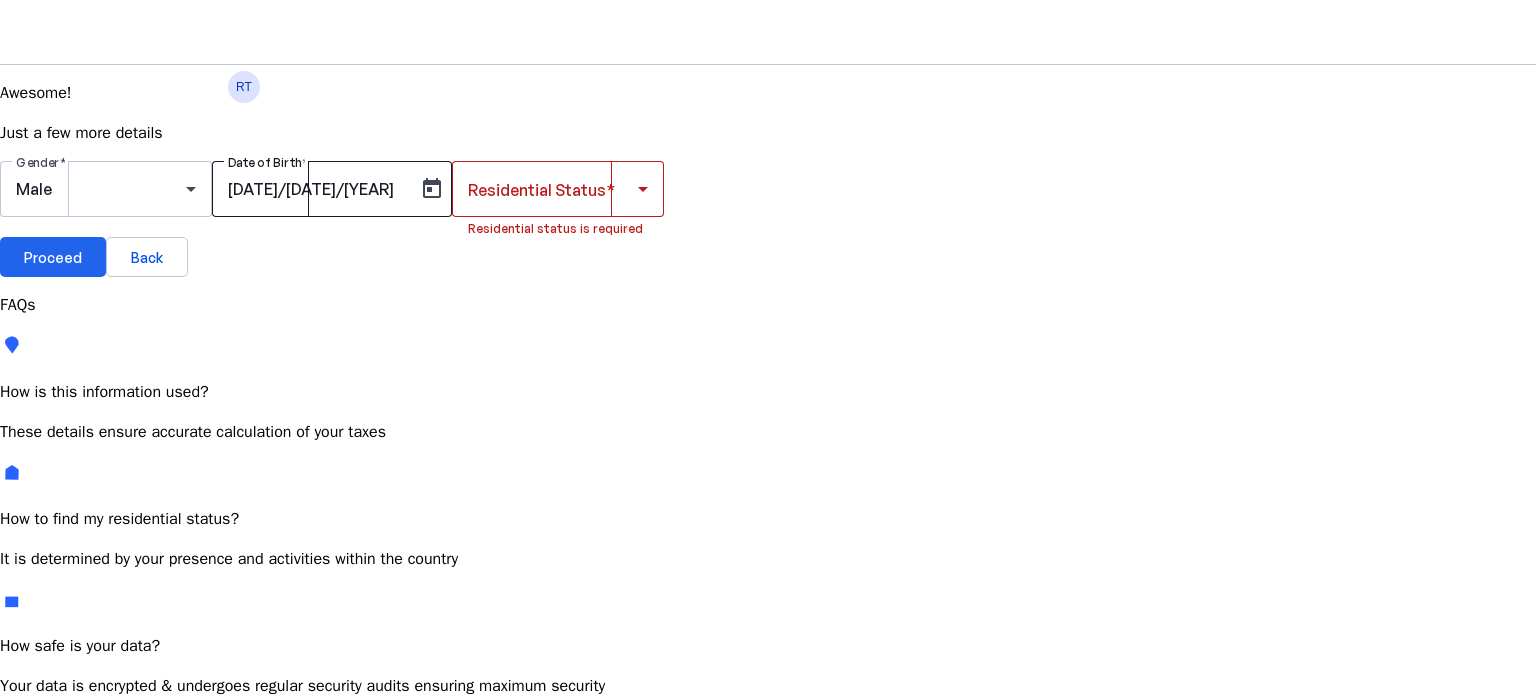click on "Proceed" at bounding box center [53, 257] 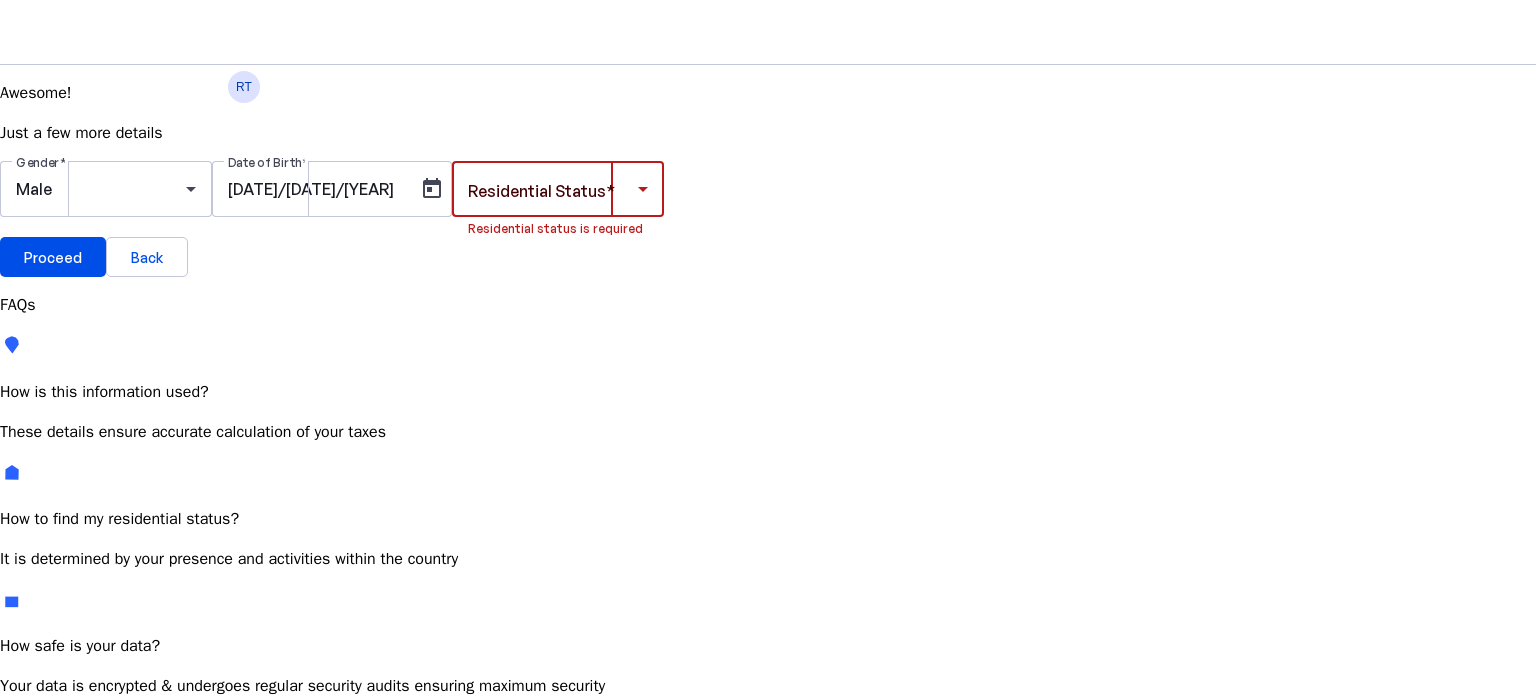 click at bounding box center [553, 189] 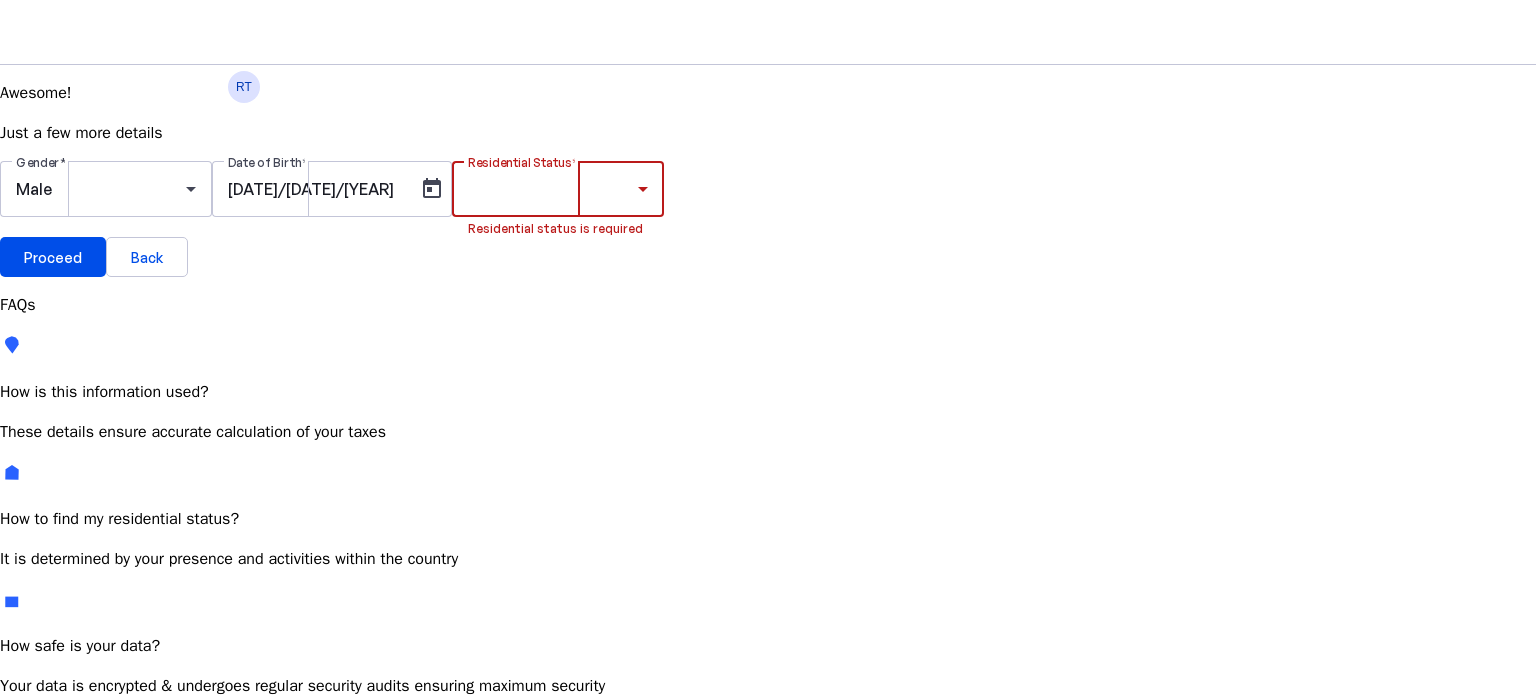 click on "Resident Most Common" at bounding box center (154, 766) 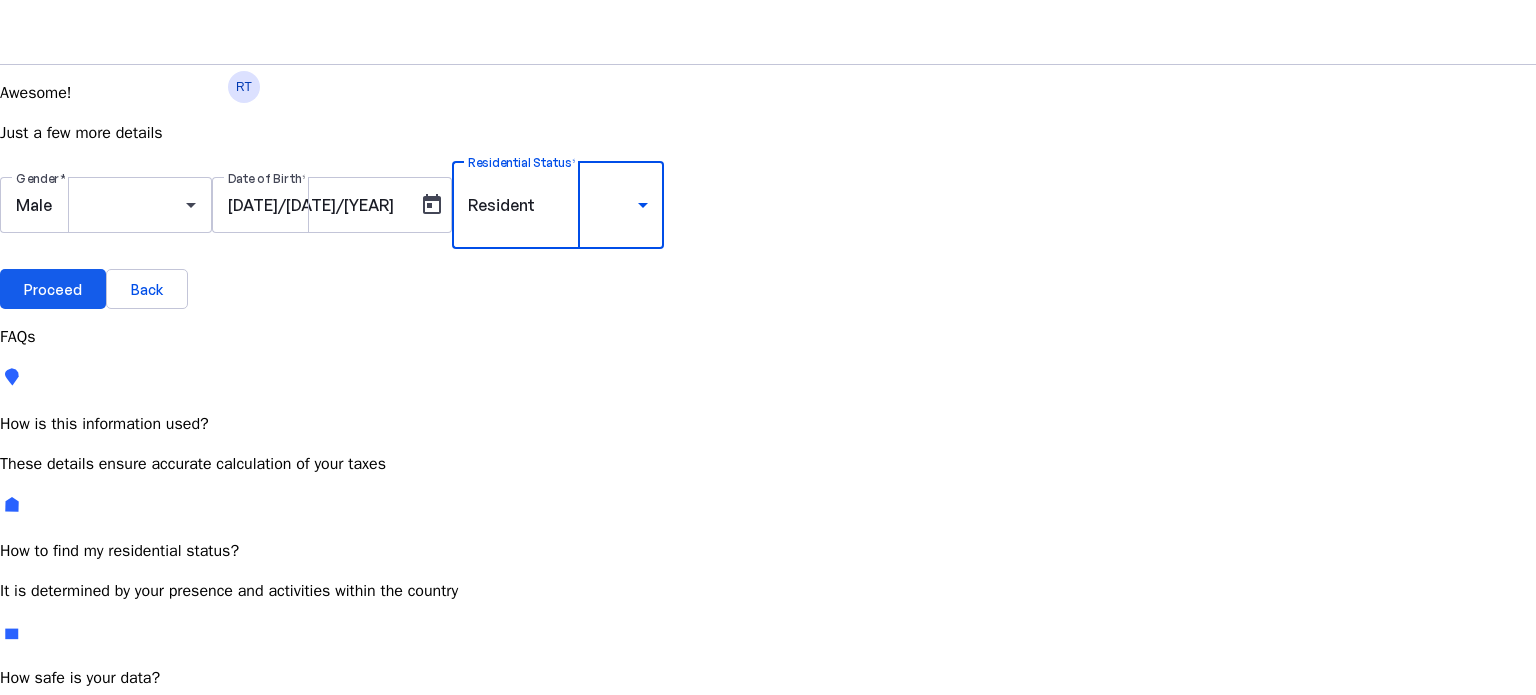 click on "Proceed" at bounding box center (53, 289) 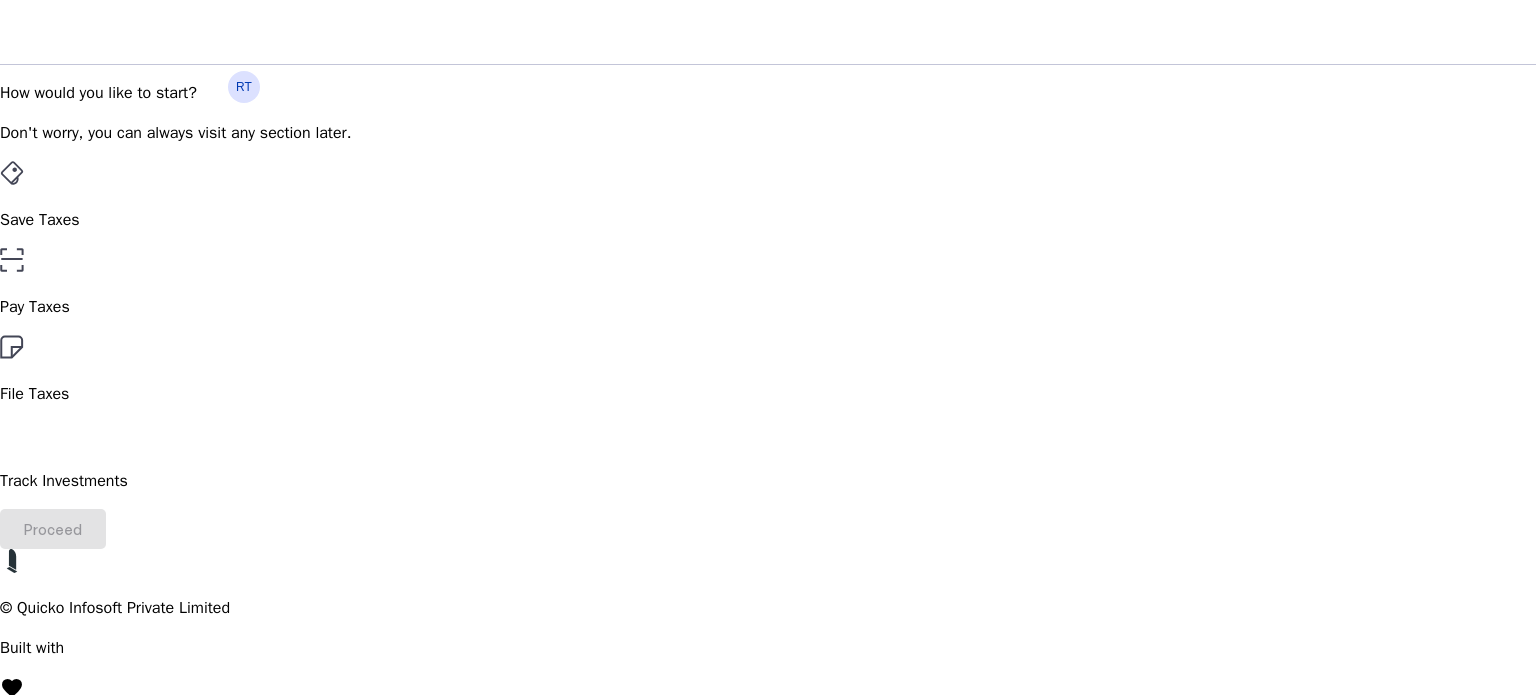 click on "File Taxes" at bounding box center [768, 370] 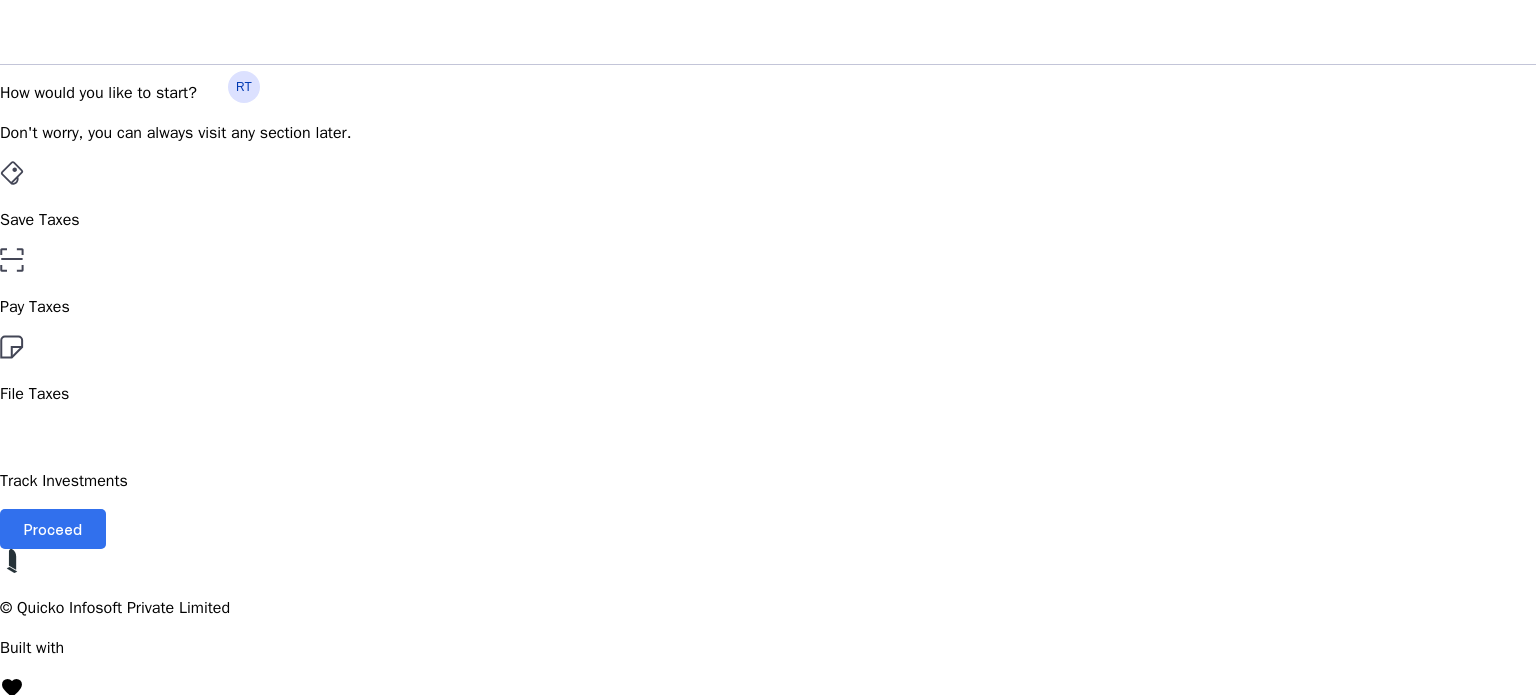 click on "Proceed" at bounding box center [53, 529] 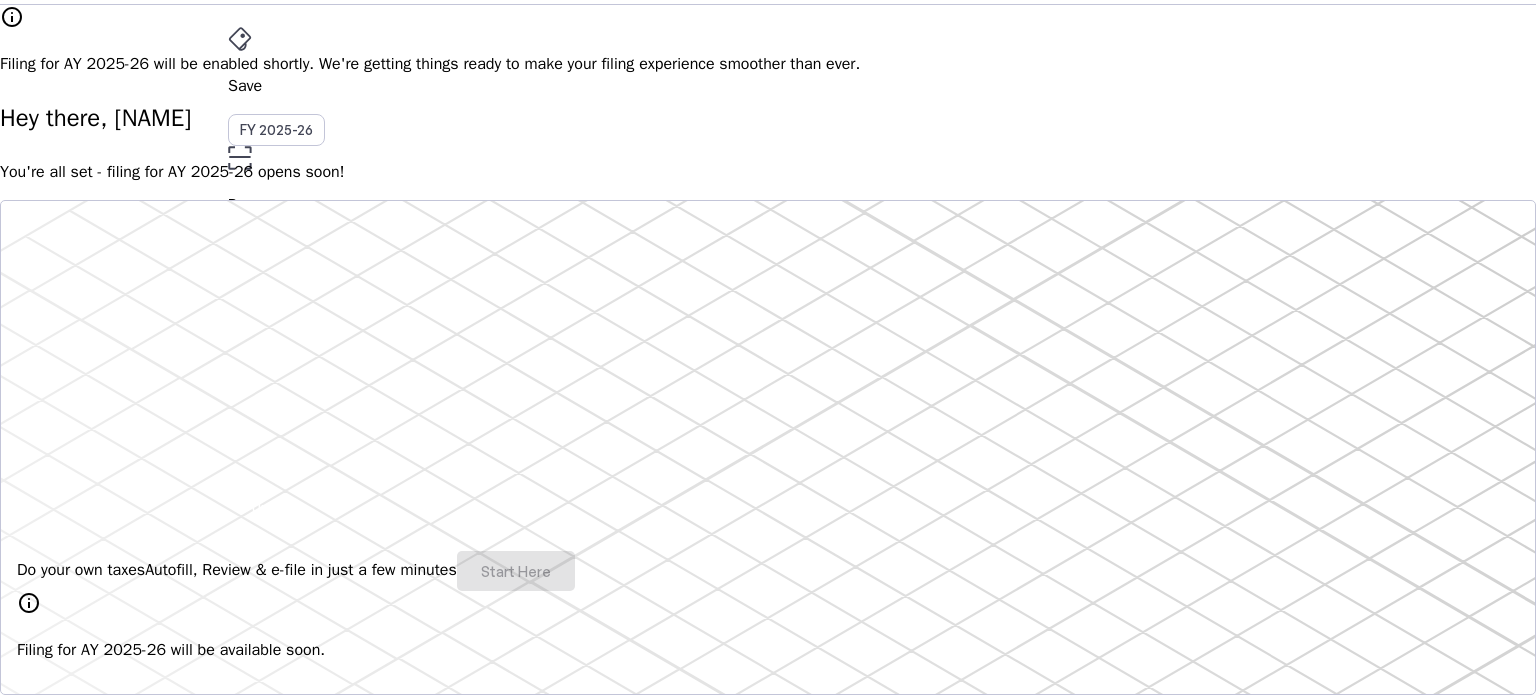 scroll, scrollTop: 148, scrollLeft: 0, axis: vertical 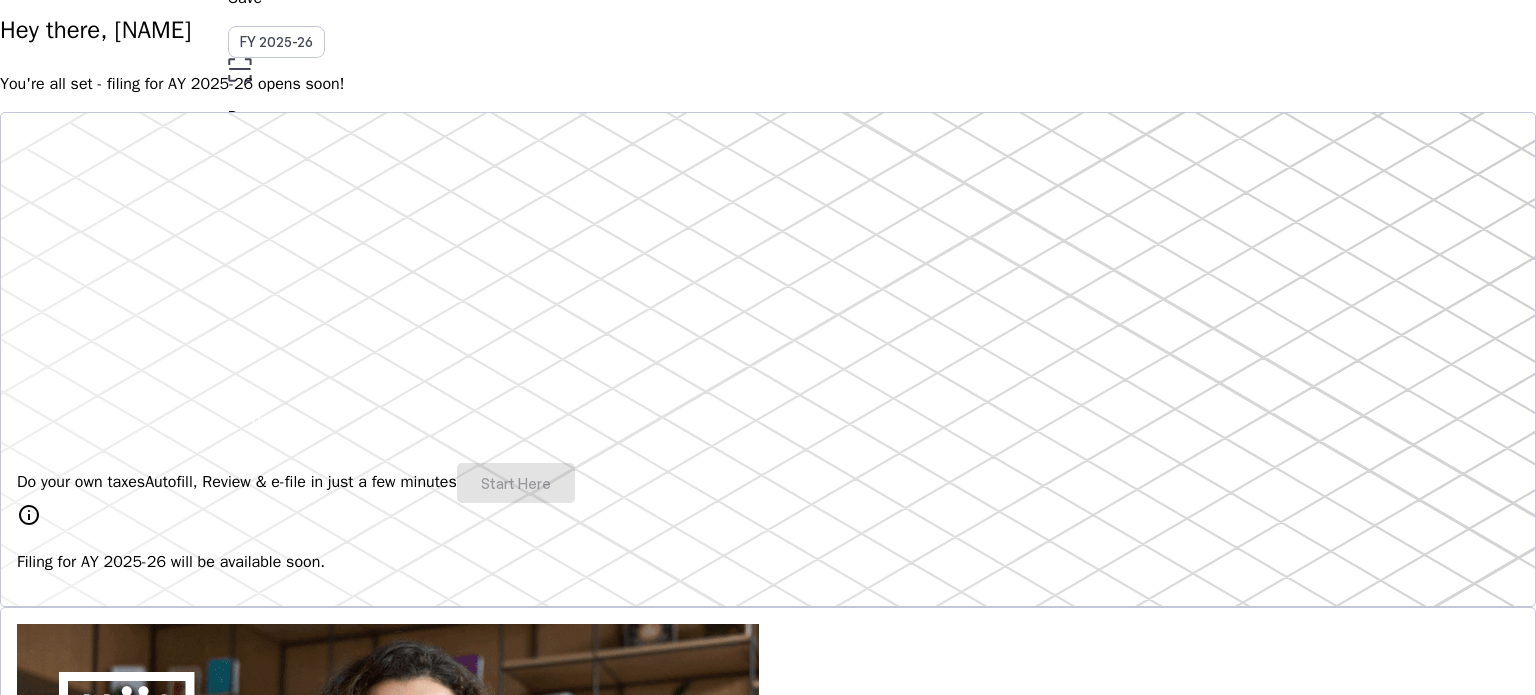 click on "Do your own taxes   Autofill, Review & e-file in just a few minutes   Start Here" at bounding box center [768, 483] 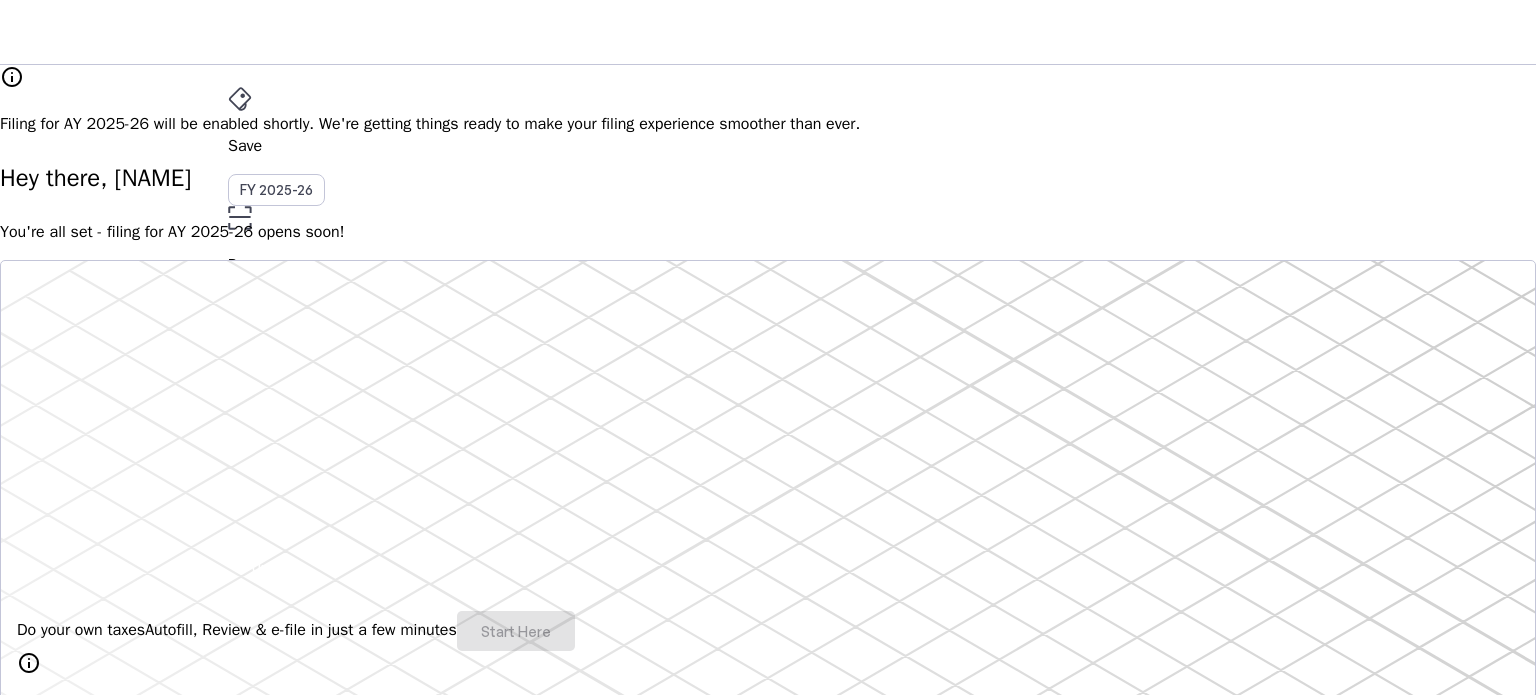click on "Save" at bounding box center (768, 146) 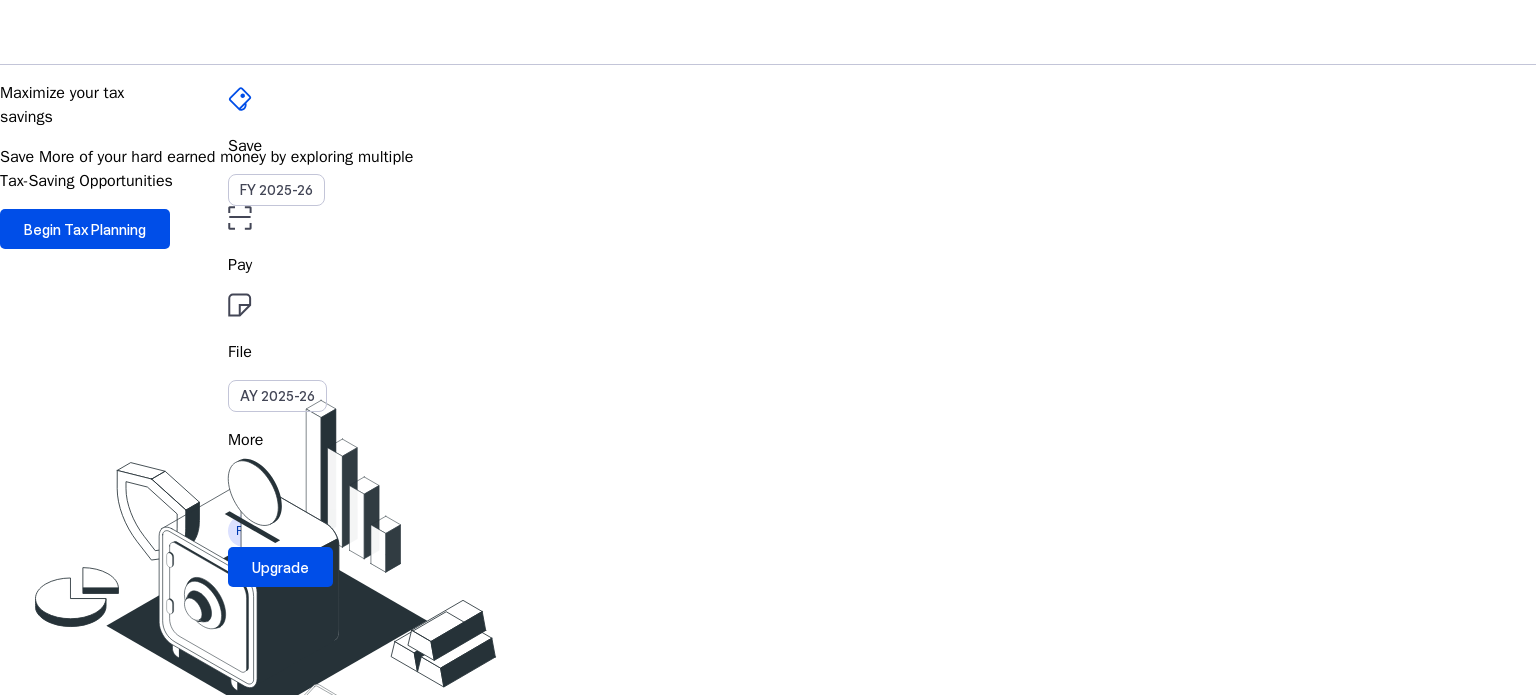 click on "File AY 2025-26" at bounding box center [768, 146] 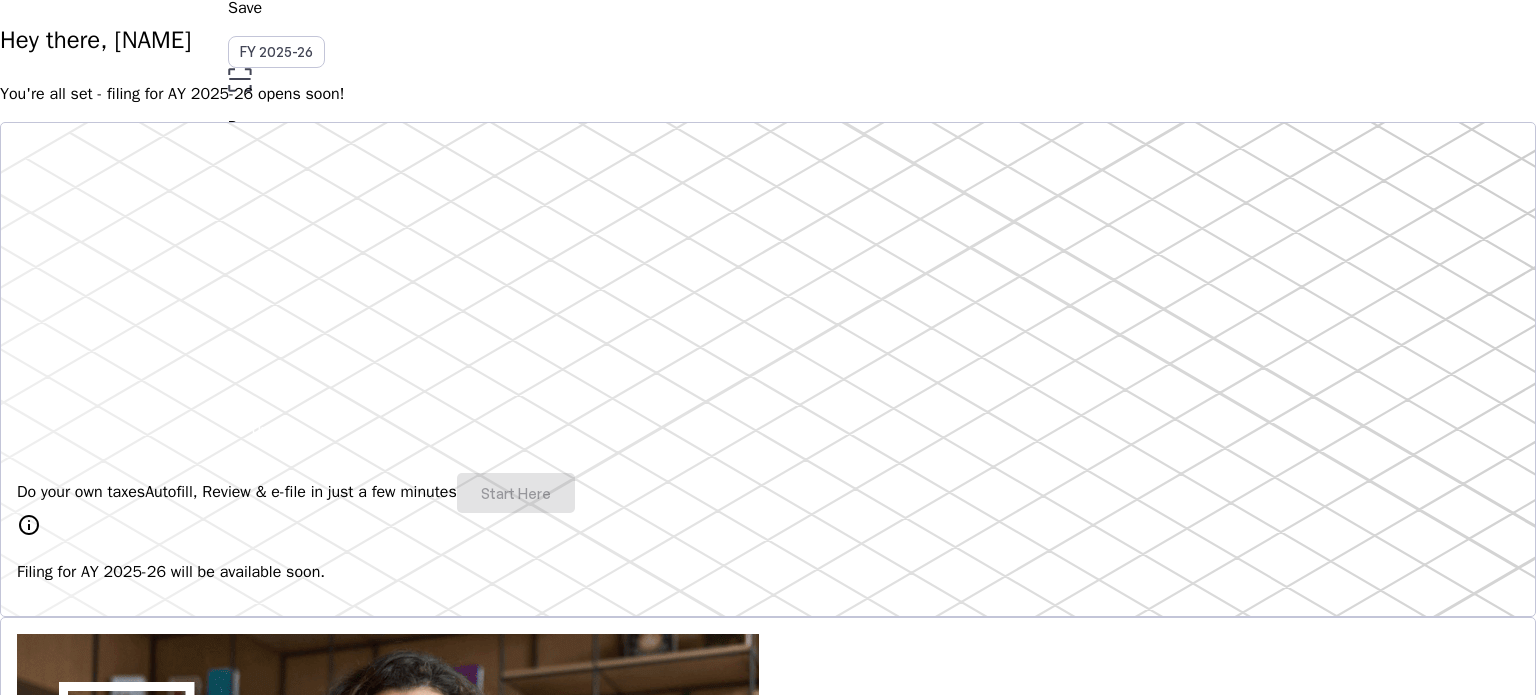 scroll, scrollTop: 0, scrollLeft: 0, axis: both 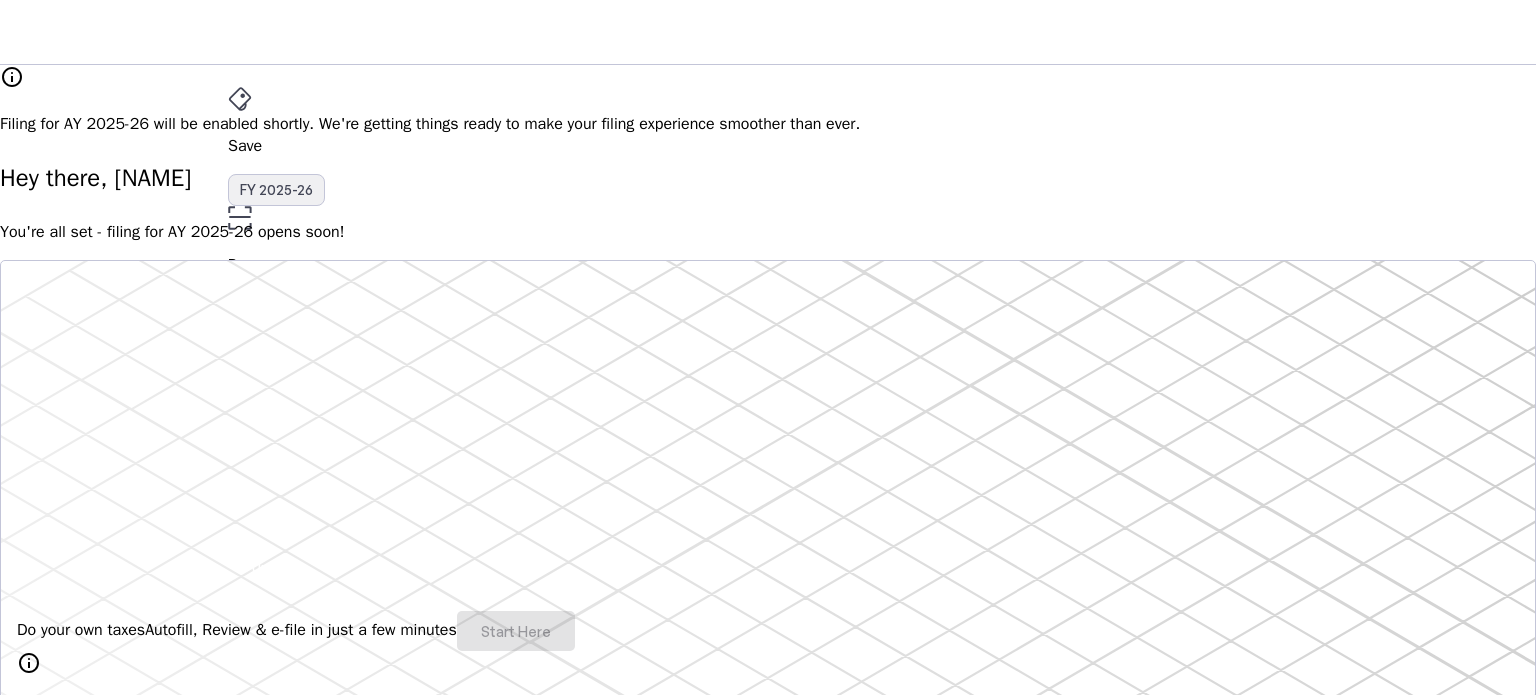 click on "FY 2025-26" at bounding box center [276, 190] 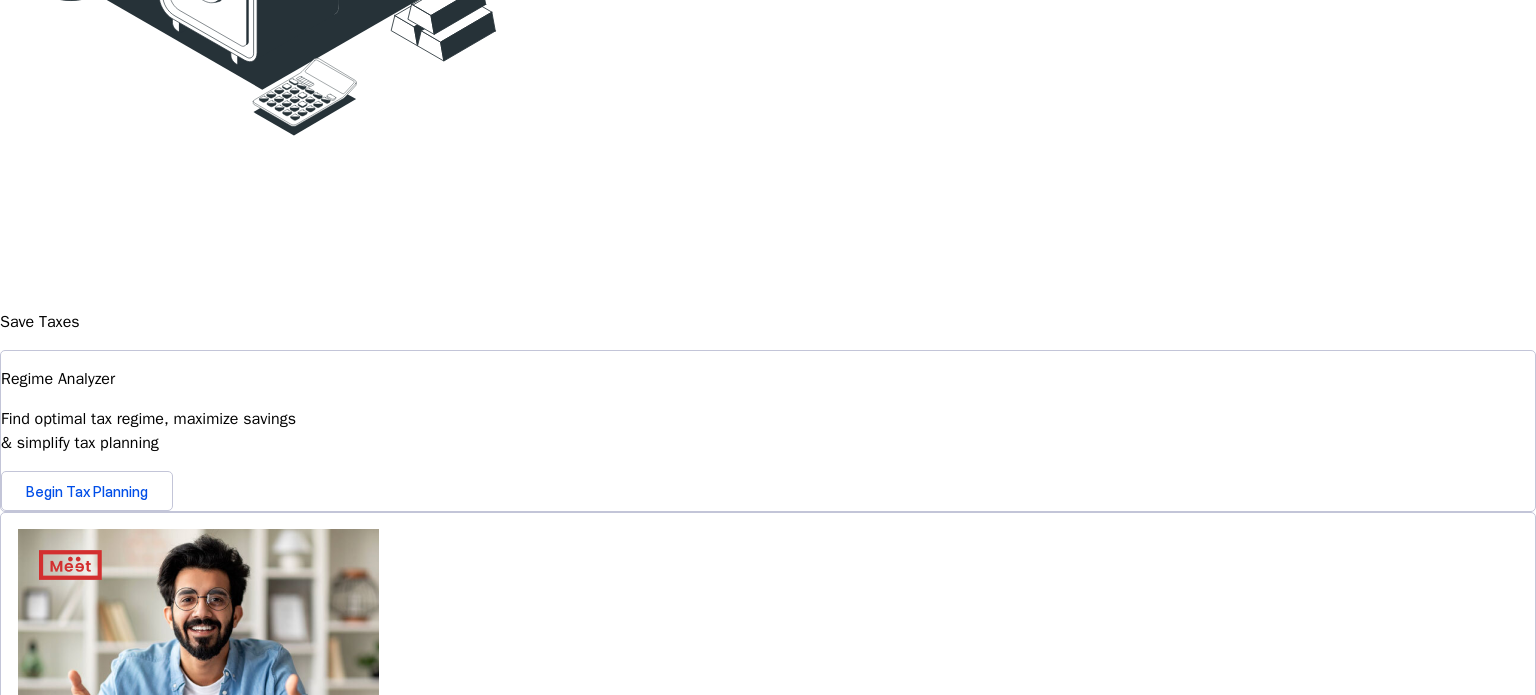 scroll, scrollTop: 626, scrollLeft: 0, axis: vertical 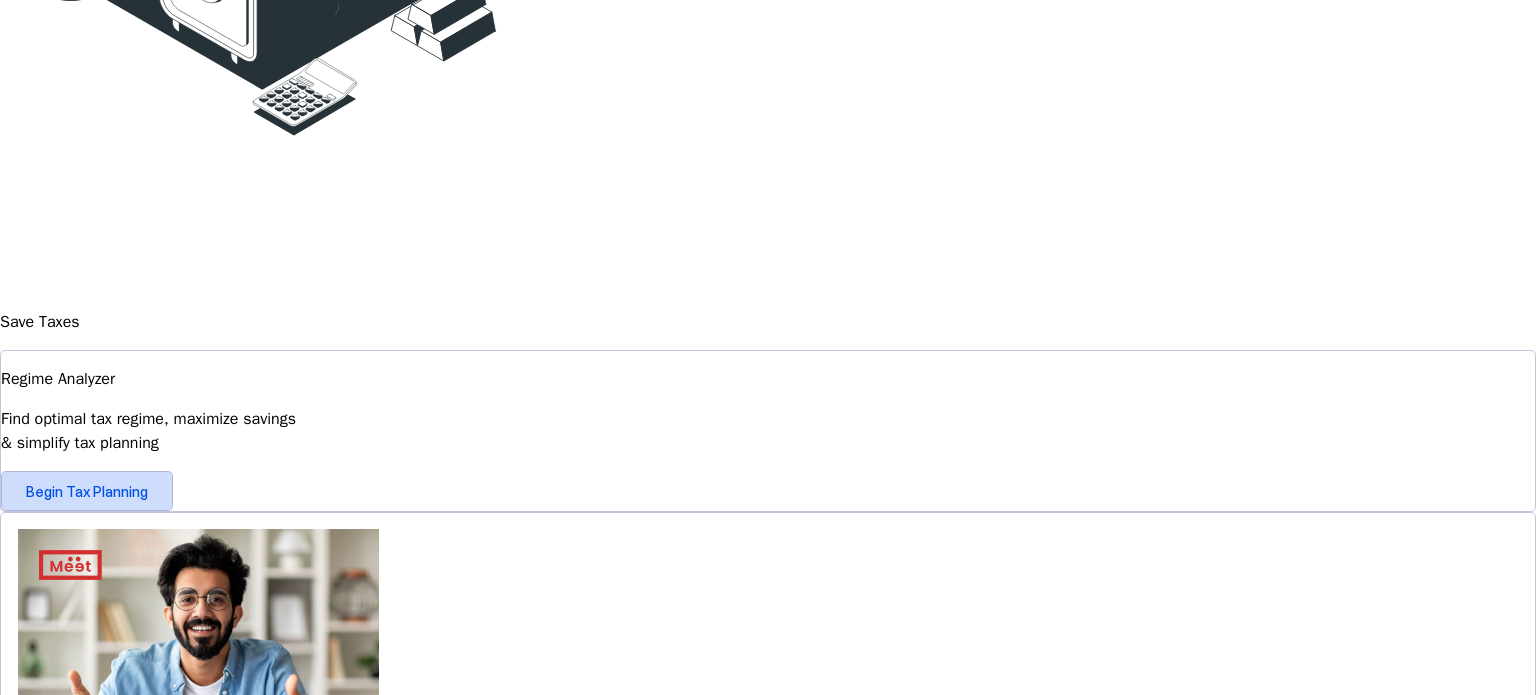 click on "Begin Tax Planning" at bounding box center (87, 491) 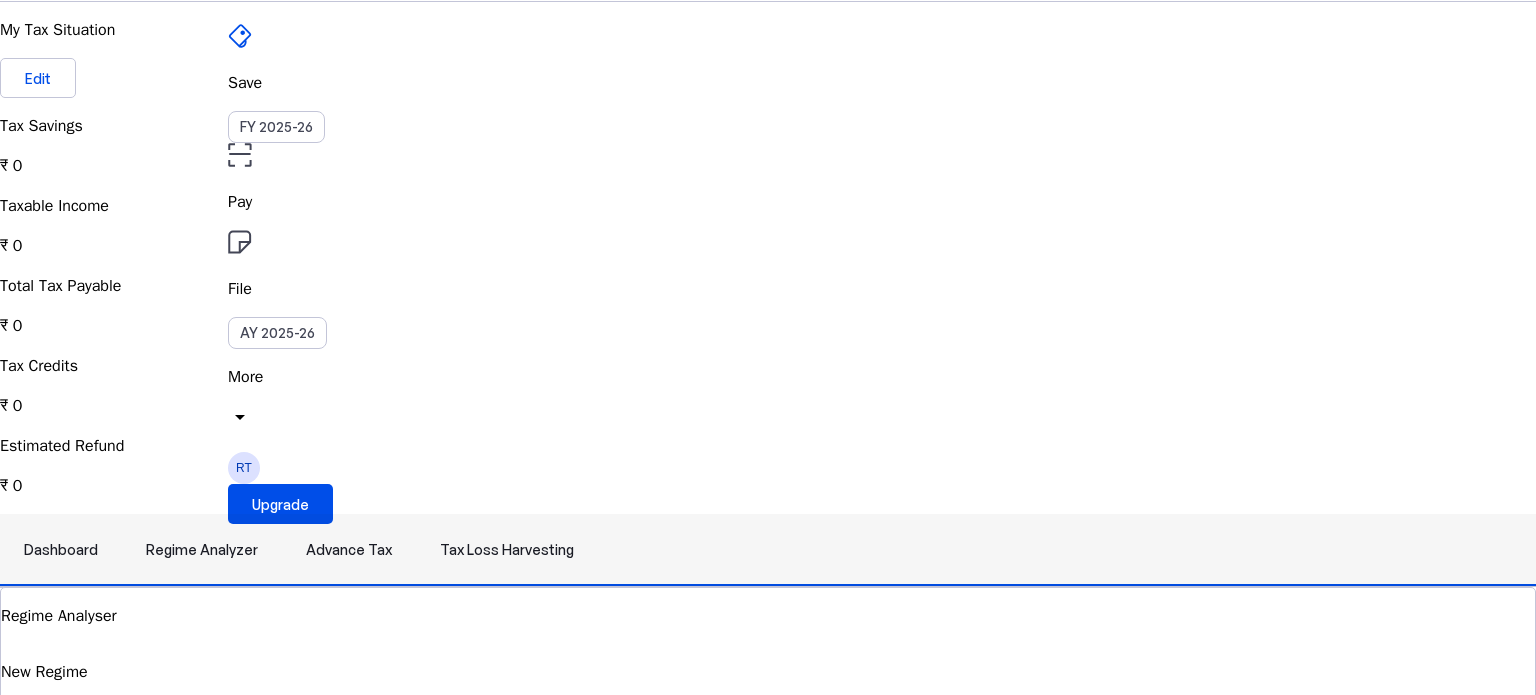 scroll, scrollTop: 0, scrollLeft: 0, axis: both 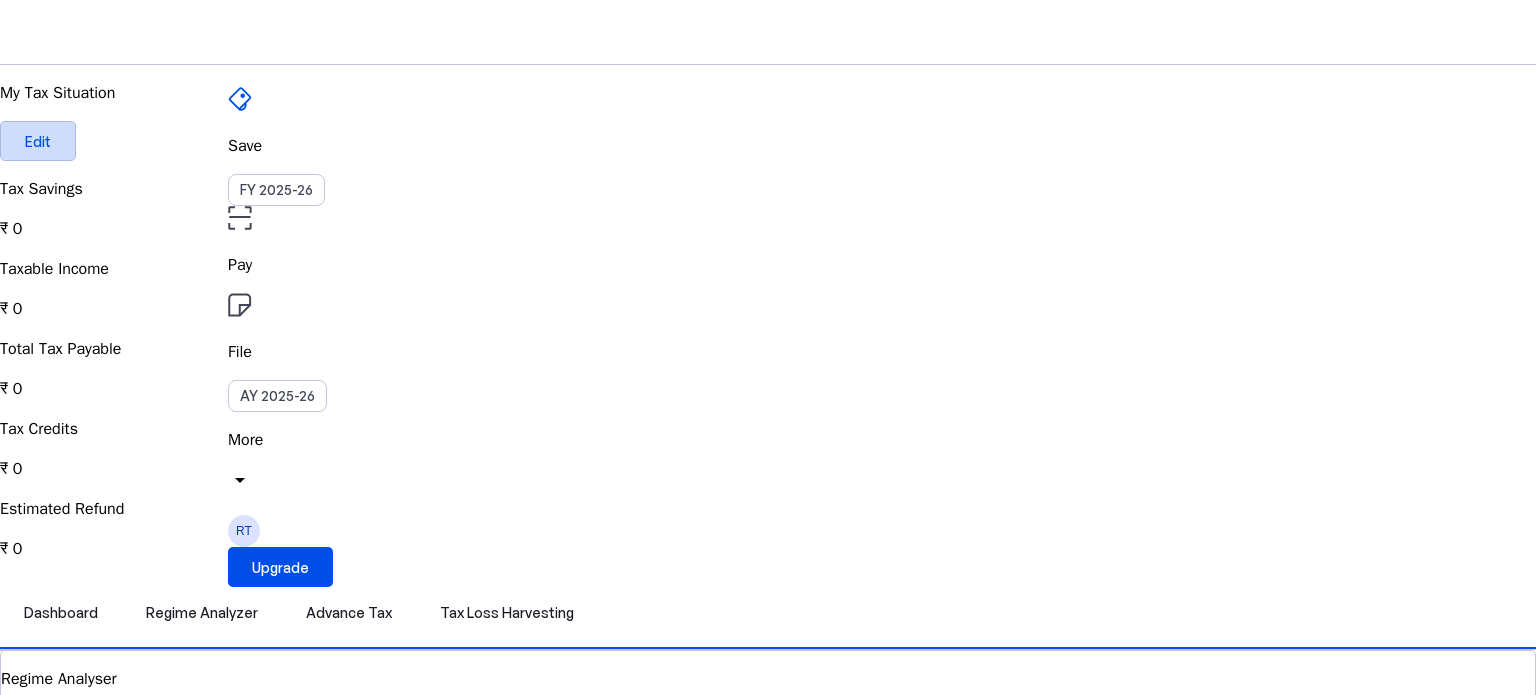 click at bounding box center (38, 141) 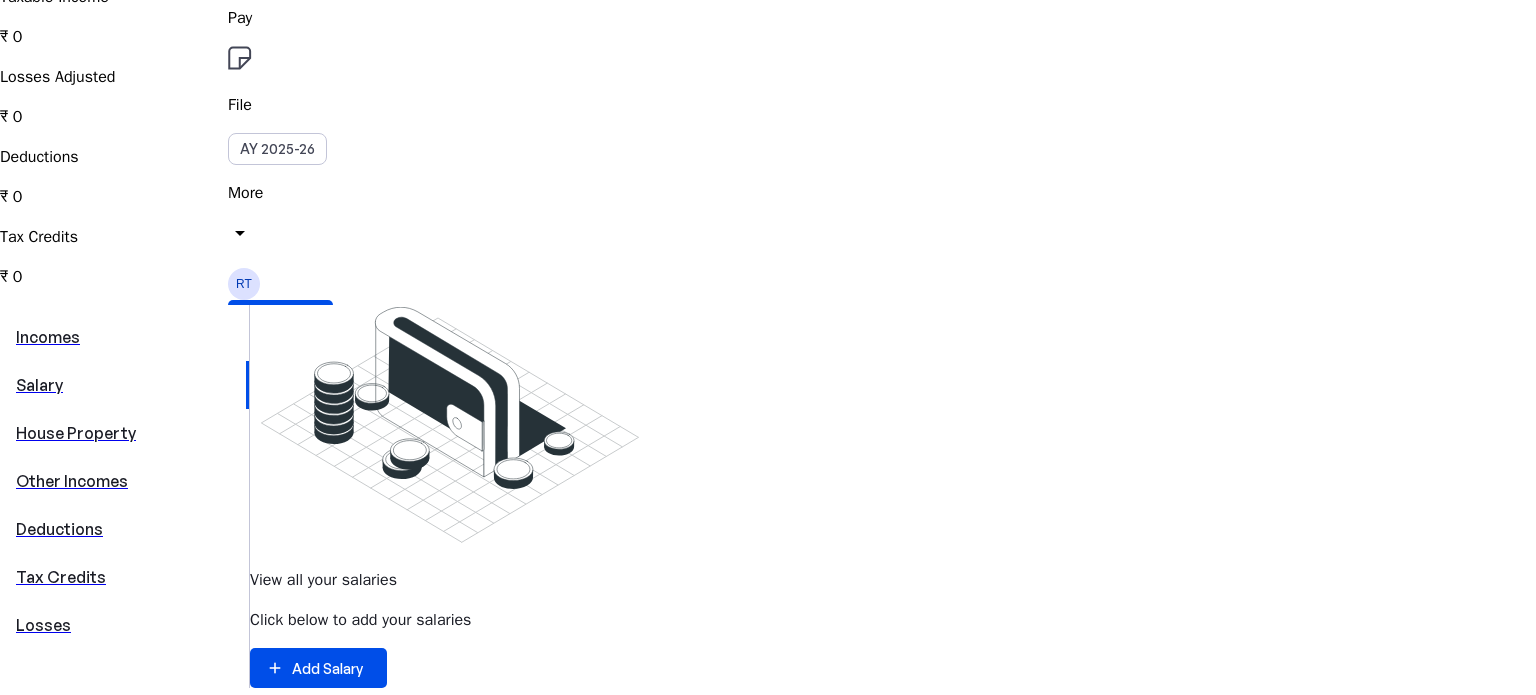 scroll, scrollTop: 278, scrollLeft: 0, axis: vertical 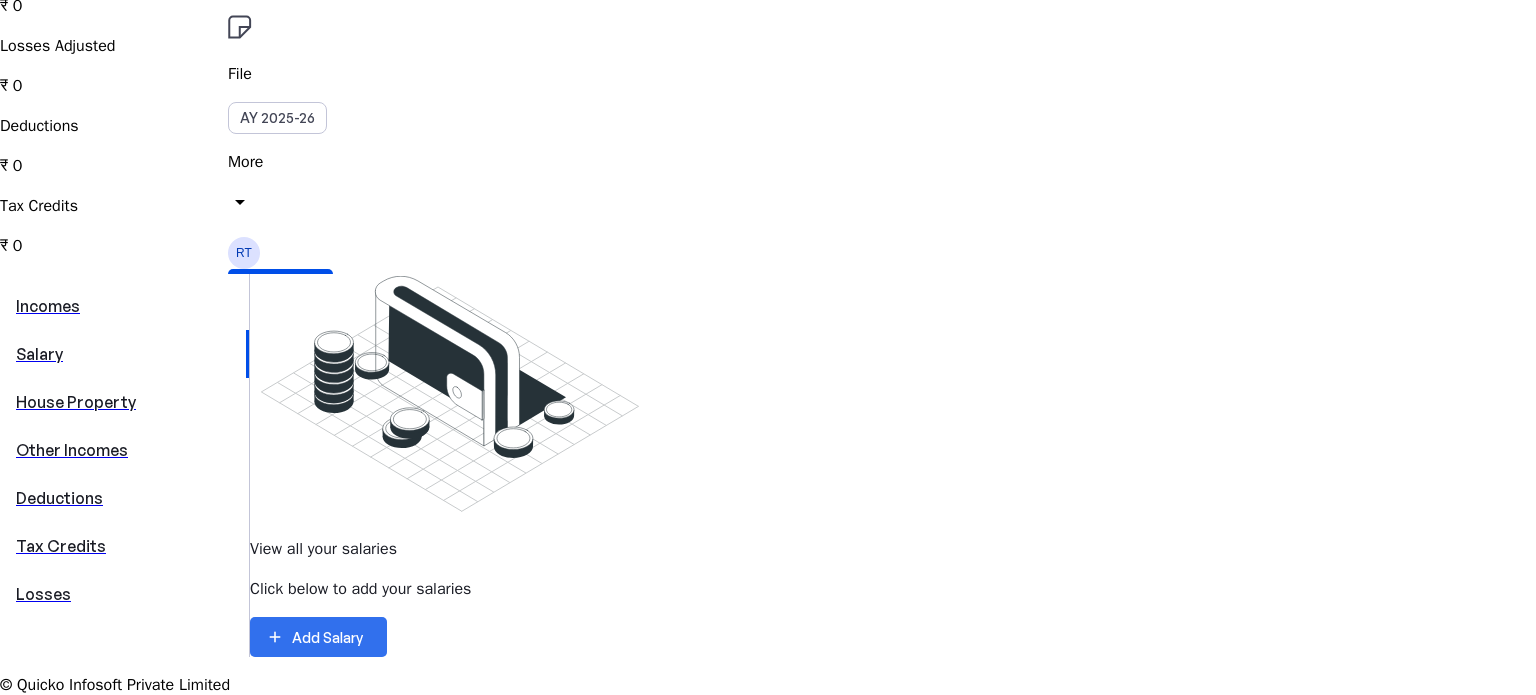 click on "Add Salary" at bounding box center [327, 637] 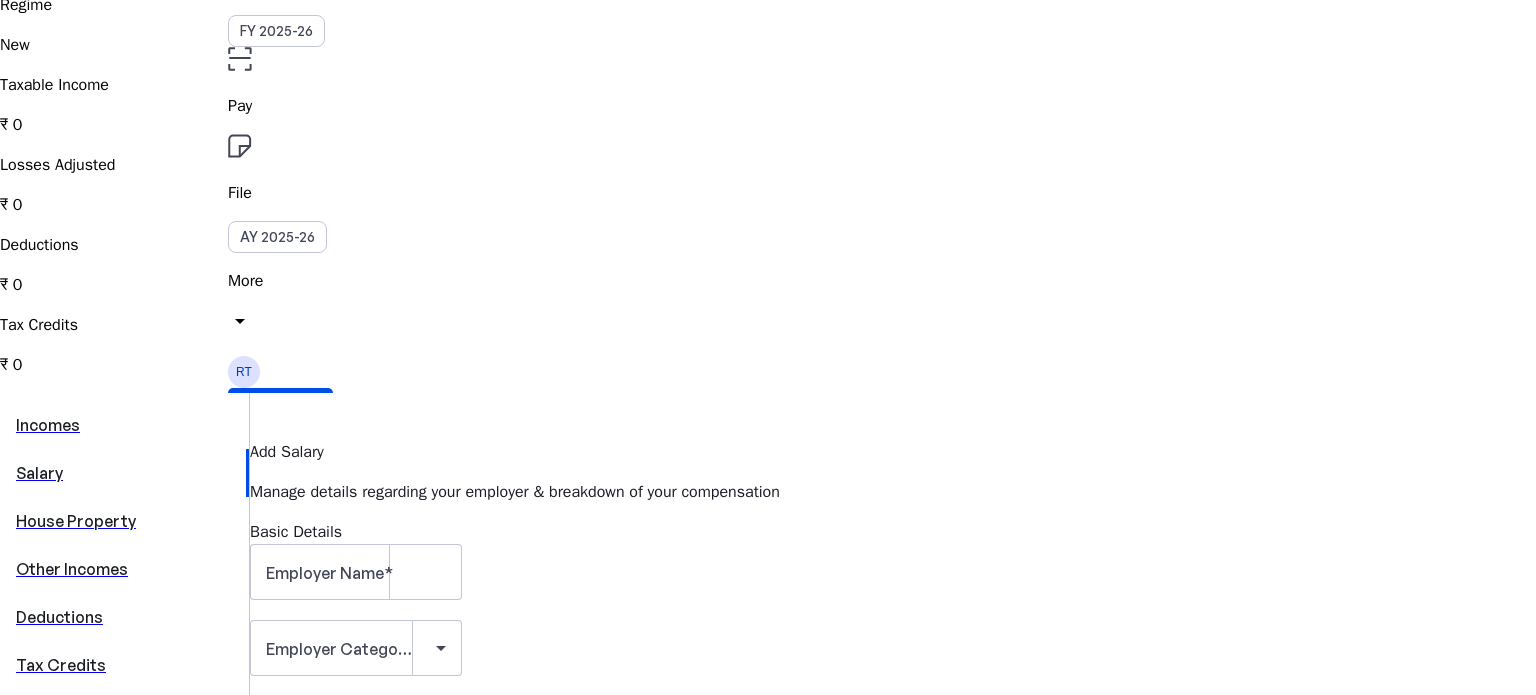 scroll, scrollTop: 164, scrollLeft: 0, axis: vertical 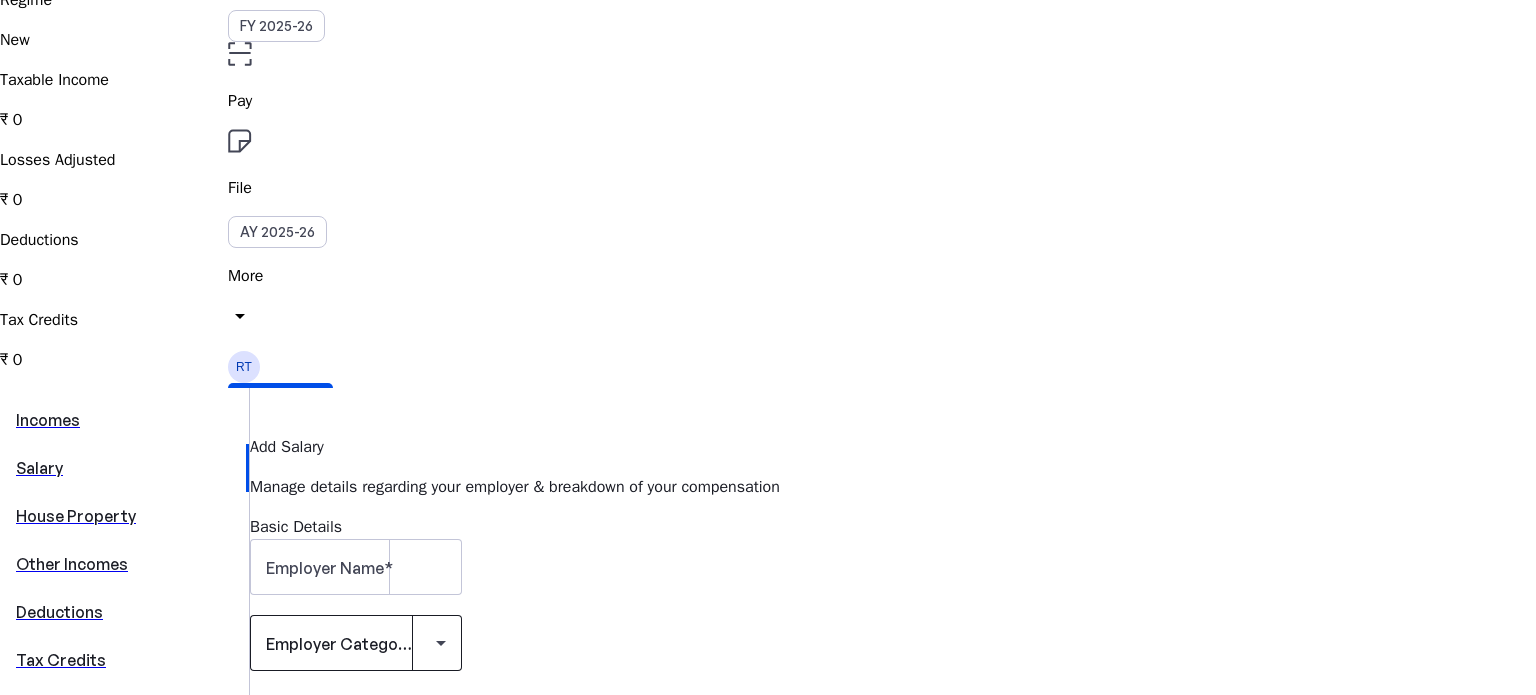 click at bounding box center (356, 643) 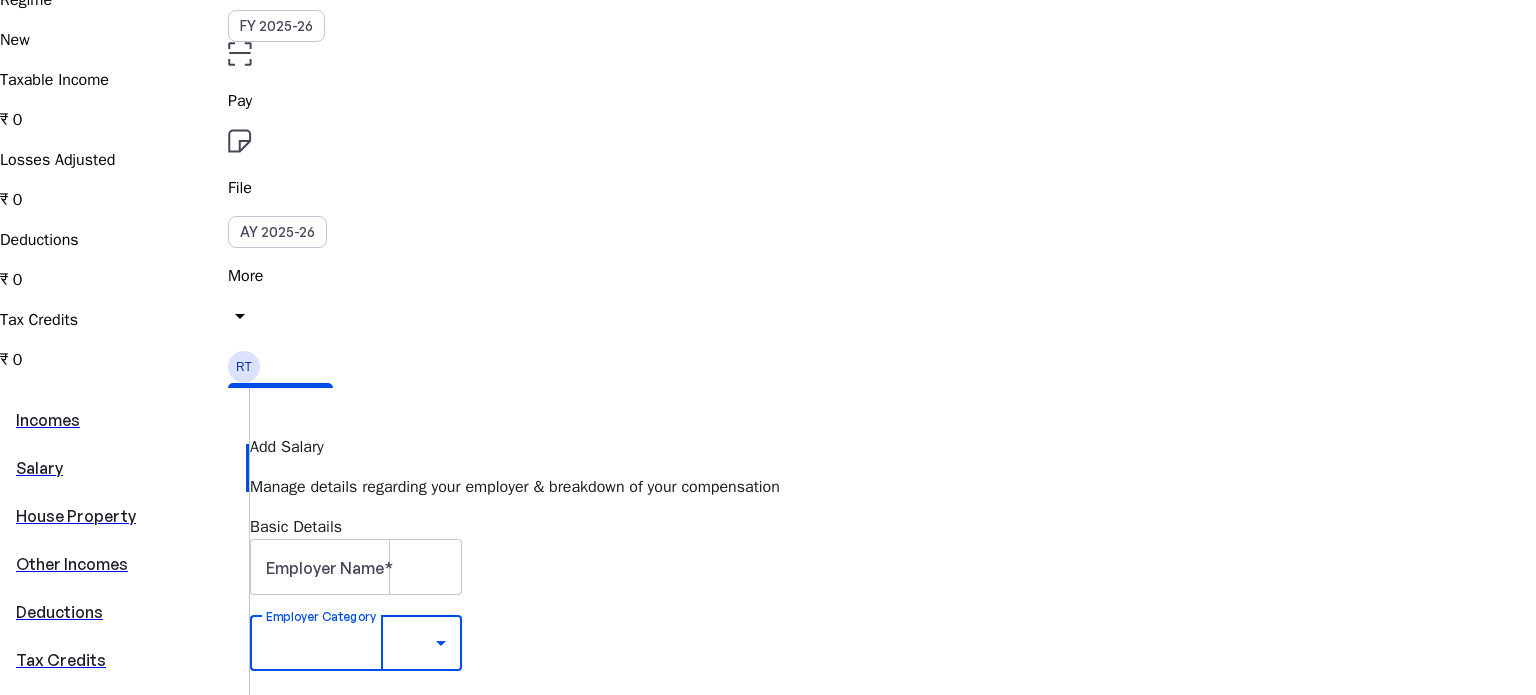 click on "Other" at bounding box center [156, 1994] 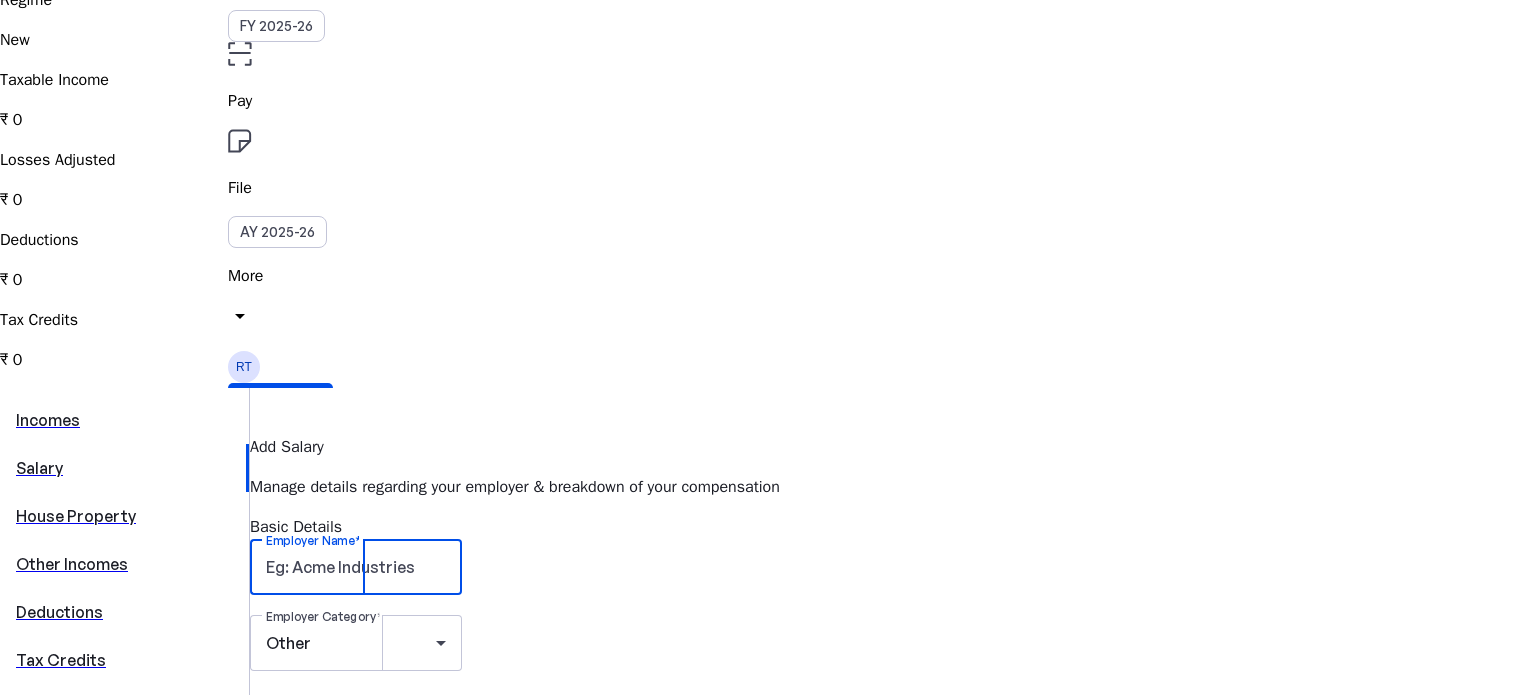 click on "Employer Name" at bounding box center (356, 567) 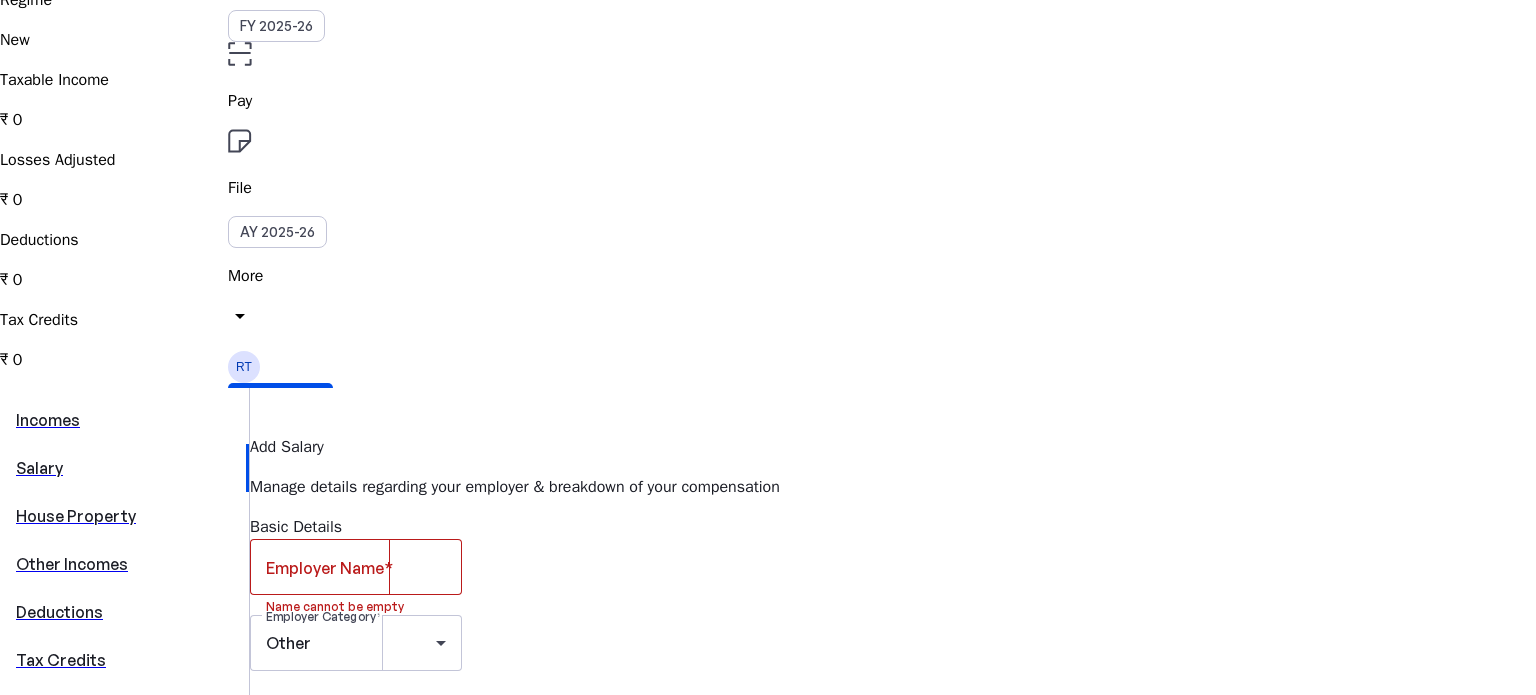 click on "Employer Category Other" at bounding box center [893, 653] 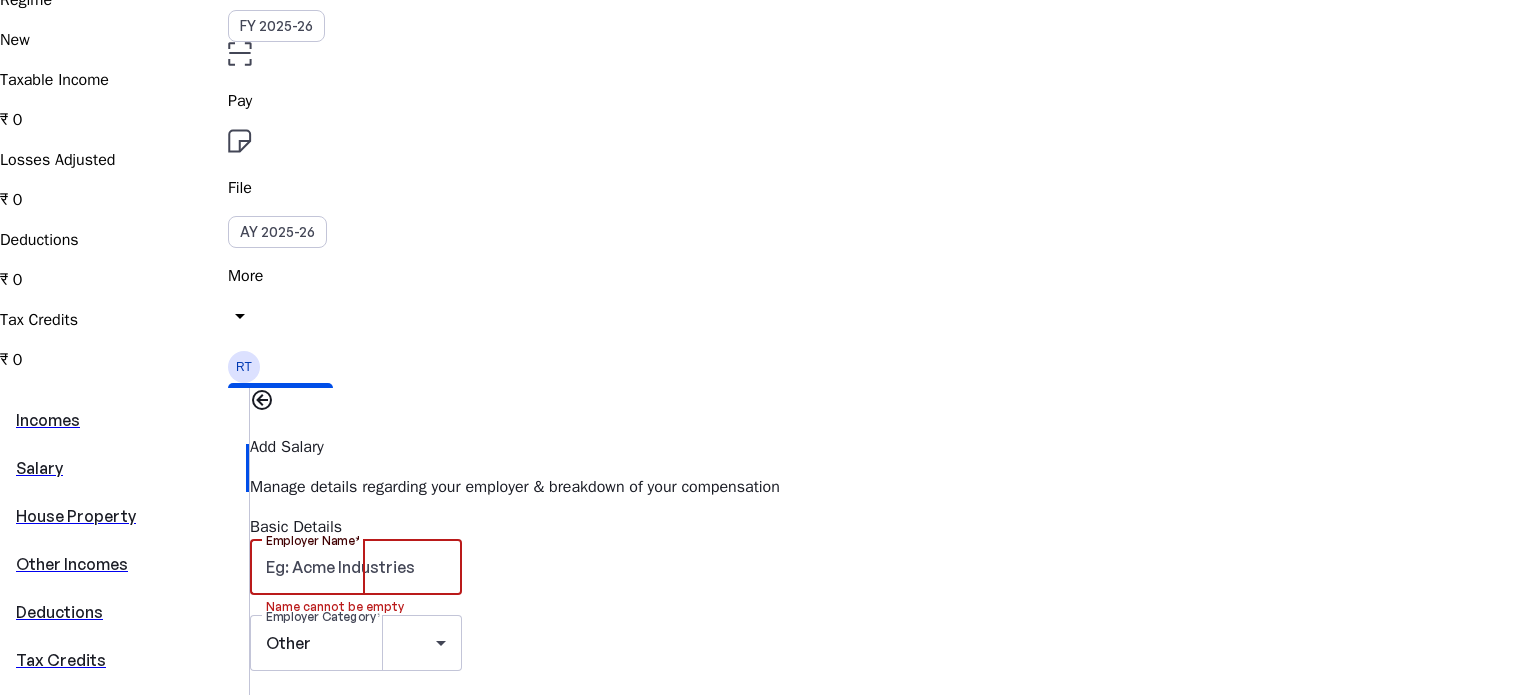 click on "Employer Name" at bounding box center (356, 567) 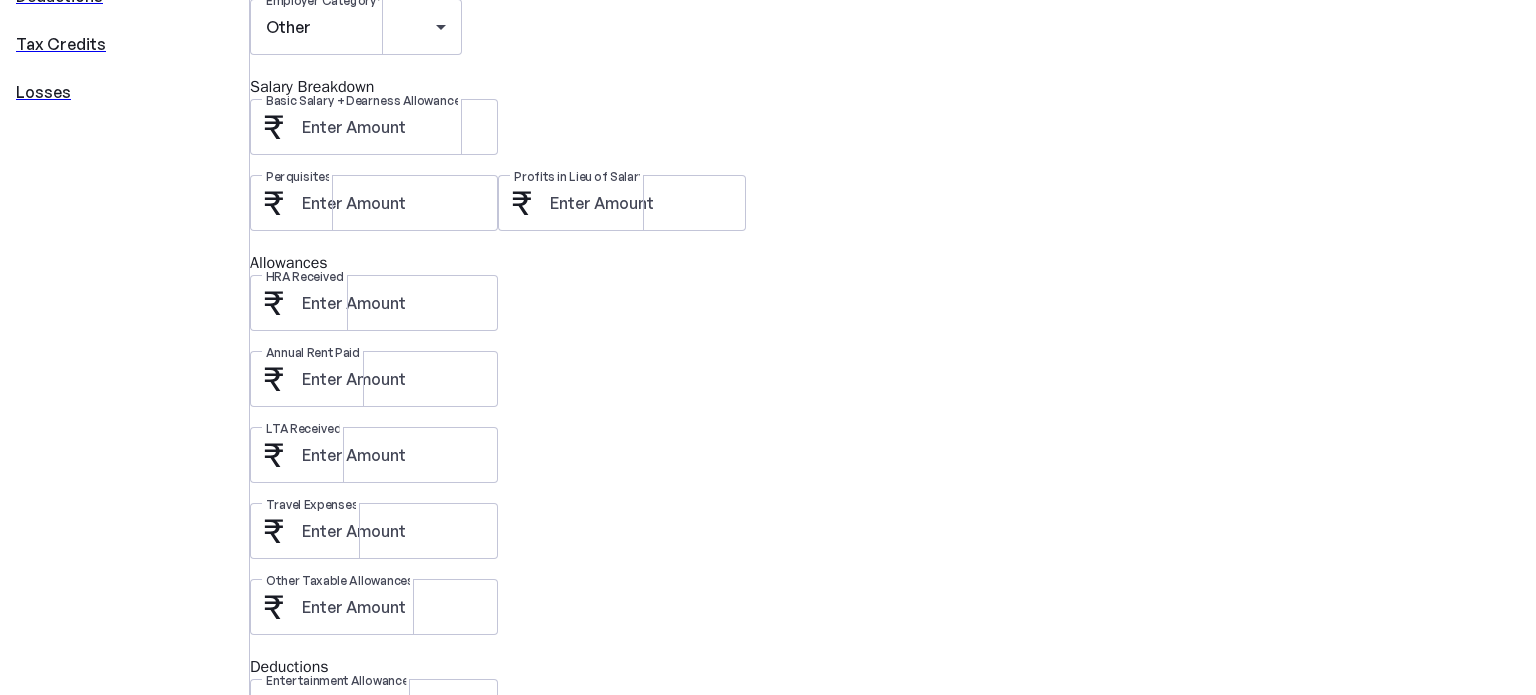 scroll, scrollTop: 981, scrollLeft: 0, axis: vertical 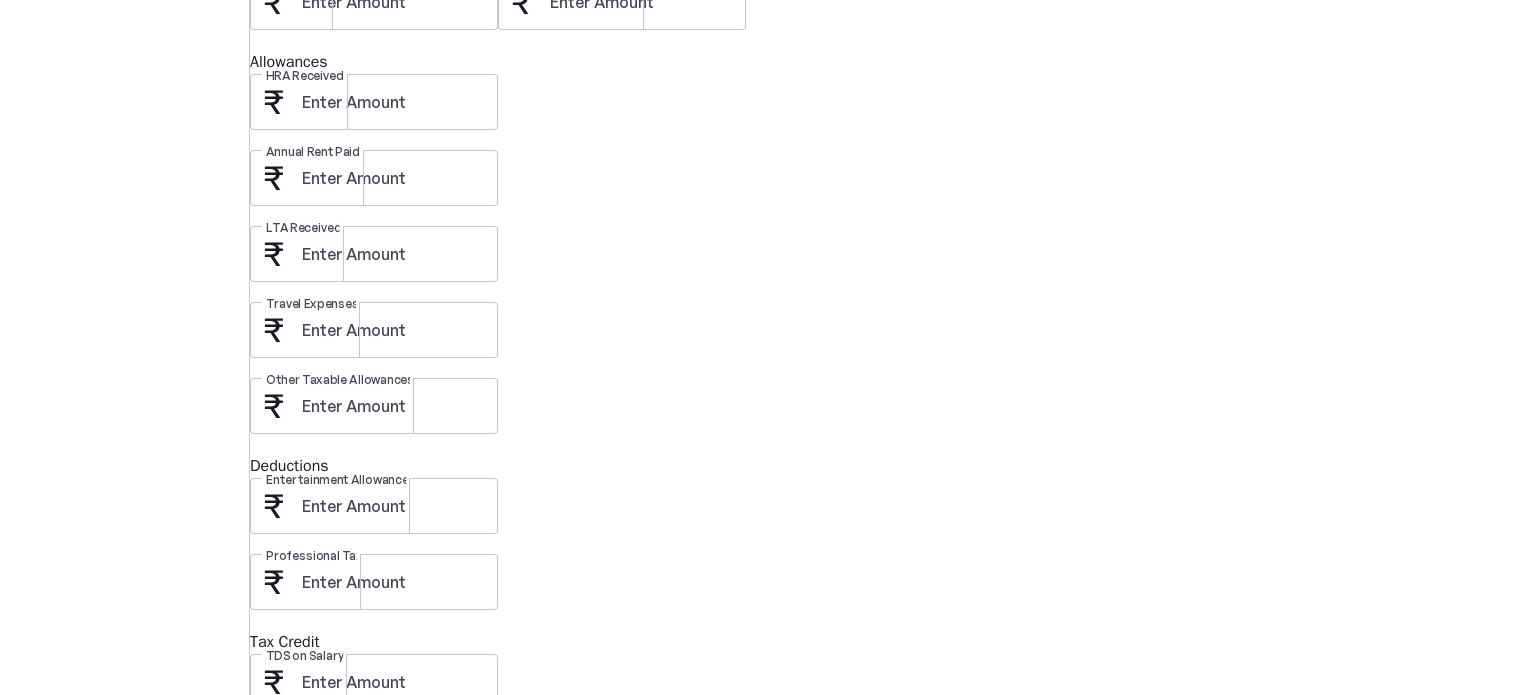 type on "YourStory Media" 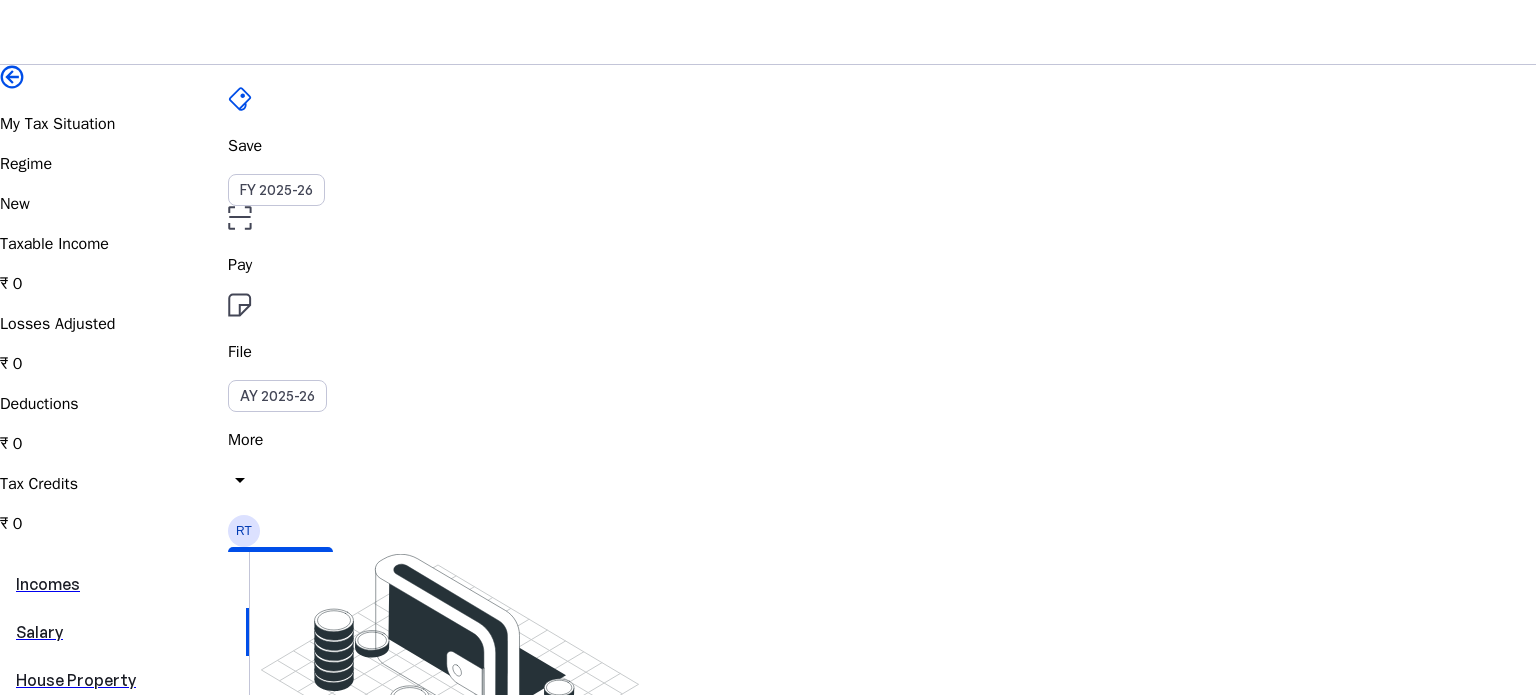 click on "Taxable Income ₹ 0" at bounding box center [768, 264] 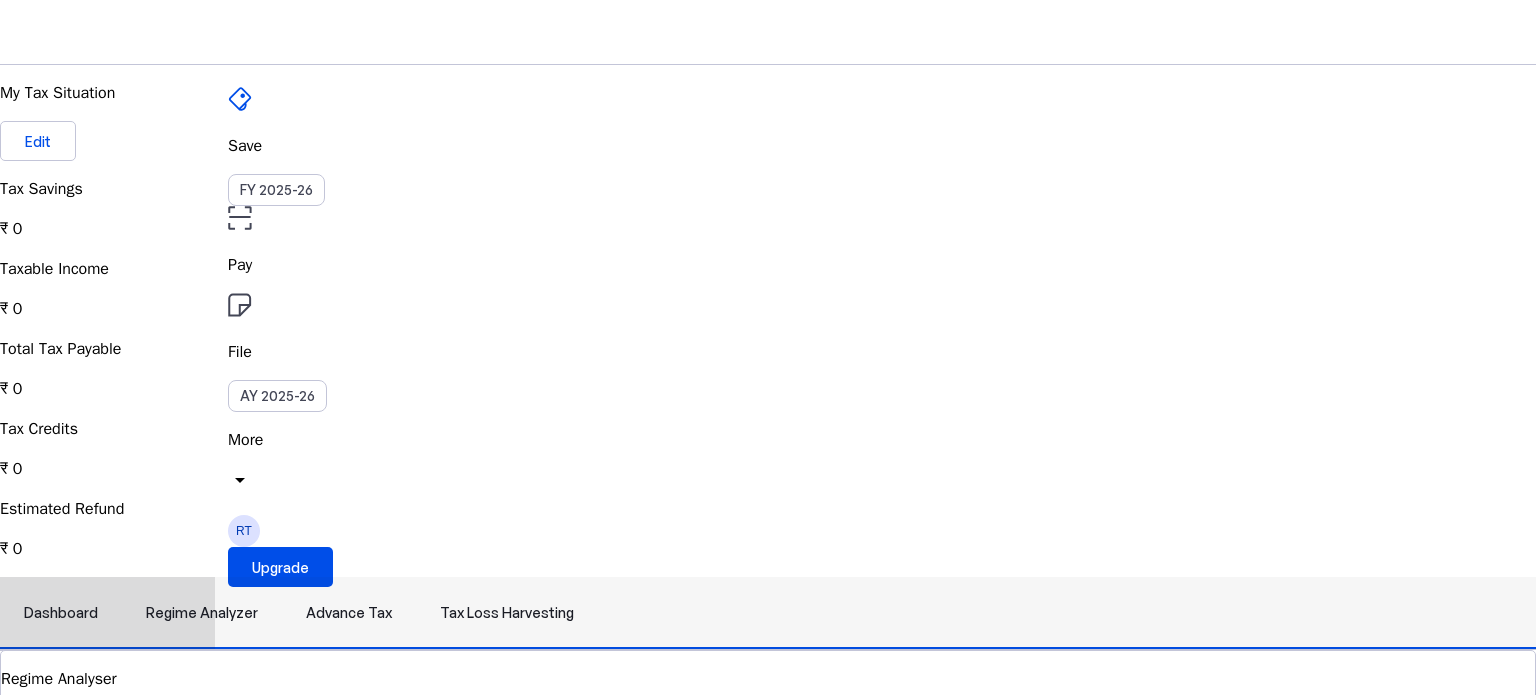 click on "Advance Tax" at bounding box center (349, 613) 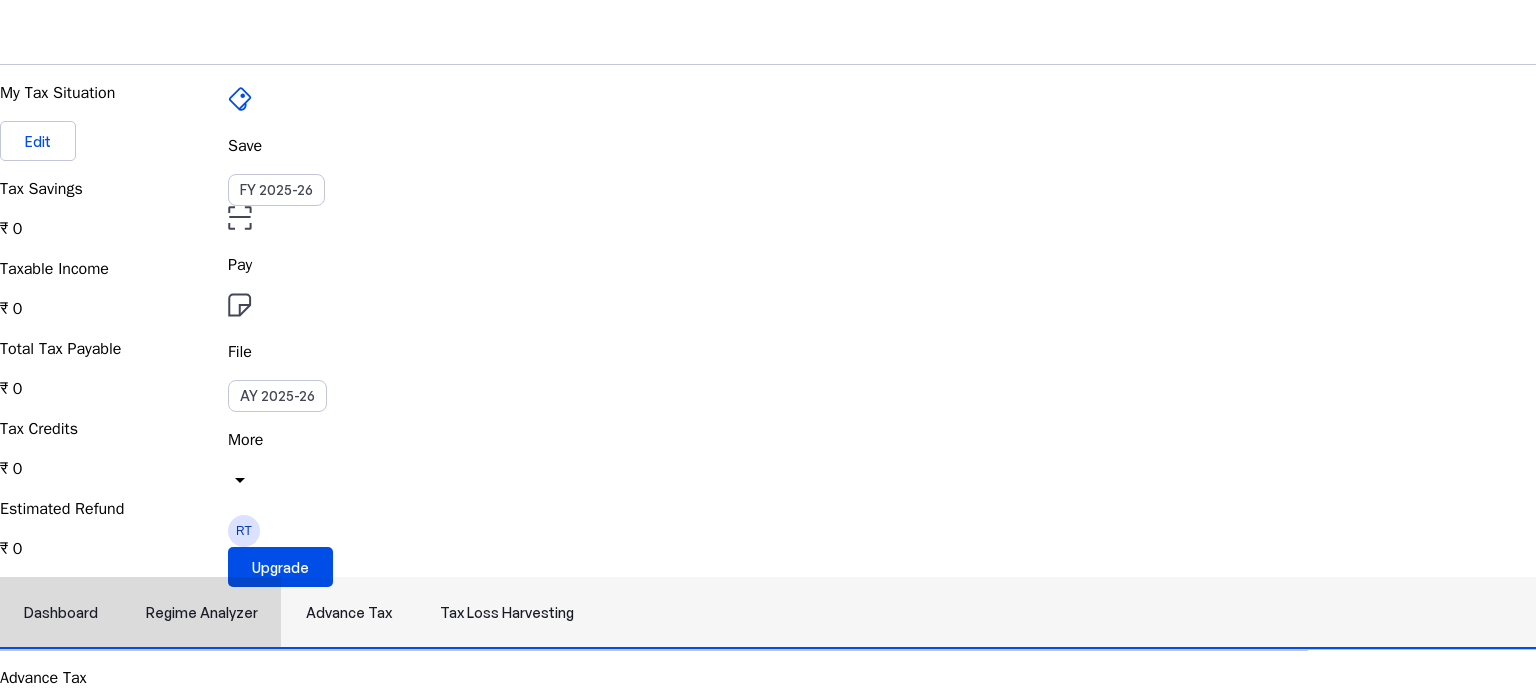 click on "Dashboard" at bounding box center [61, 613] 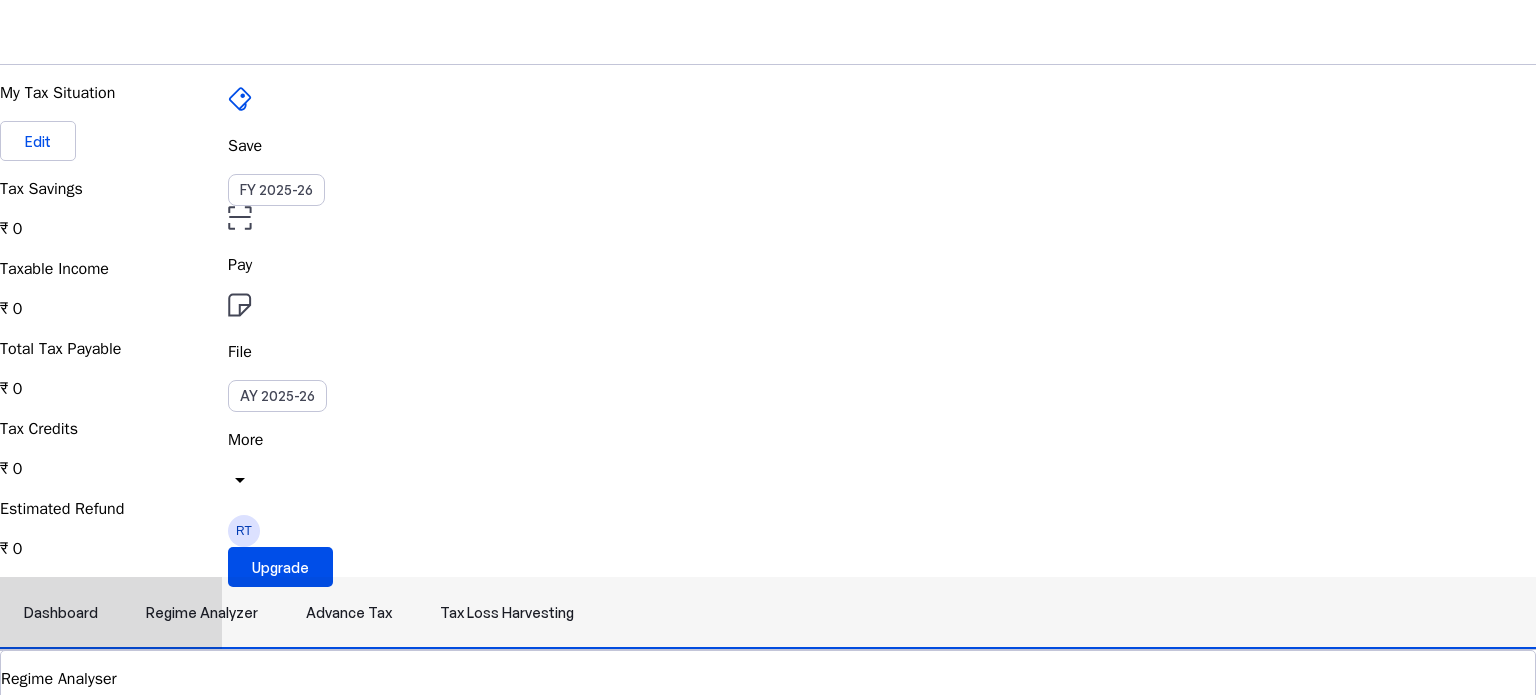 click on "Advance Tax" at bounding box center [349, 613] 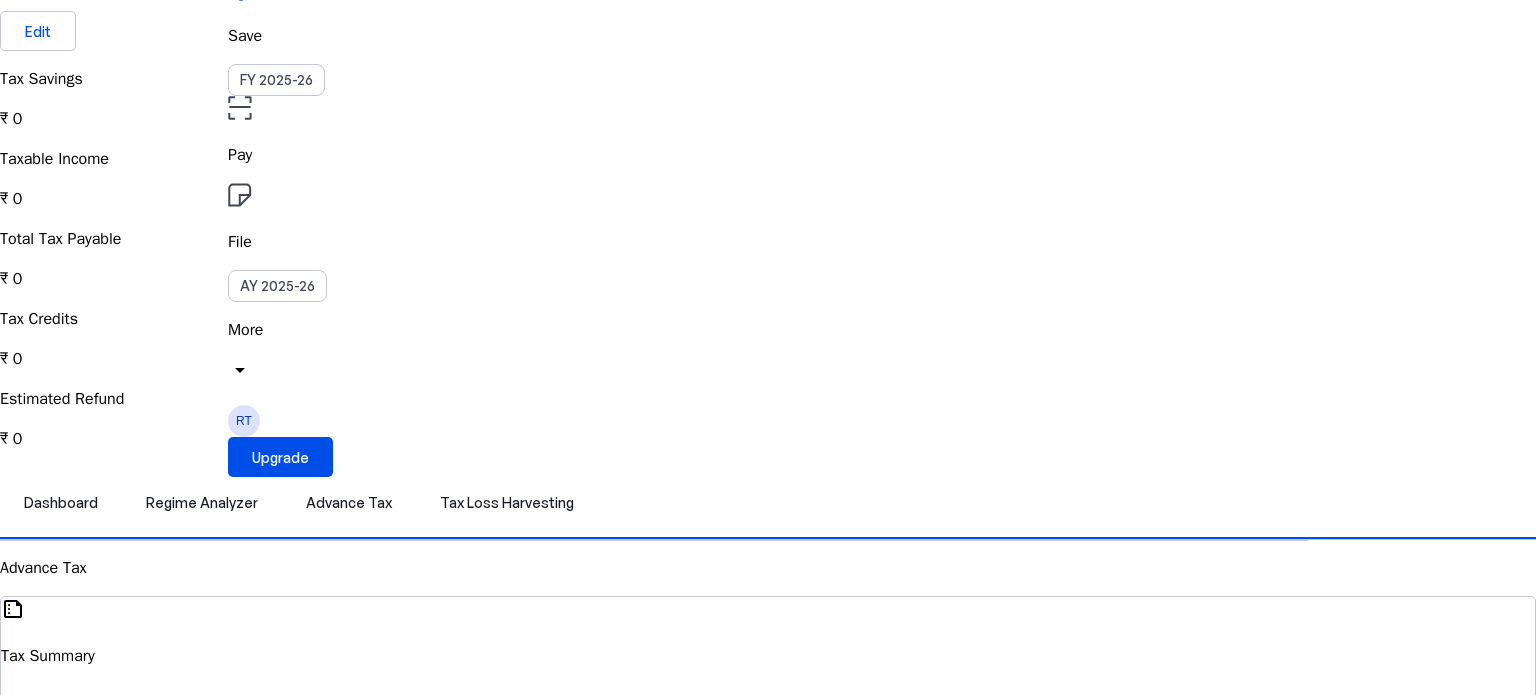 scroll, scrollTop: 118, scrollLeft: 0, axis: vertical 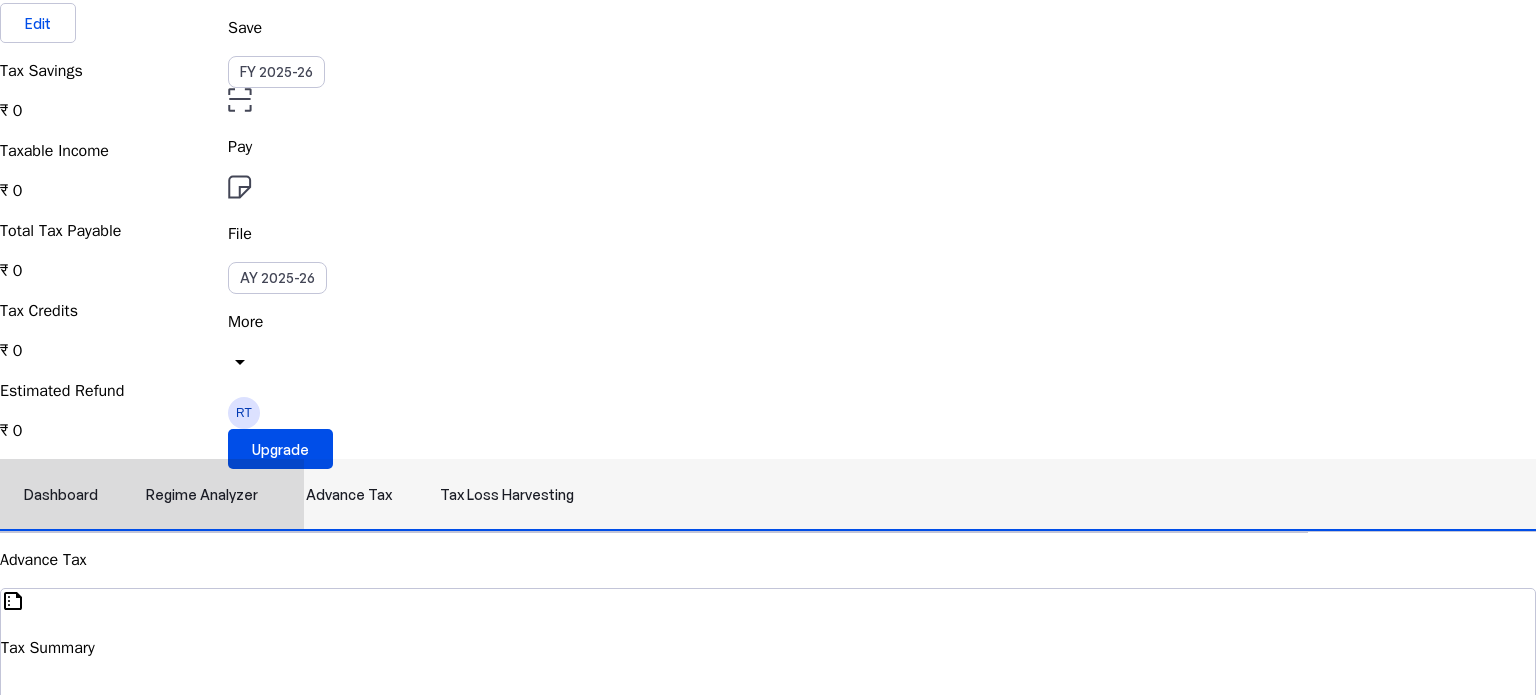 click on "Regime Analyzer" at bounding box center (202, 495) 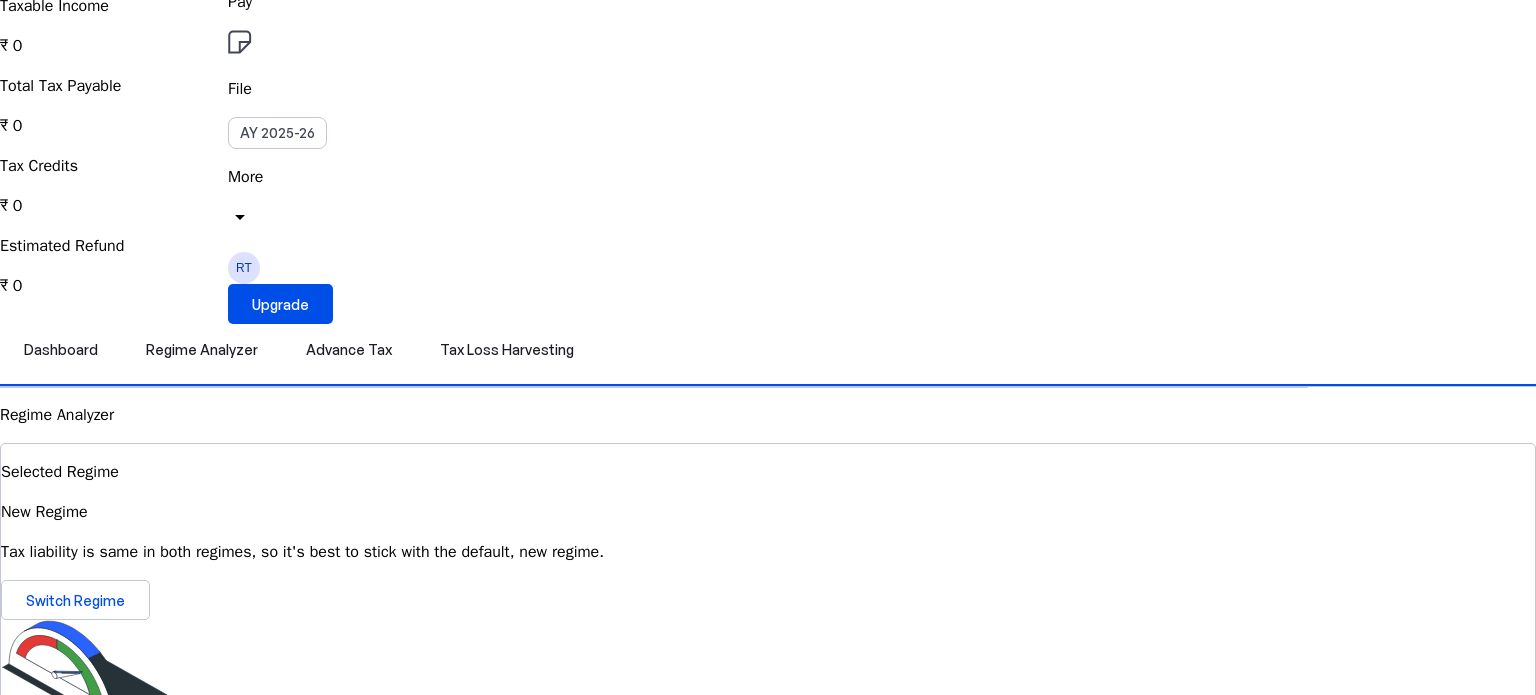 scroll, scrollTop: 56, scrollLeft: 0, axis: vertical 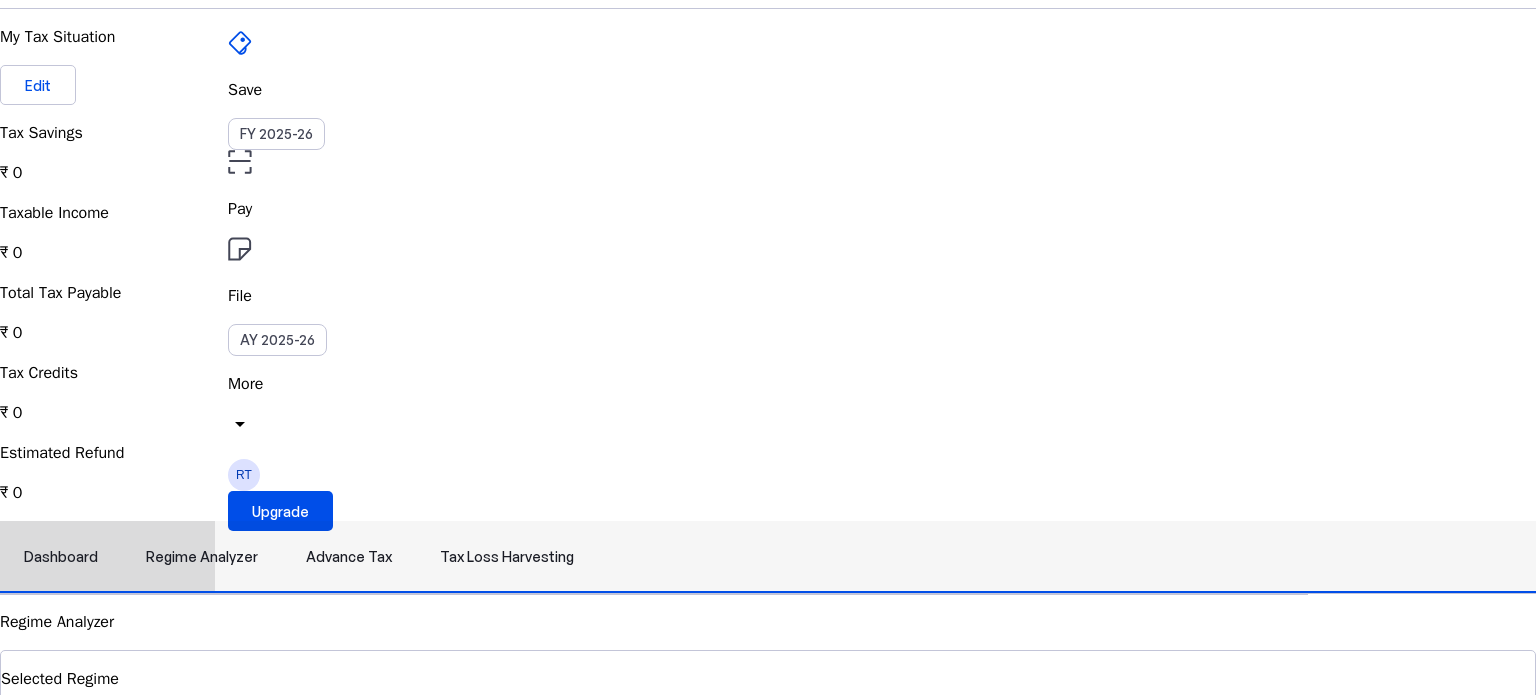 click on "Dashboard" at bounding box center [61, 557] 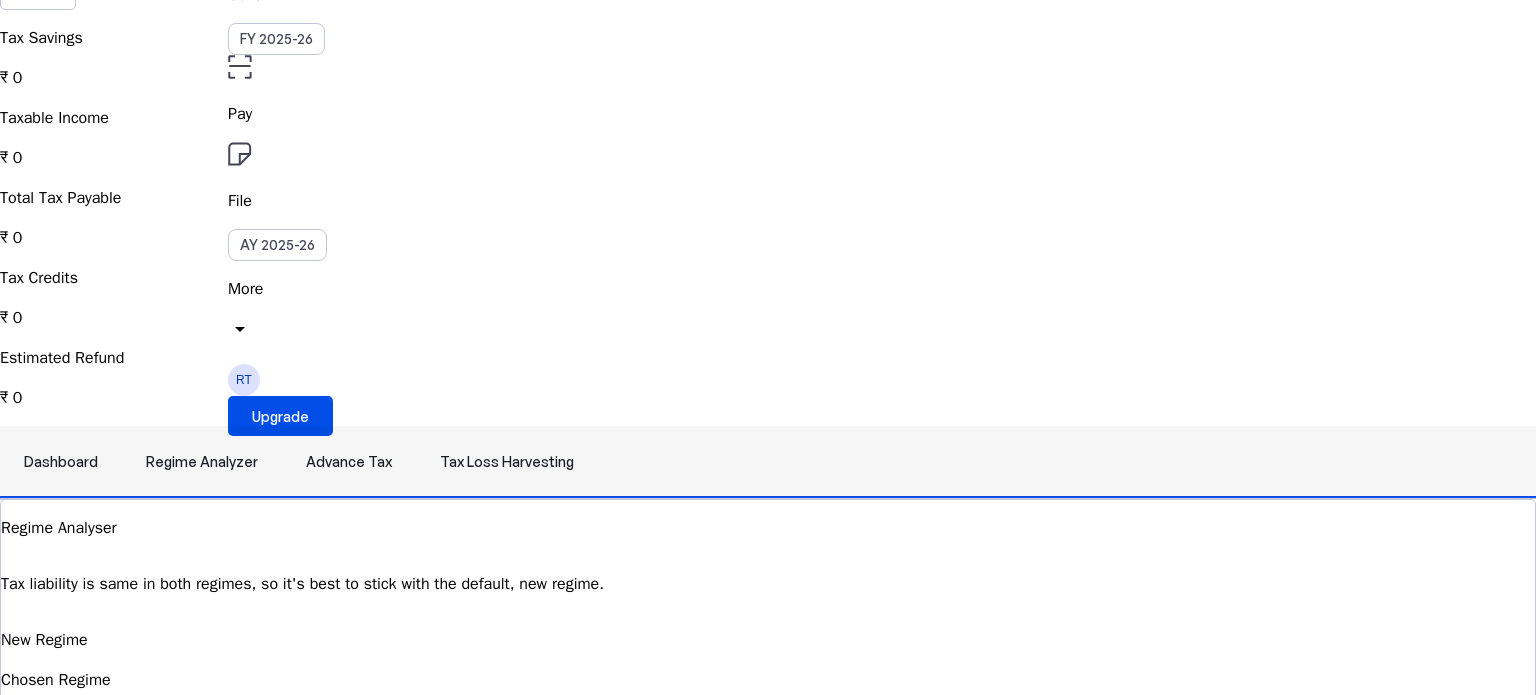 scroll, scrollTop: 0, scrollLeft: 0, axis: both 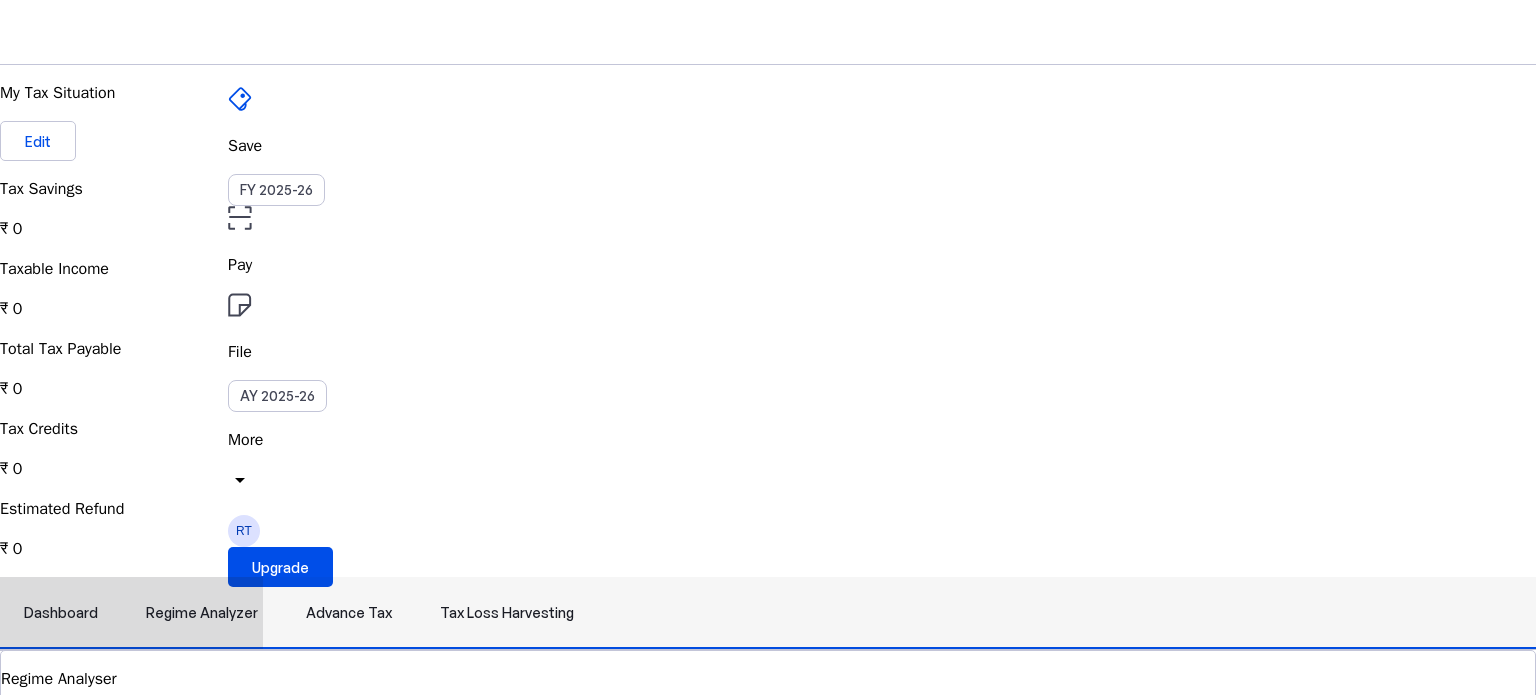 click on "Tax Loss Harvesting" at bounding box center [507, 613] 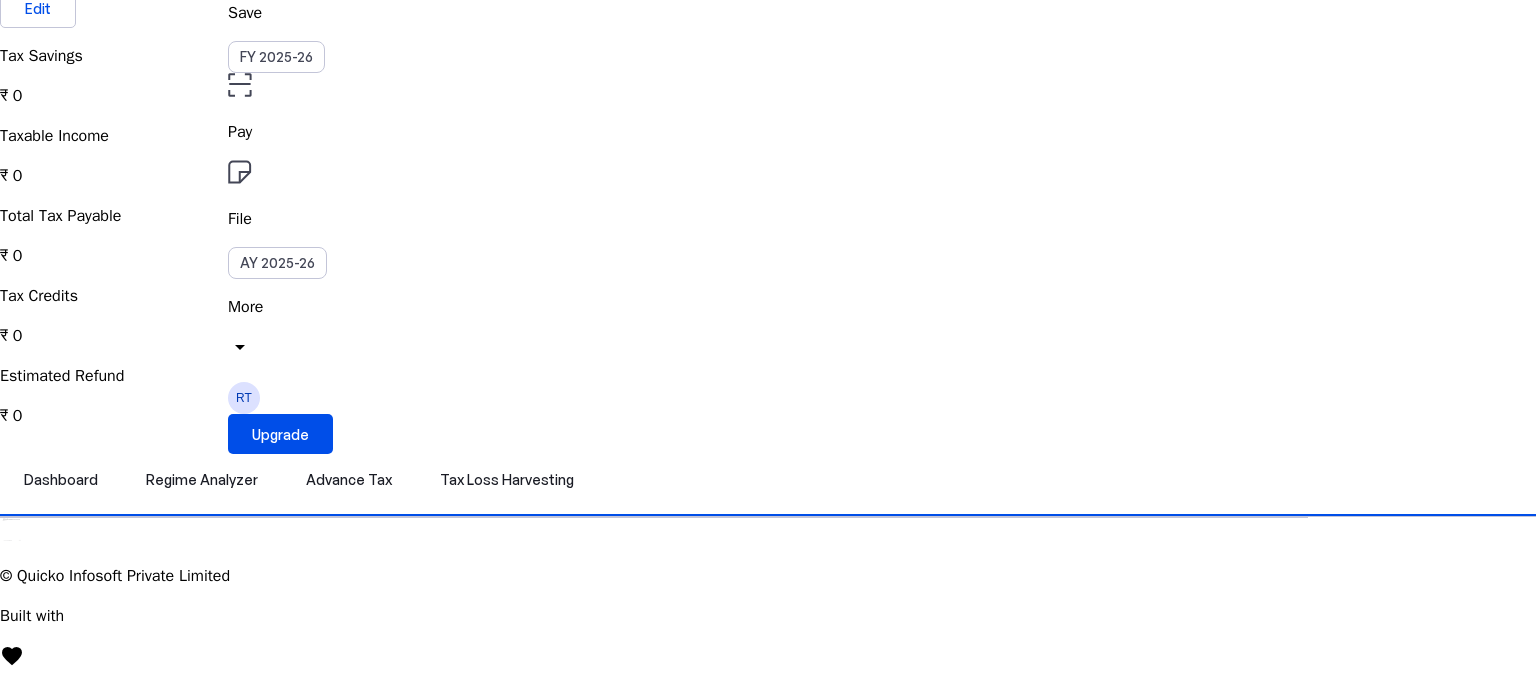 scroll, scrollTop: 0, scrollLeft: 0, axis: both 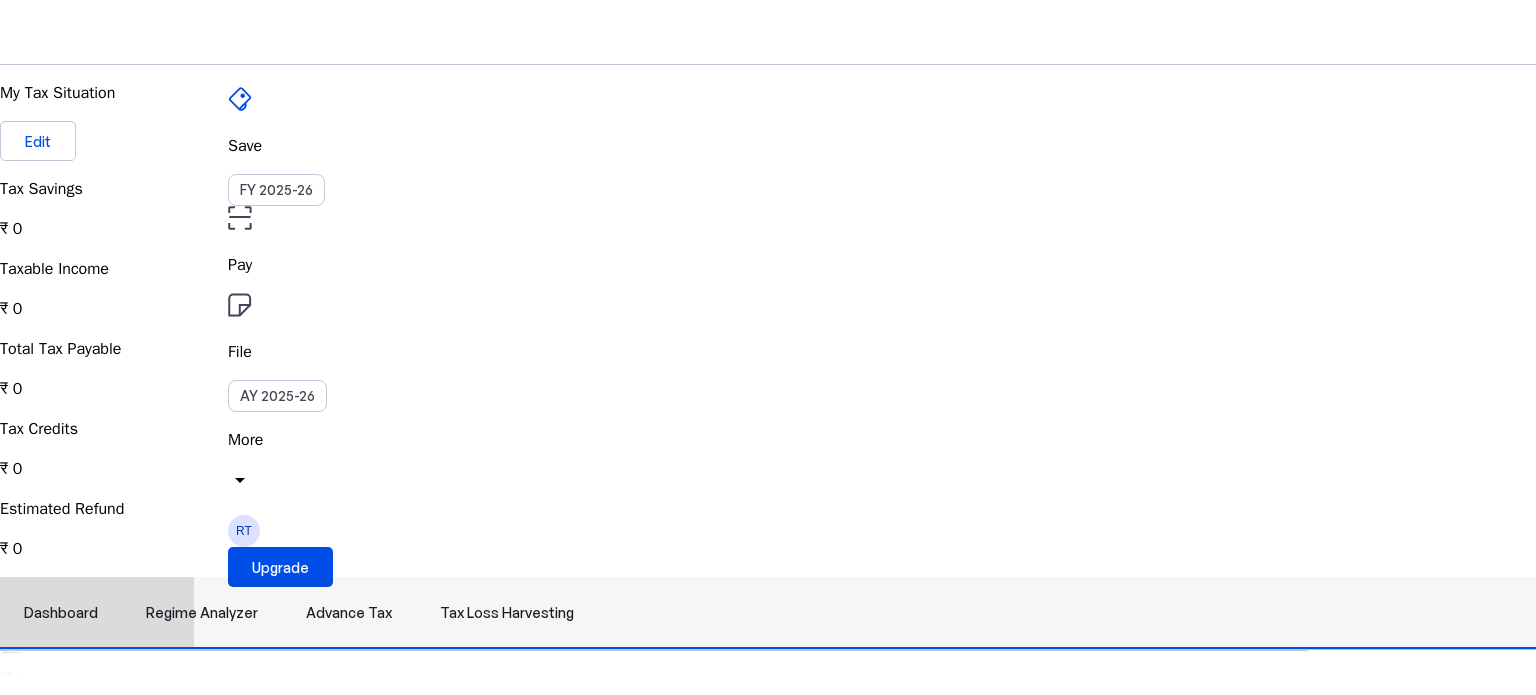 click on "Dashboard" at bounding box center (61, 613) 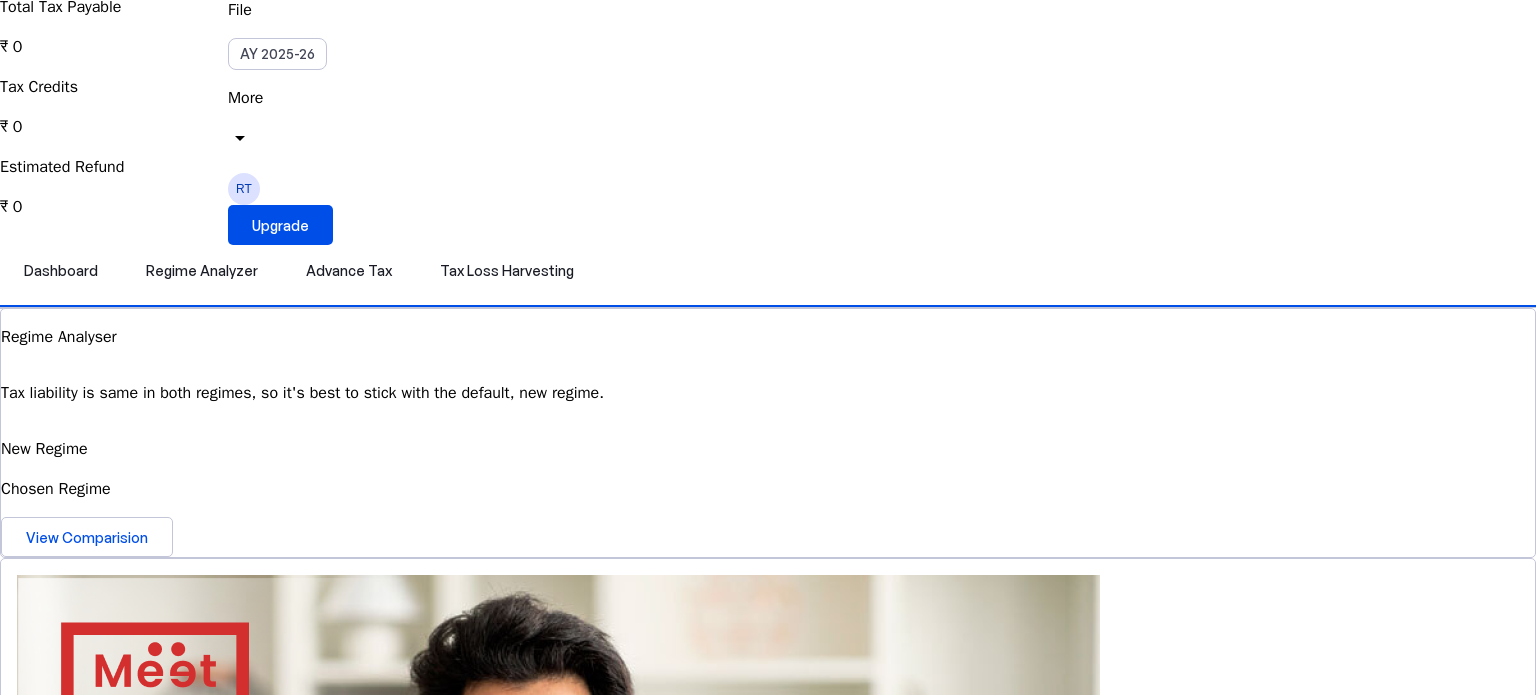 scroll, scrollTop: 336, scrollLeft: 0, axis: vertical 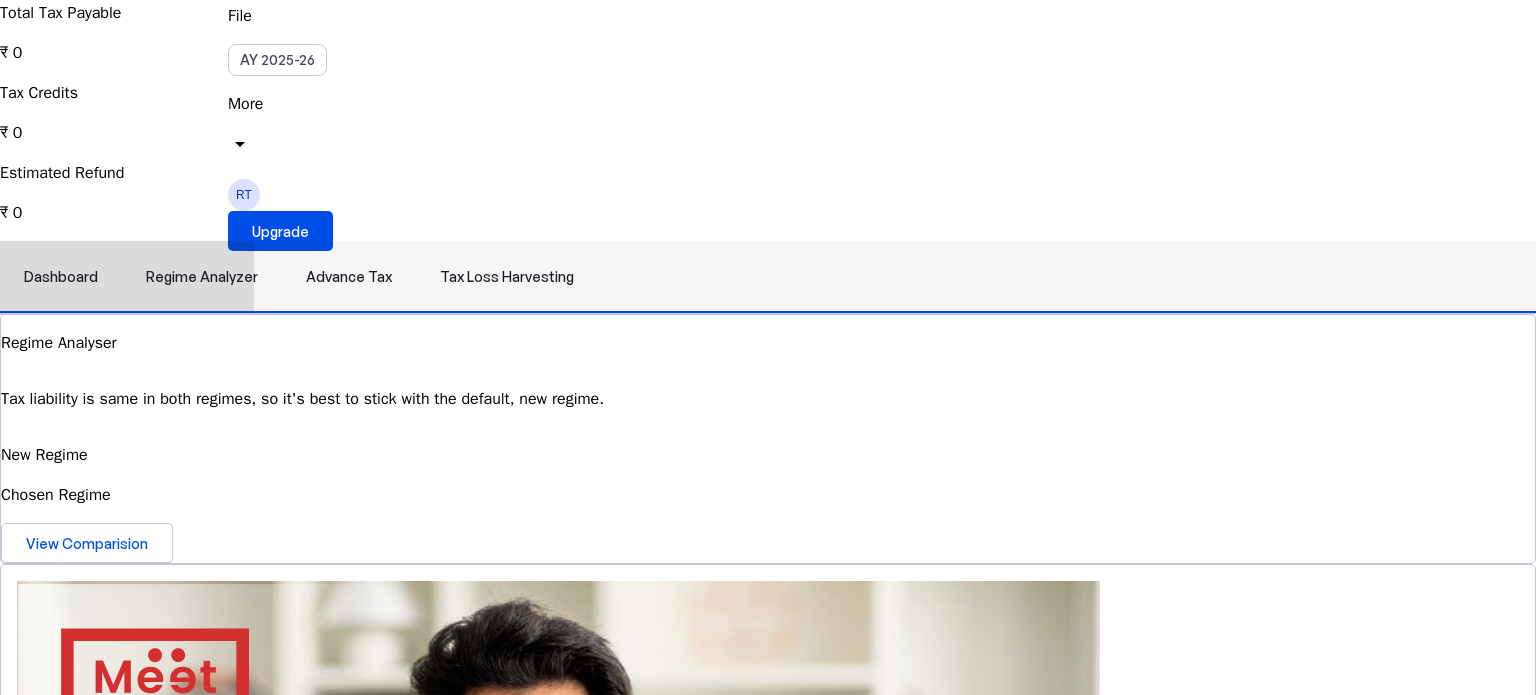 click on "Regime Analyzer" at bounding box center (202, 277) 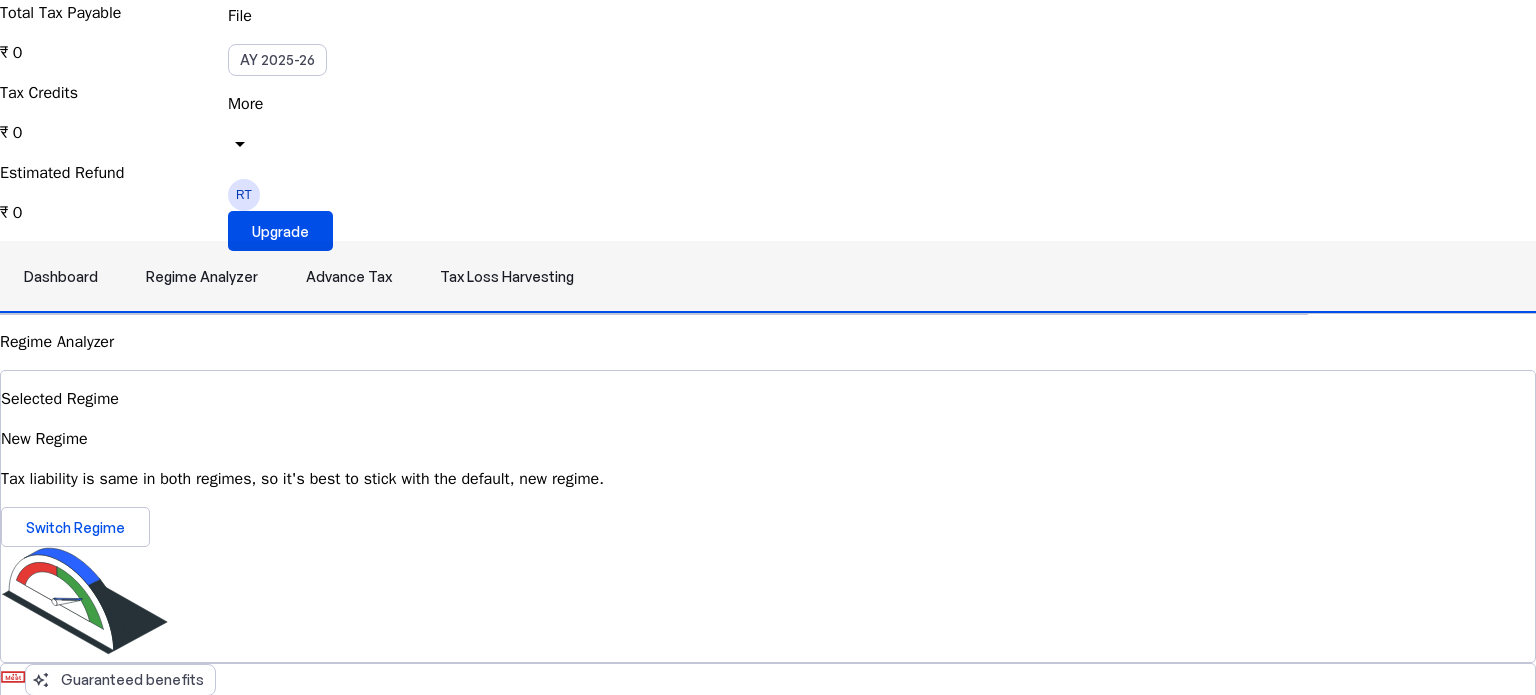 scroll, scrollTop: 0, scrollLeft: 0, axis: both 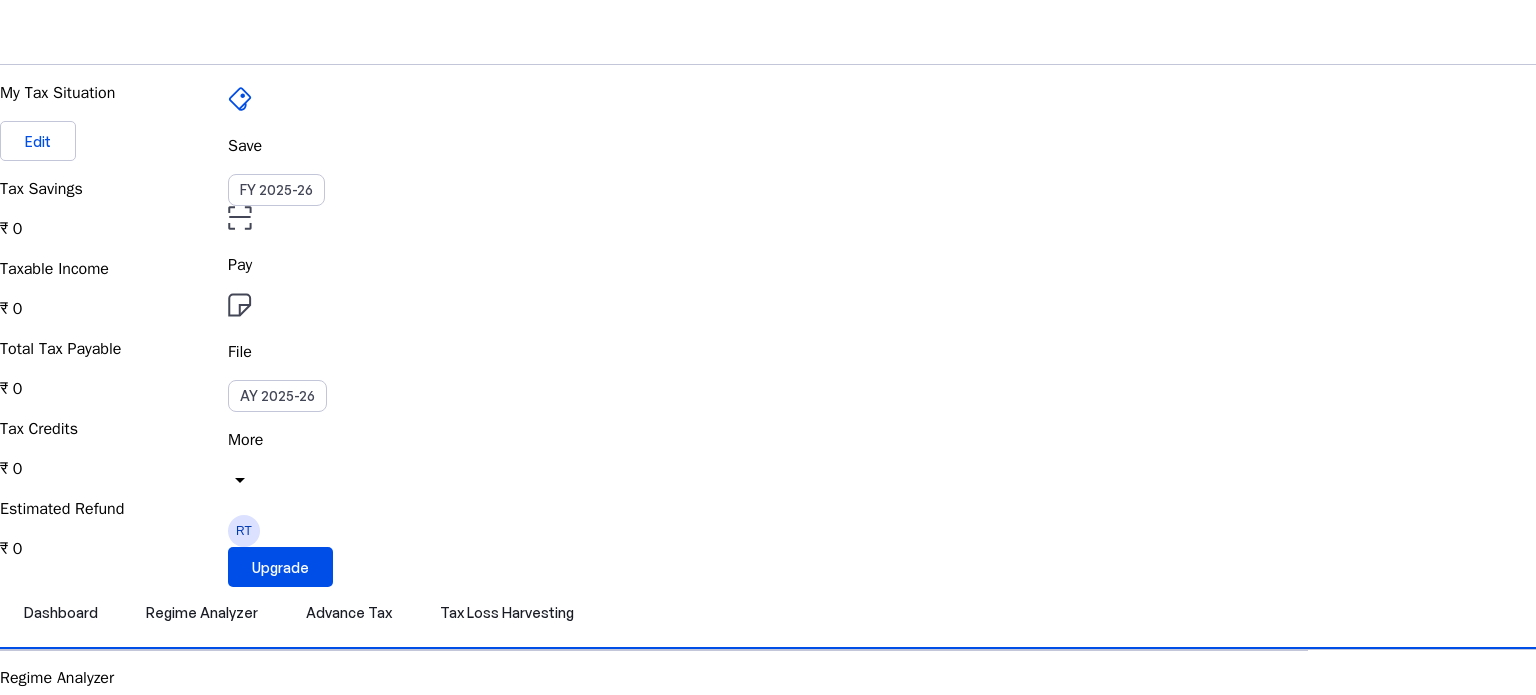 click on "Save FY 2025-26 Pay File AY 2025-26 More arrow_drop_down RT Upgrade" at bounding box center [768, 32] 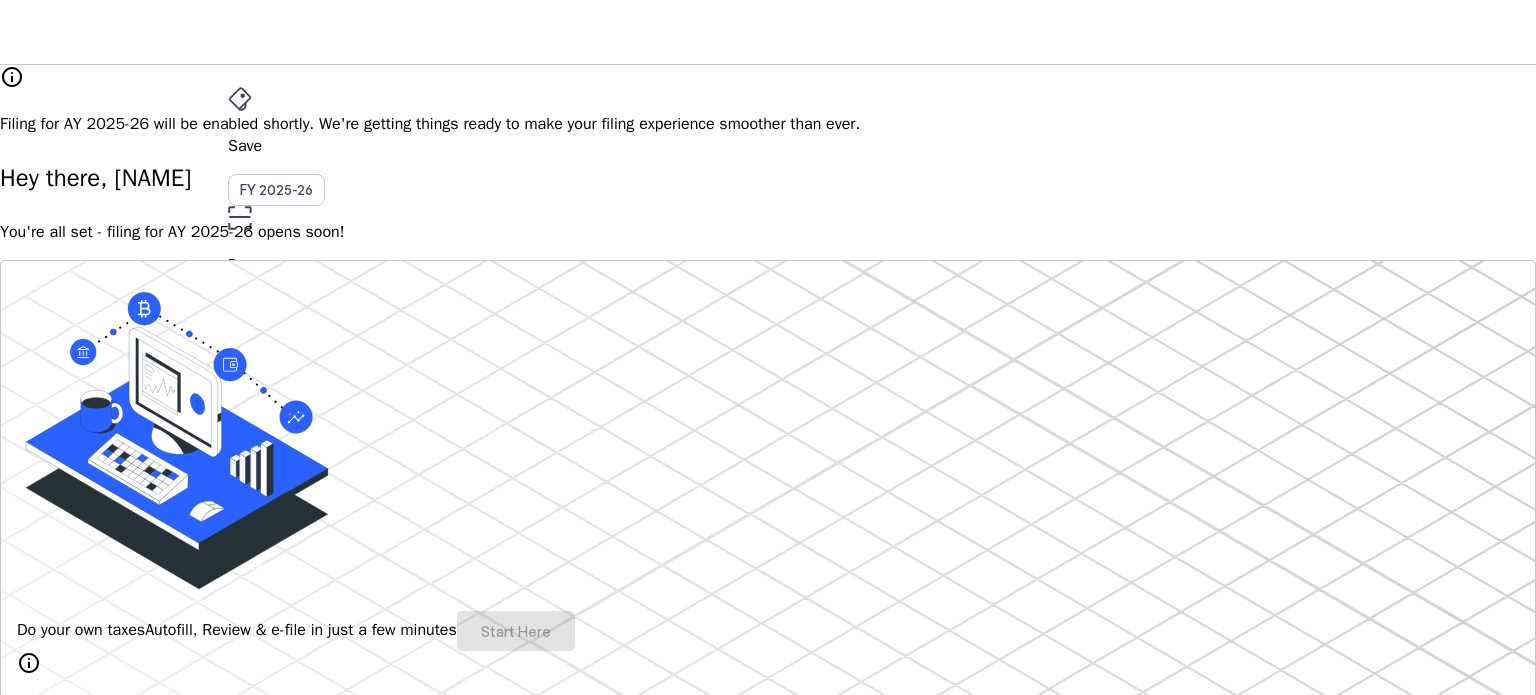 click on "Save FY 2025-26 Pay File AY 2025-26 More arrow_drop_down RT Upgrade" at bounding box center [768, 32] 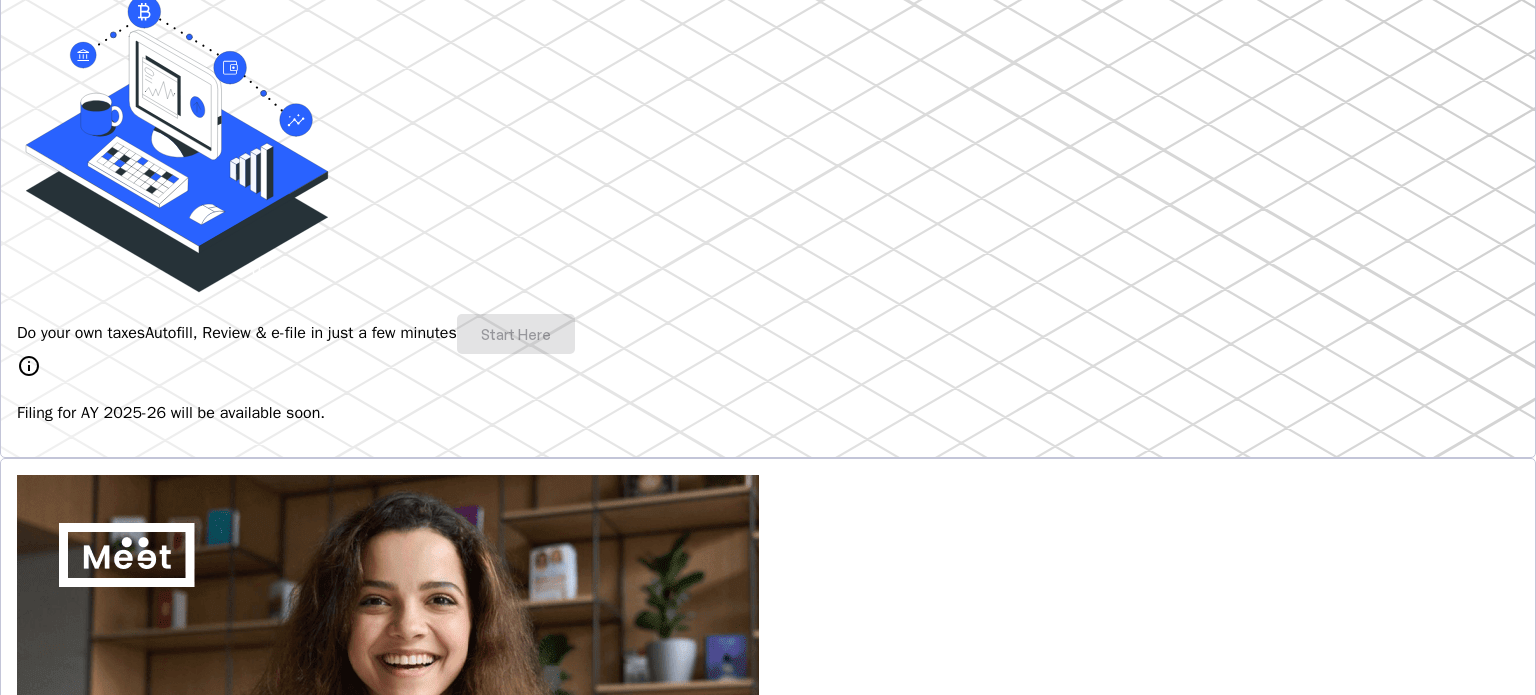 scroll, scrollTop: 298, scrollLeft: 0, axis: vertical 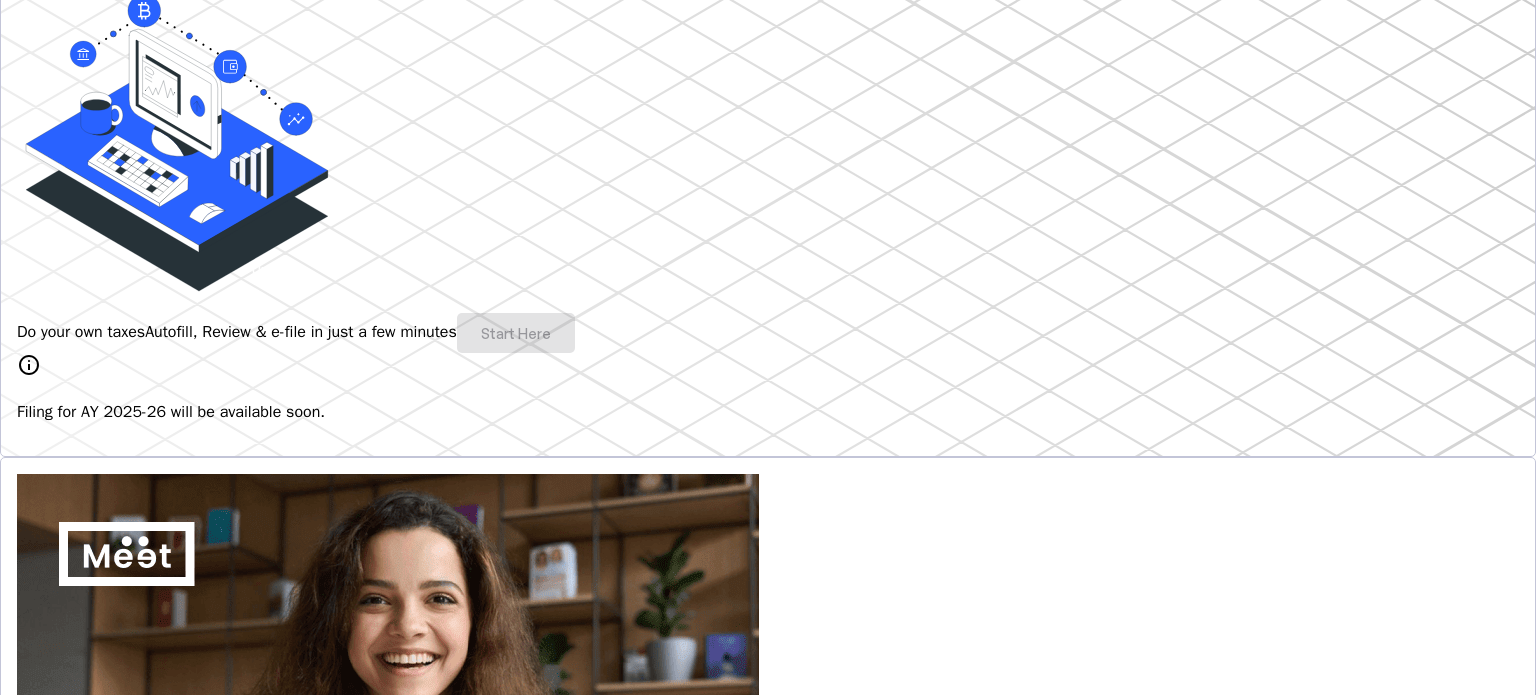 click on "Do your own taxes Autofill, Review & e-file in just a few minutes Start Here info Filing for AY 2025-26 will be available soon." at bounding box center [768, 209] 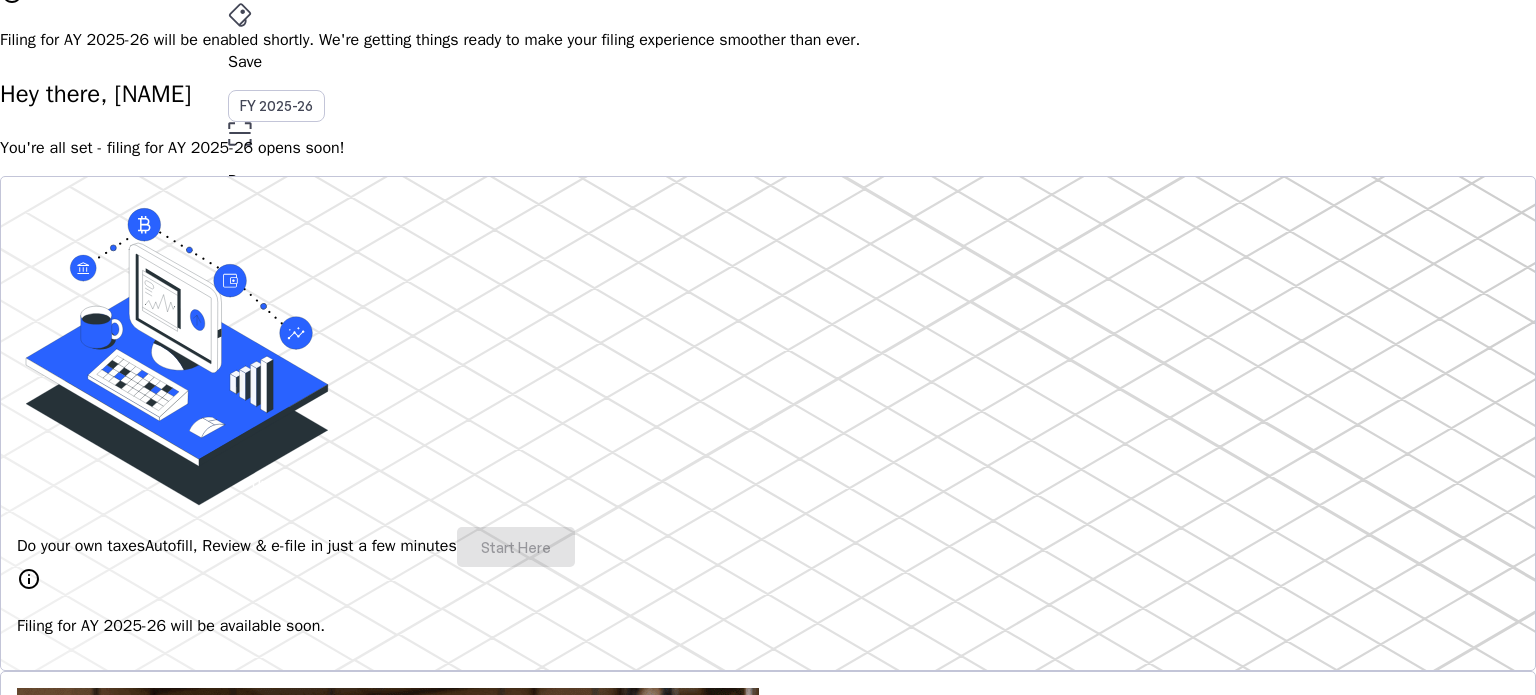 scroll, scrollTop: 0, scrollLeft: 0, axis: both 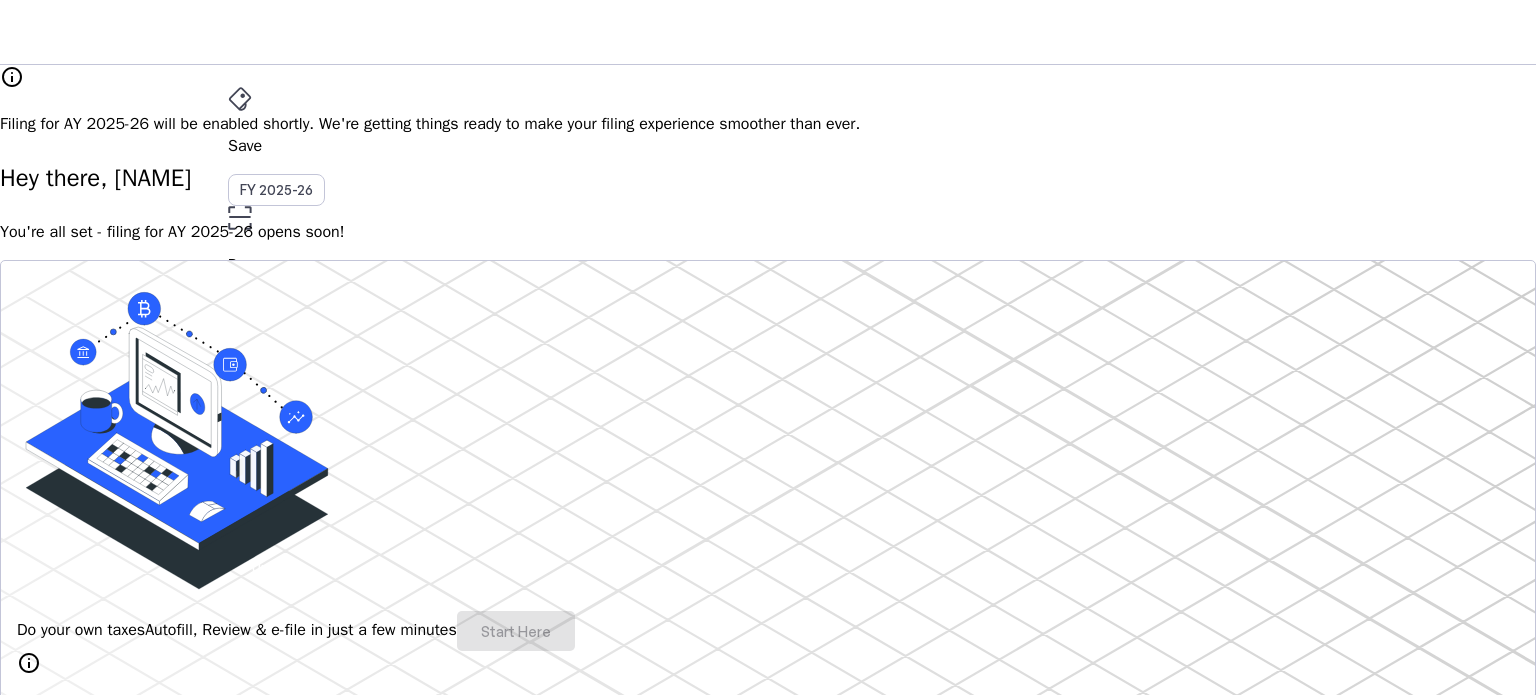 click on "Save FY 2025-26 Pay File AY 2025-26 More arrow_drop_down RT Upgrade" at bounding box center (768, 32) 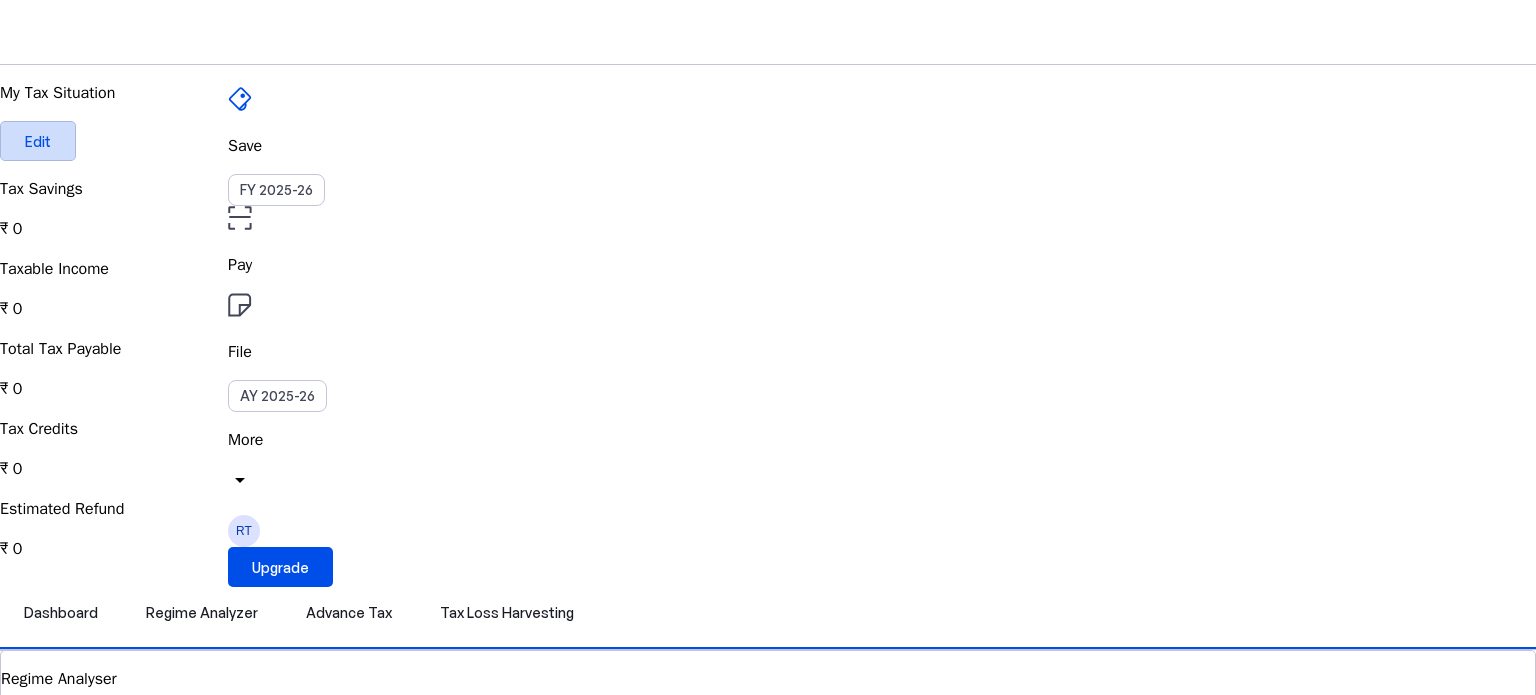 click at bounding box center [38, 141] 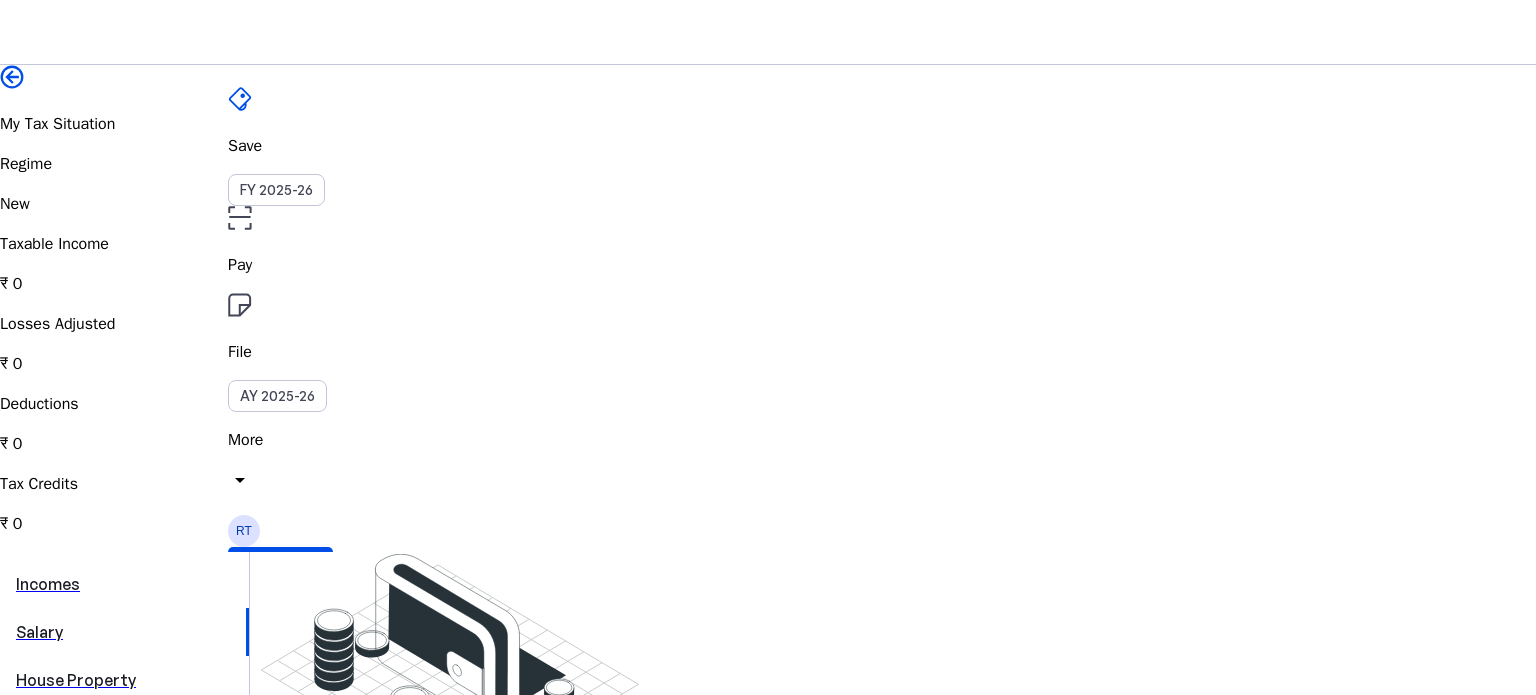 click on "Salary" at bounding box center [124, 632] 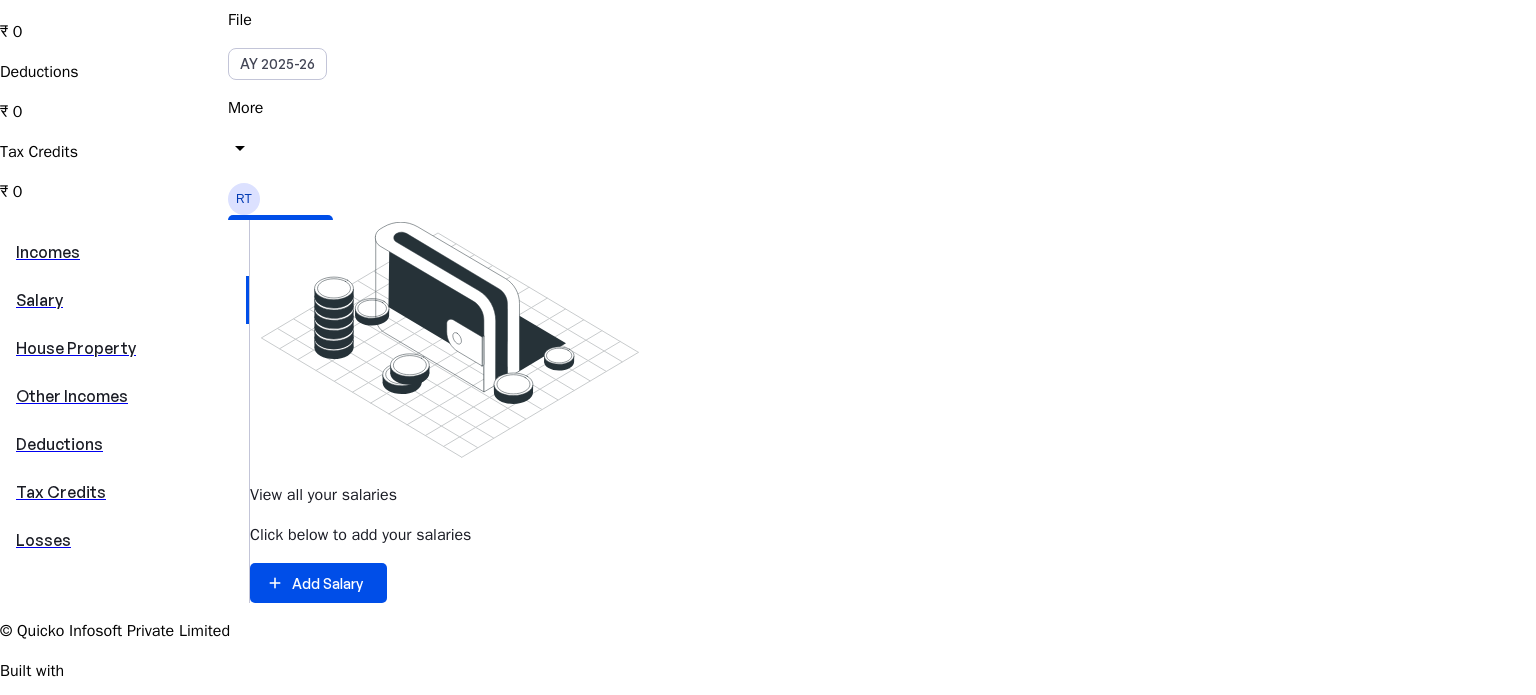 scroll, scrollTop: 334, scrollLeft: 0, axis: vertical 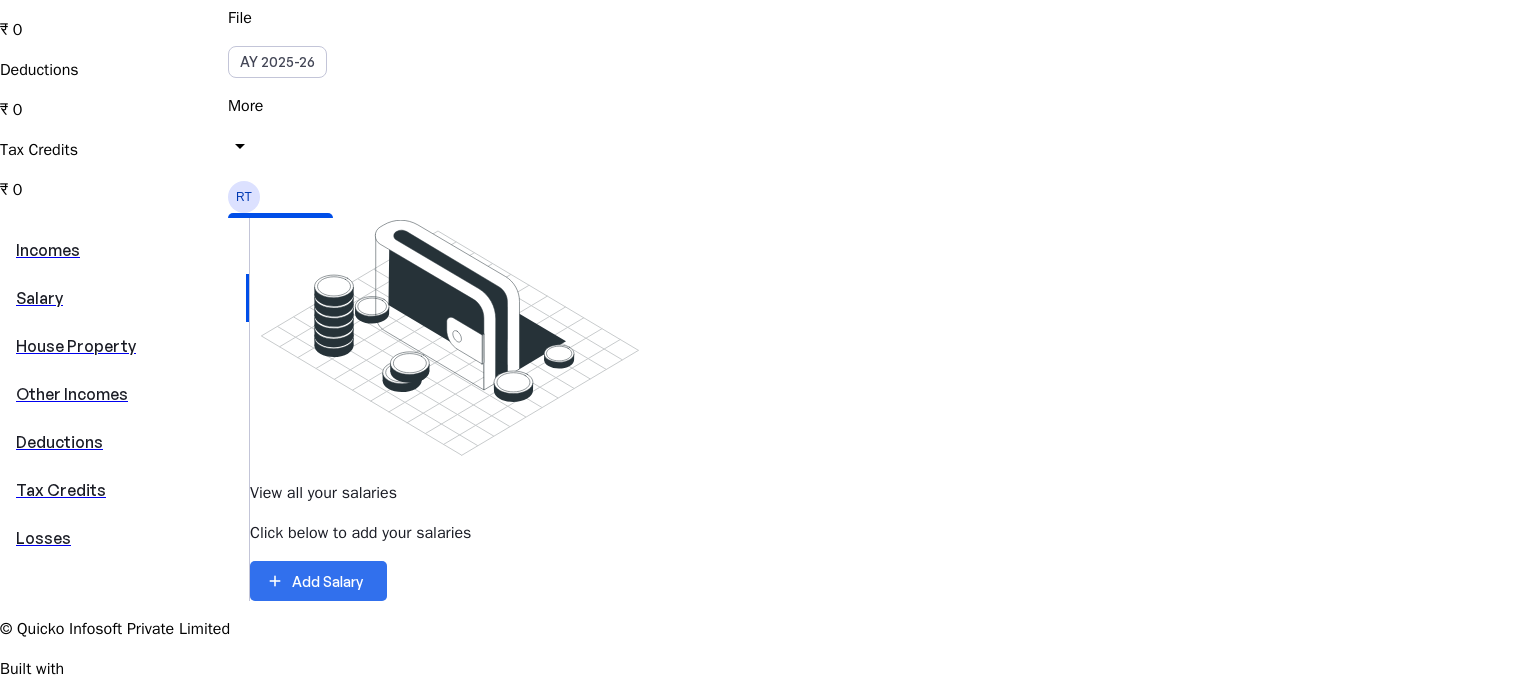 click on "Add Salary" at bounding box center (327, 581) 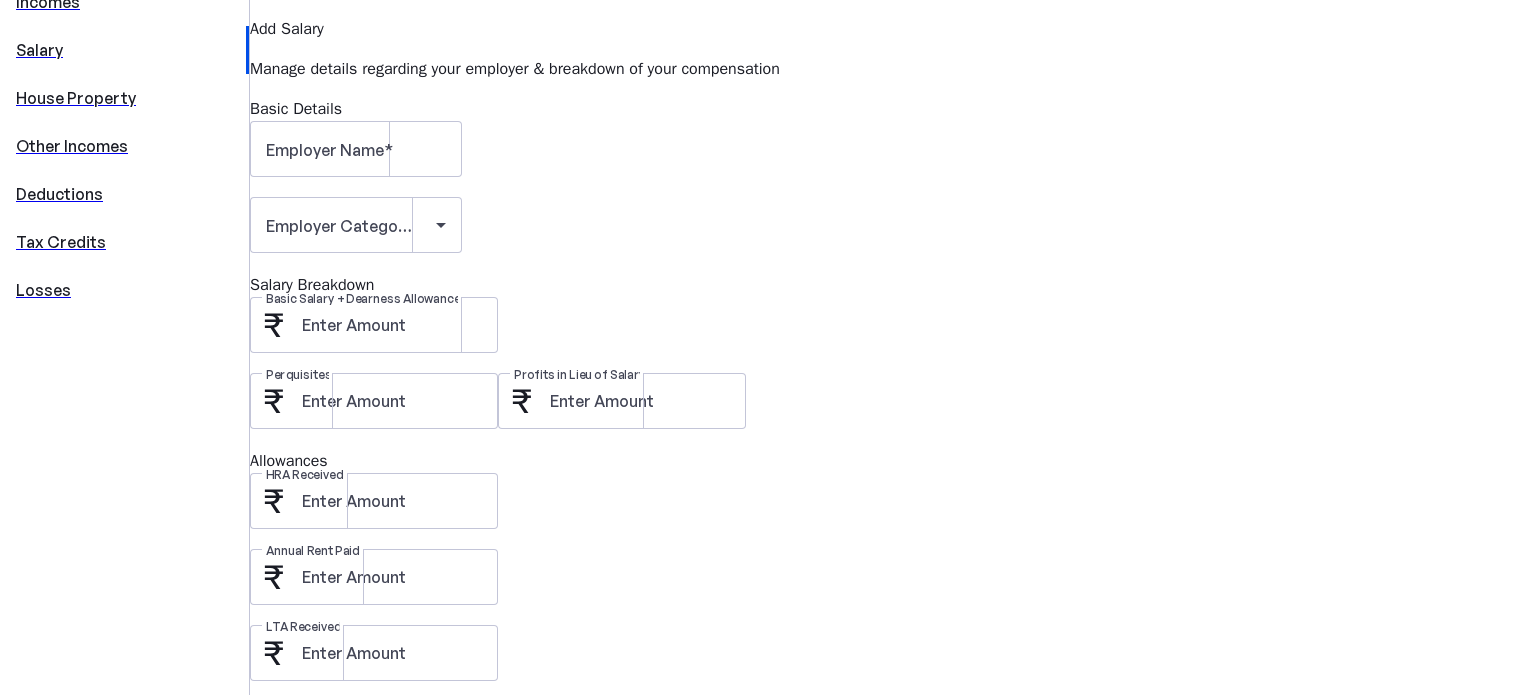 scroll, scrollTop: 583, scrollLeft: 0, axis: vertical 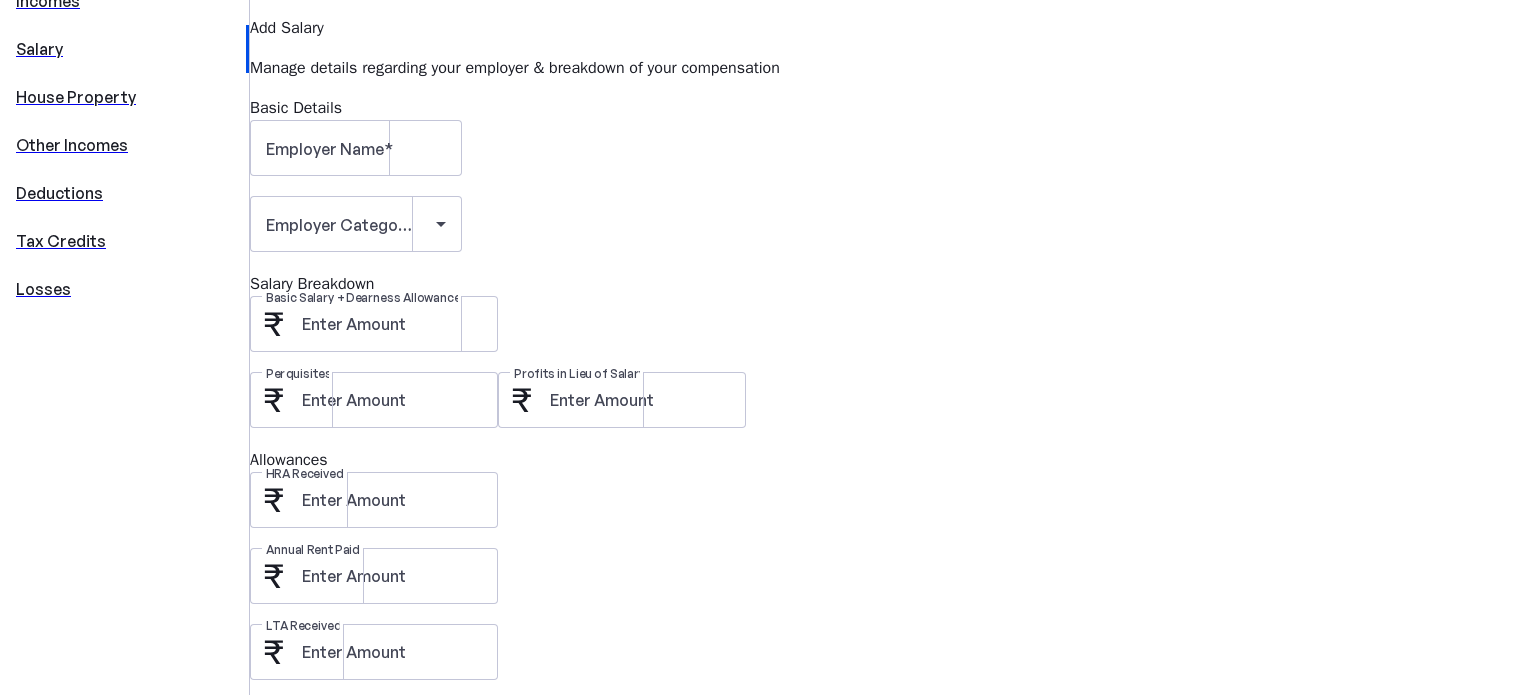 click on "Other Taxable Allowances" at bounding box center [392, 804] 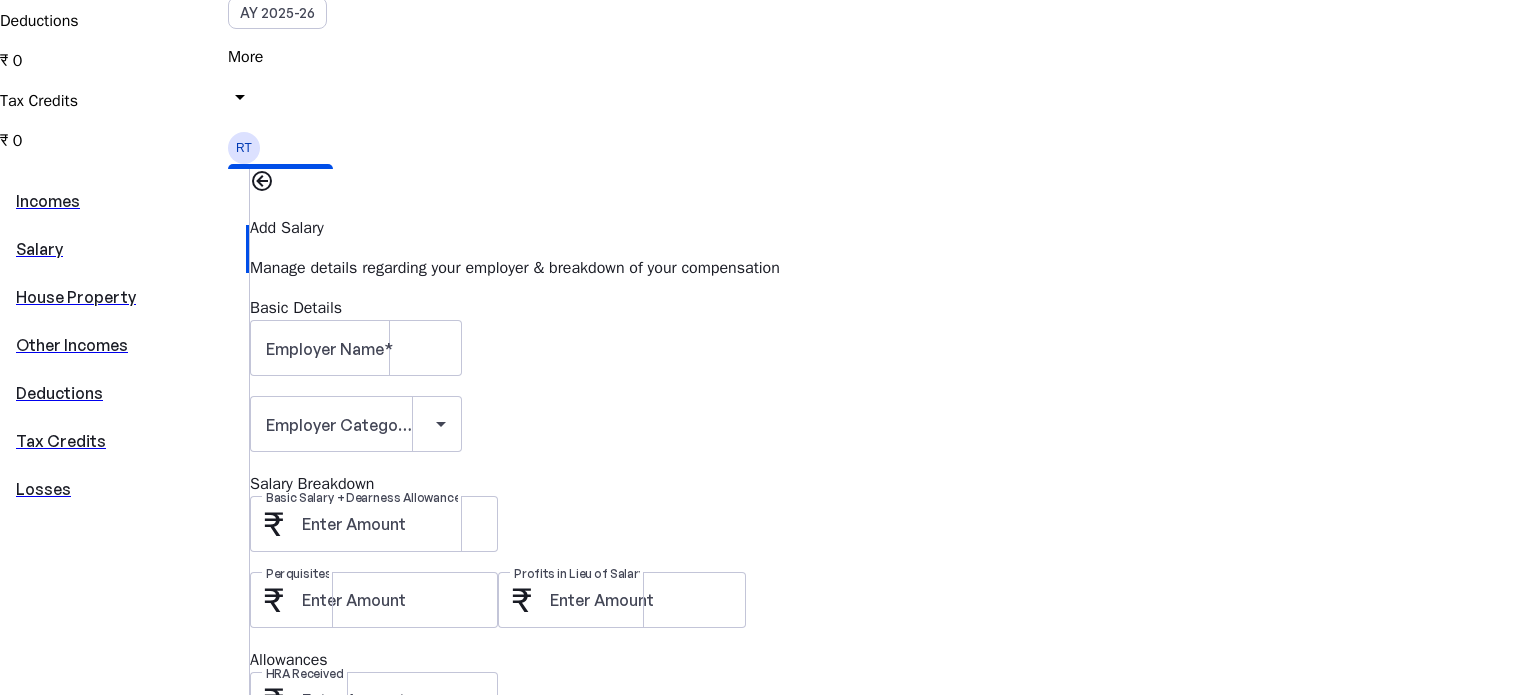 scroll, scrollTop: 376, scrollLeft: 0, axis: vertical 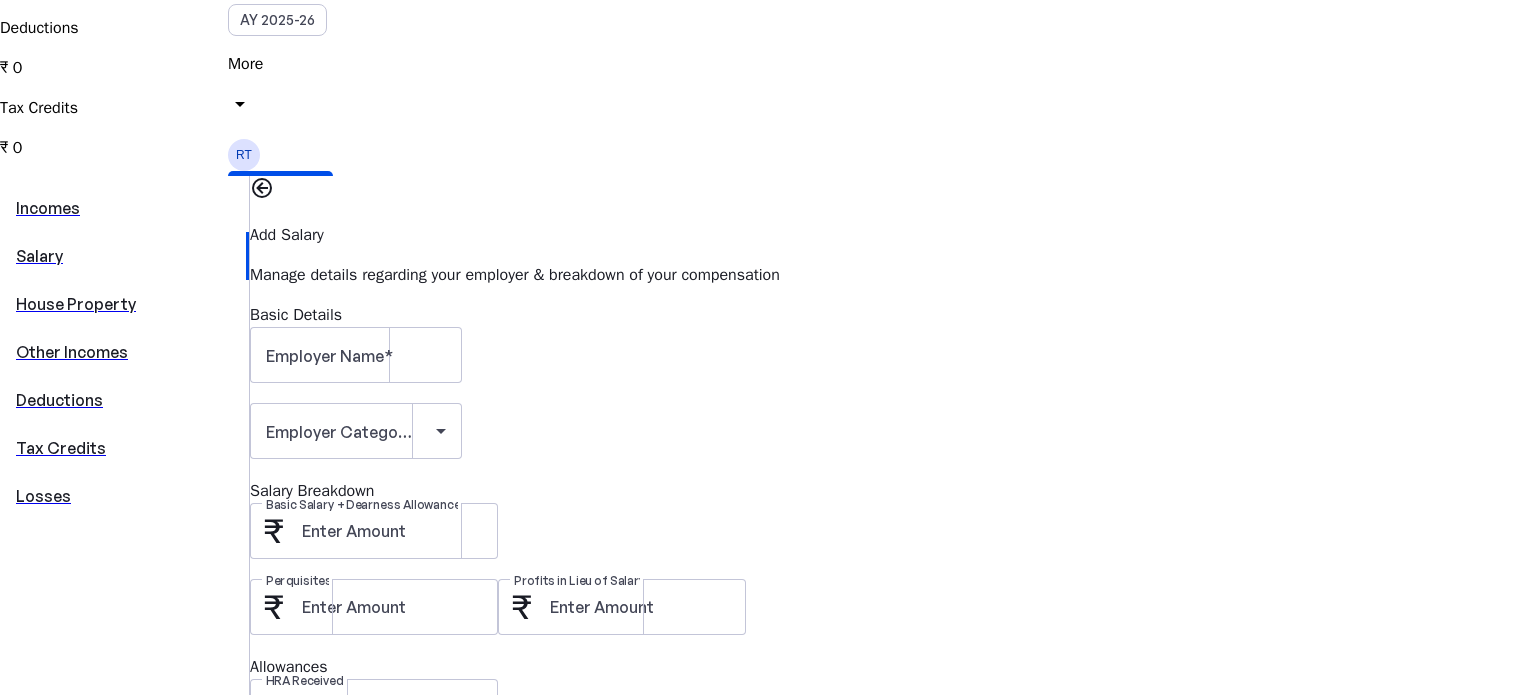 click on "House Property" at bounding box center [124, 304] 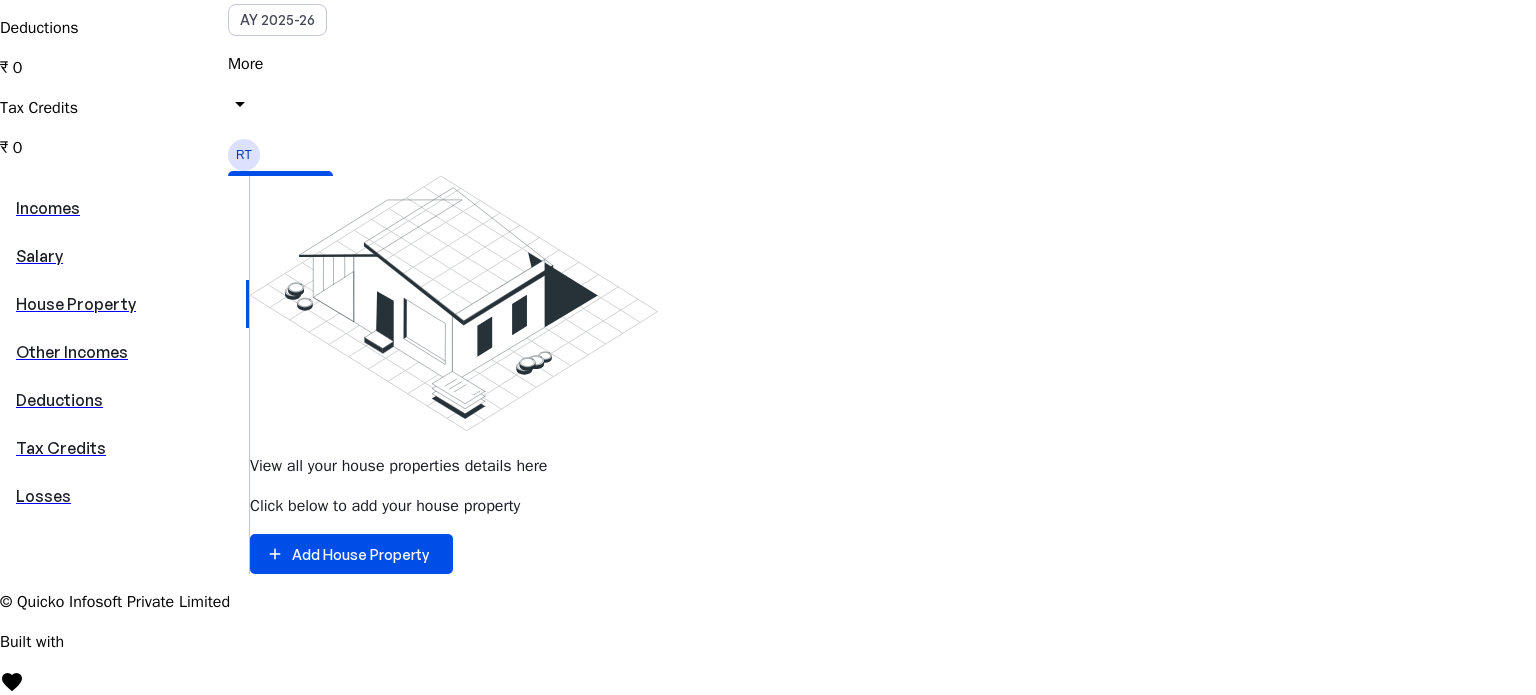 scroll, scrollTop: 0, scrollLeft: 0, axis: both 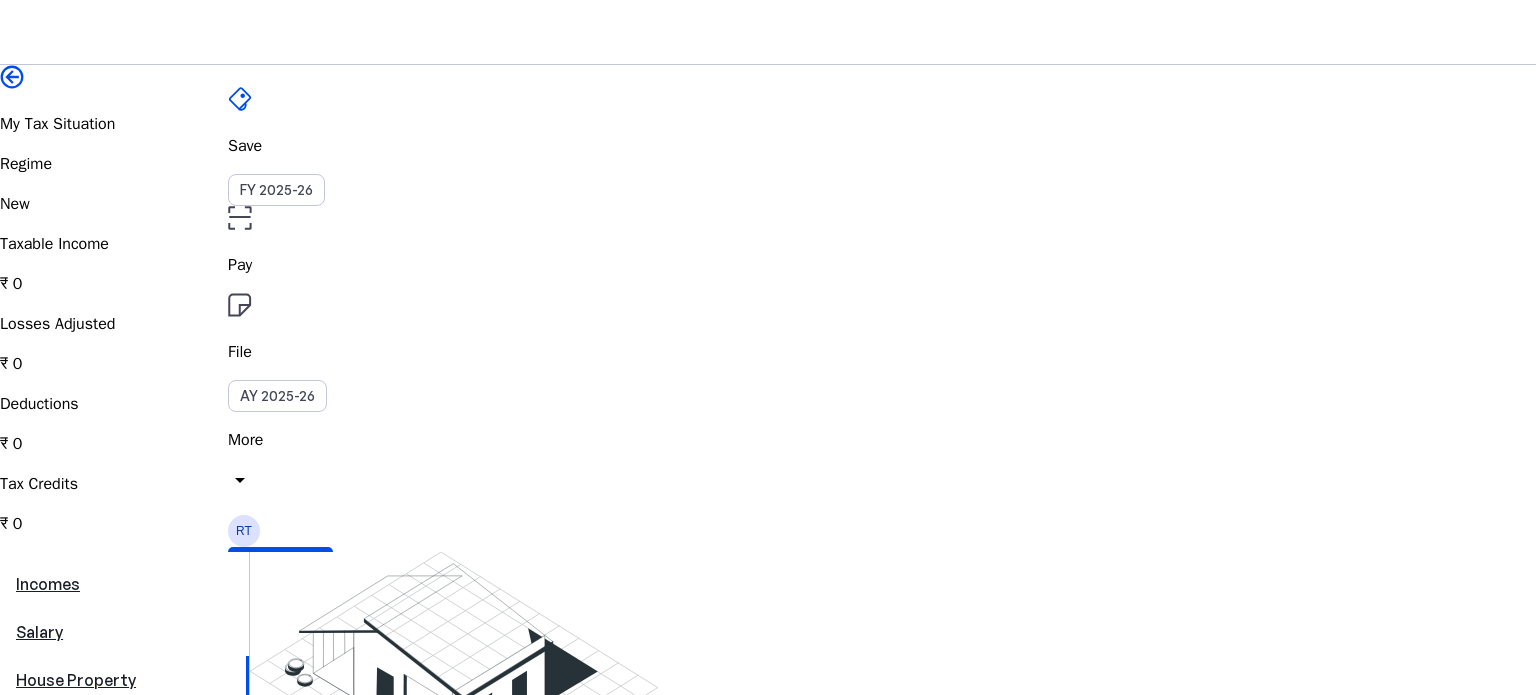 click on "Incomes Salary House Property Other Incomes Deductions Tax Credits Losses" at bounding box center [124, 728] 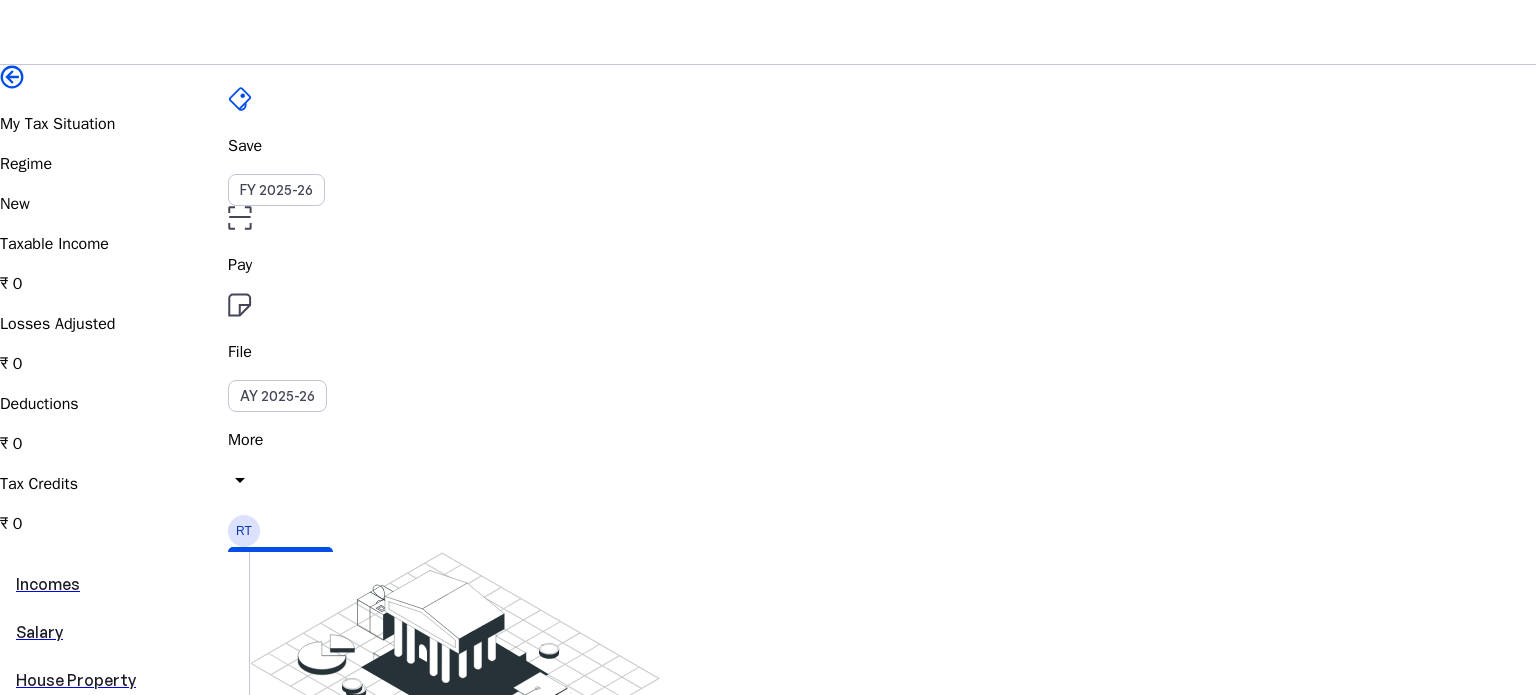 click on "Other Incomes" at bounding box center [123, 728] 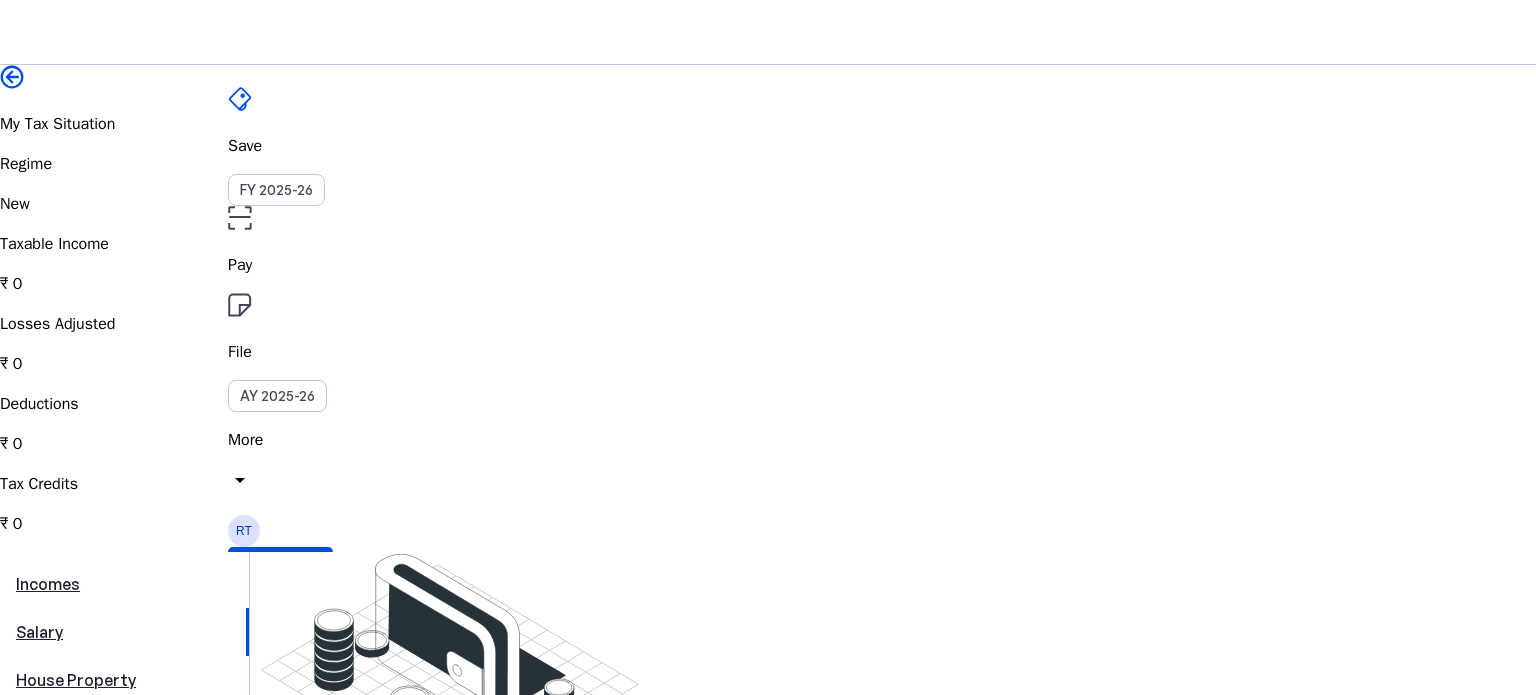 scroll, scrollTop: 340, scrollLeft: 0, axis: vertical 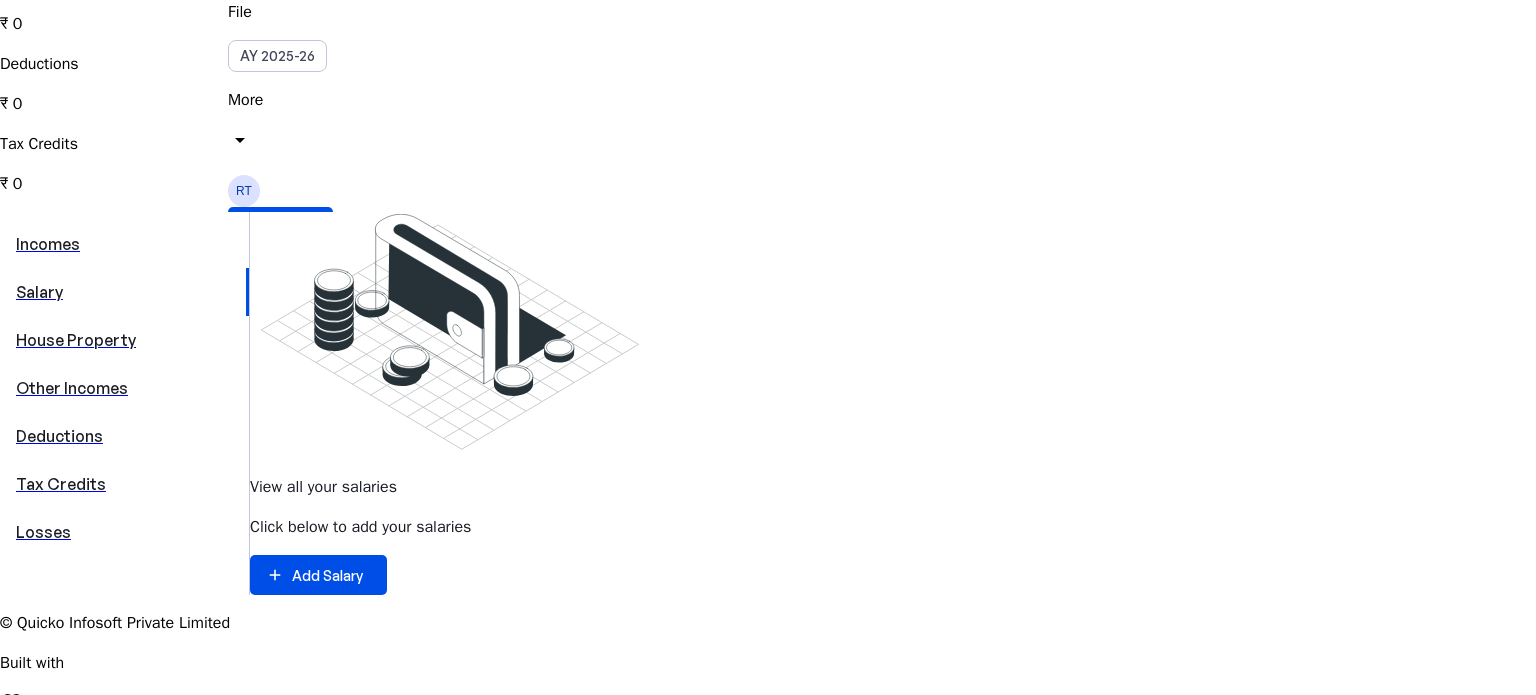 click on "View all your salaries Click below to add your salaries add Add Salary" at bounding box center (893, 403) 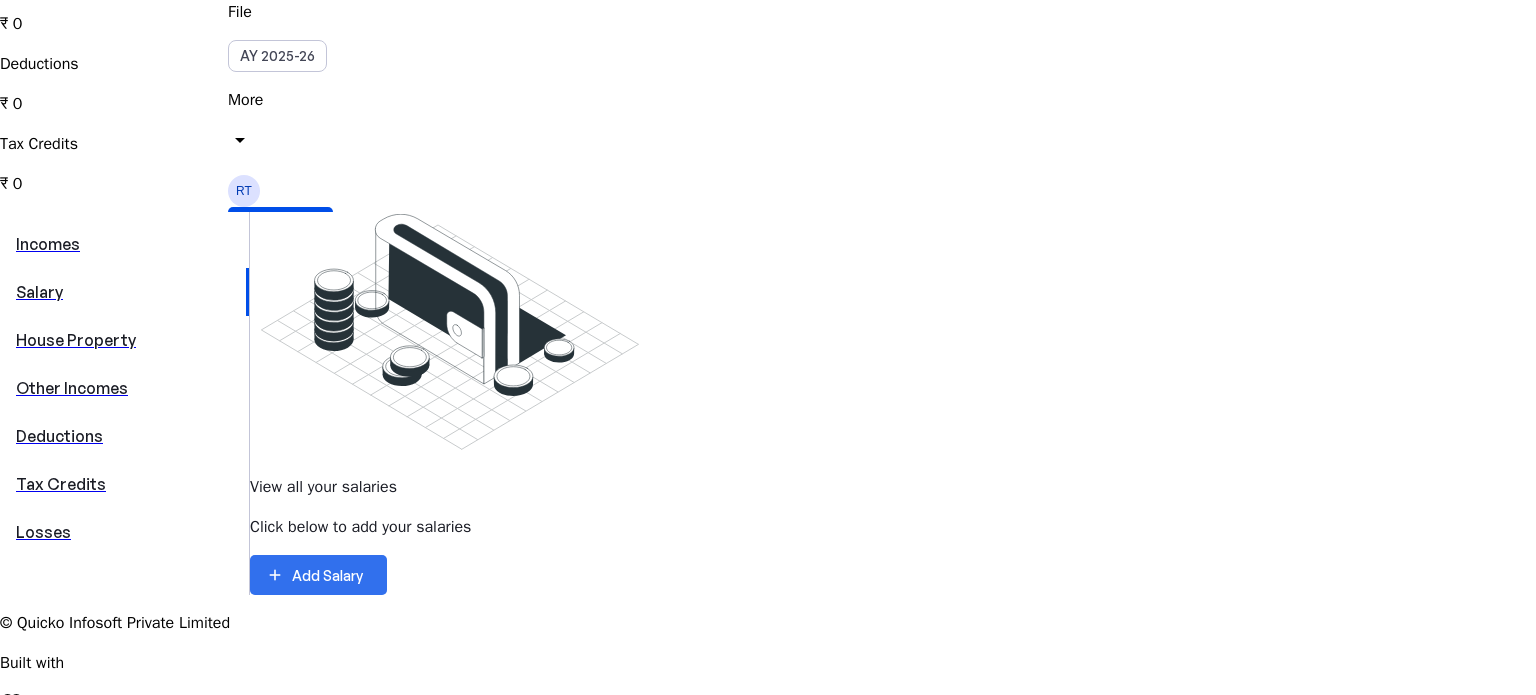 click at bounding box center (318, 575) 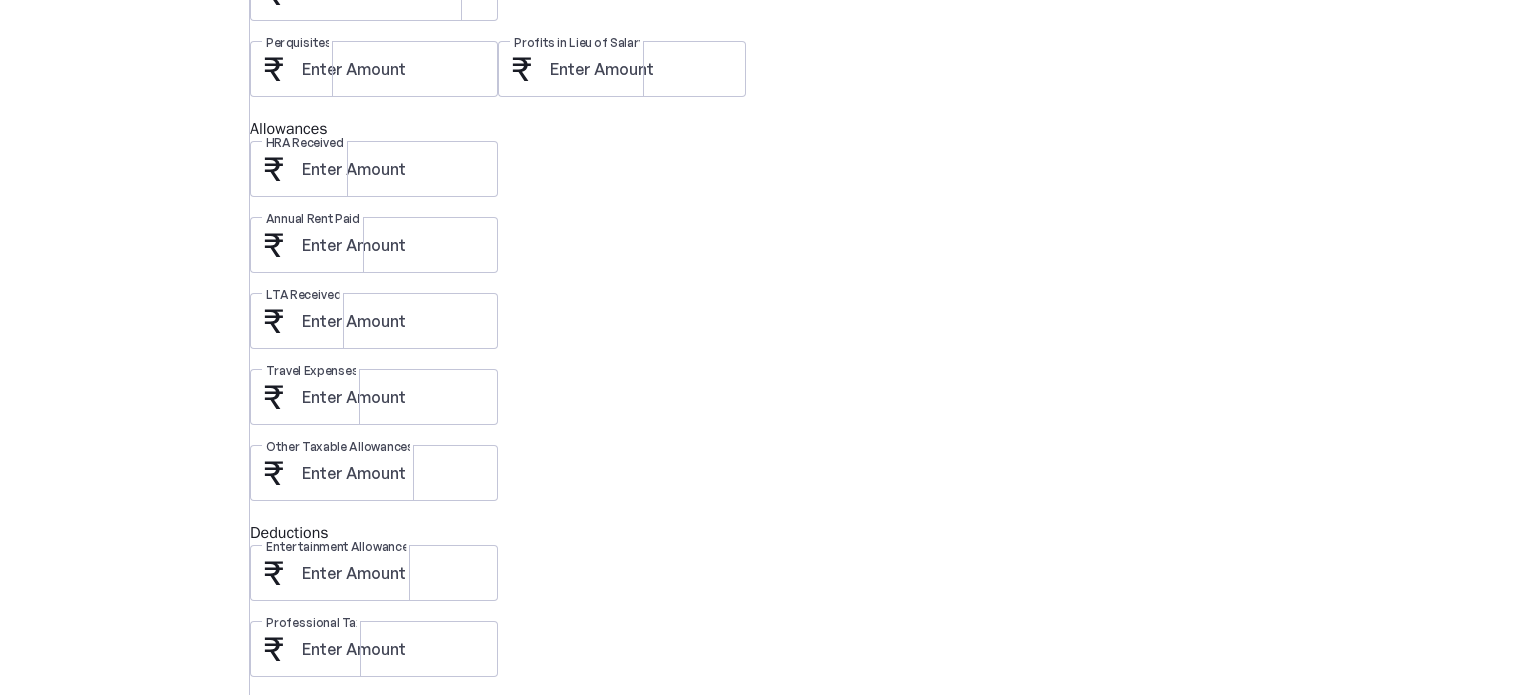 scroll, scrollTop: 915, scrollLeft: 0, axis: vertical 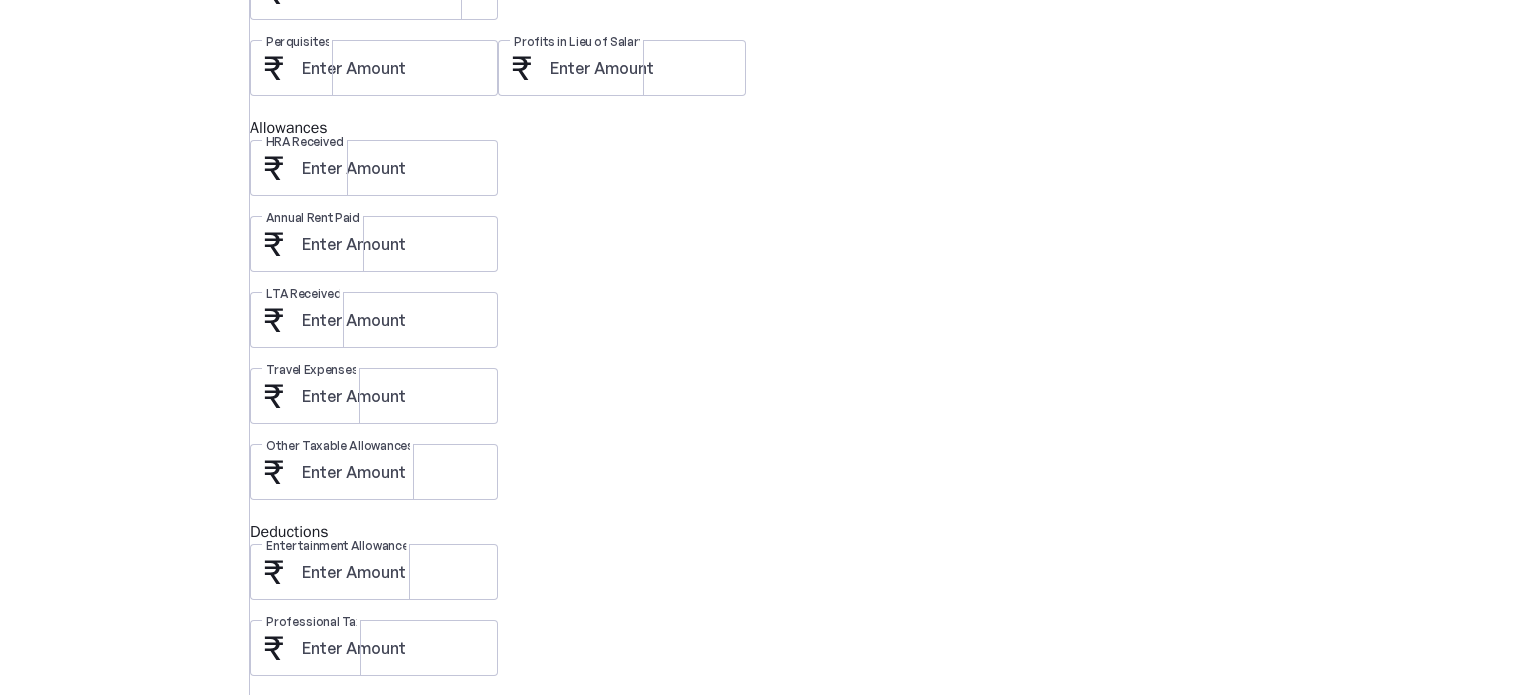 click at bounding box center [379, 816] 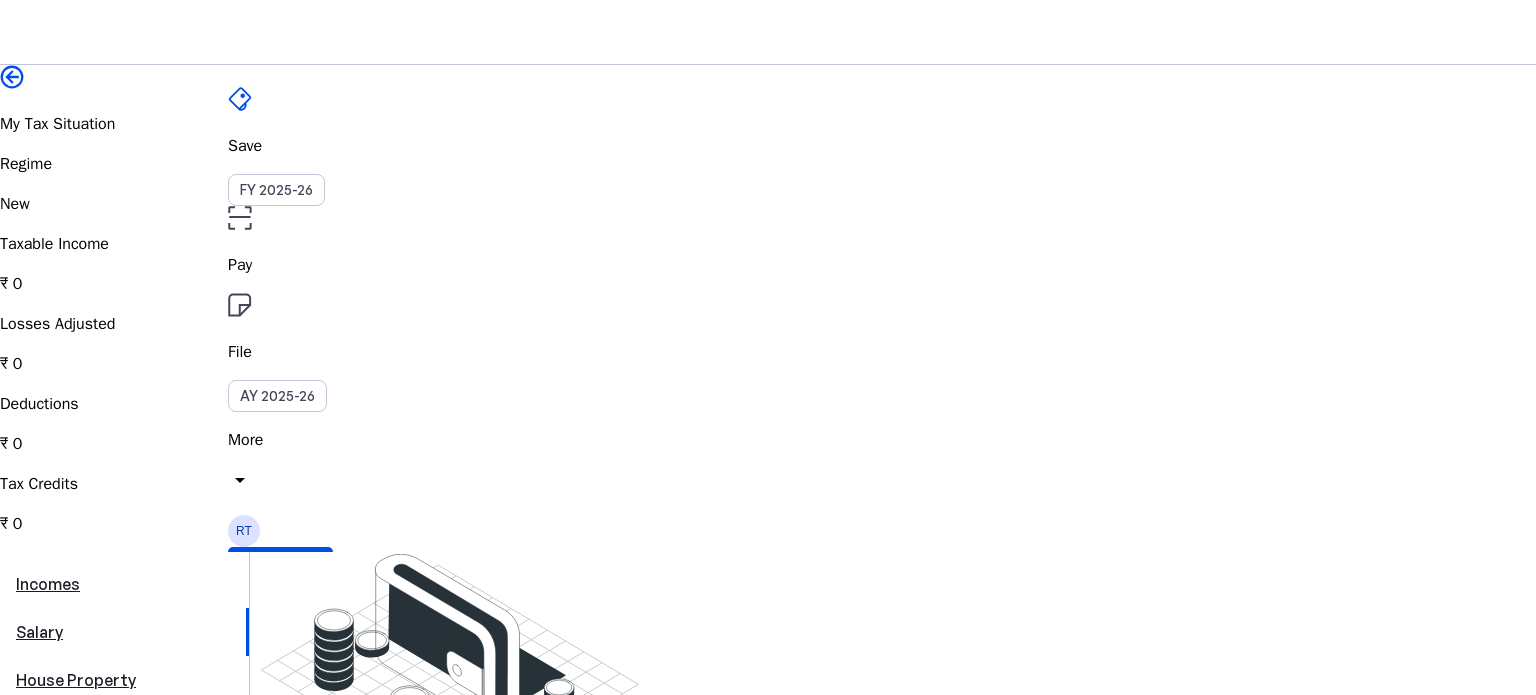 click on "Salary" at bounding box center [123, 632] 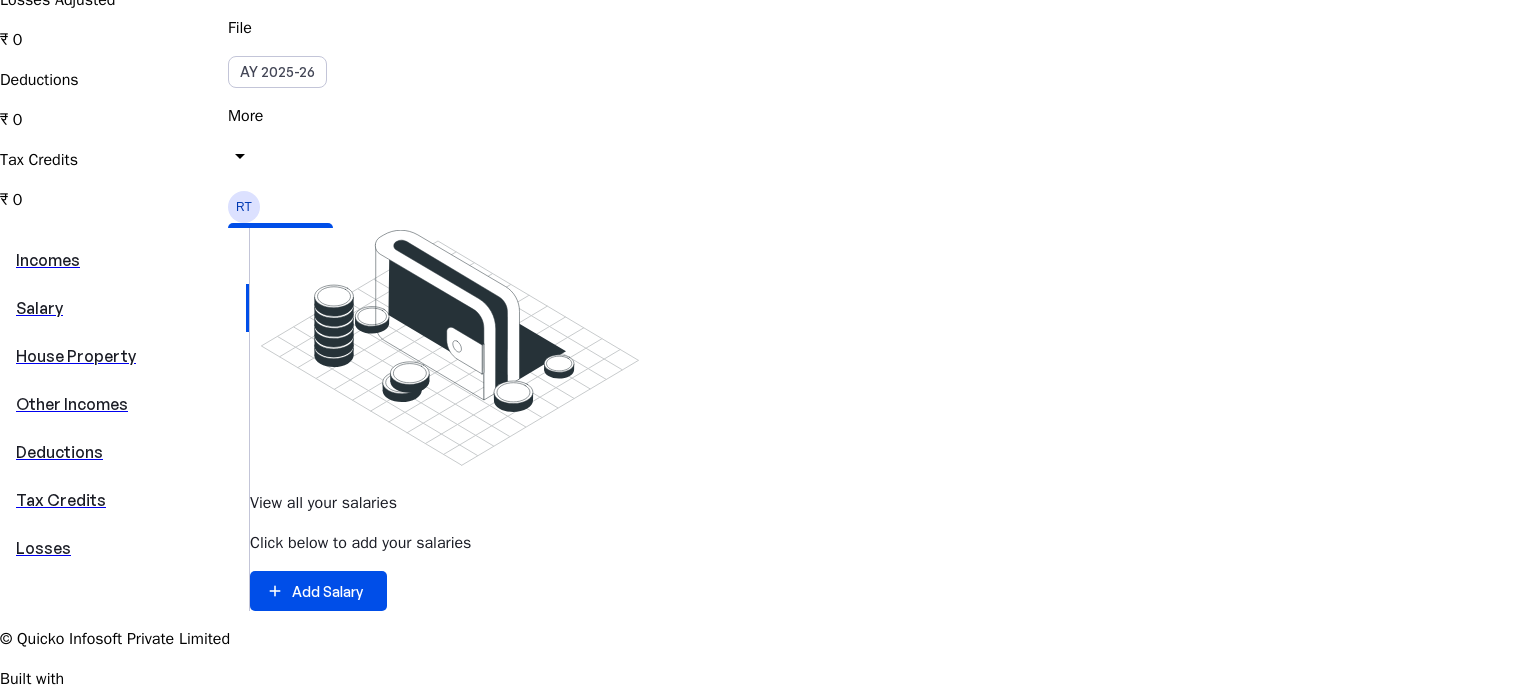 scroll, scrollTop: 330, scrollLeft: 0, axis: vertical 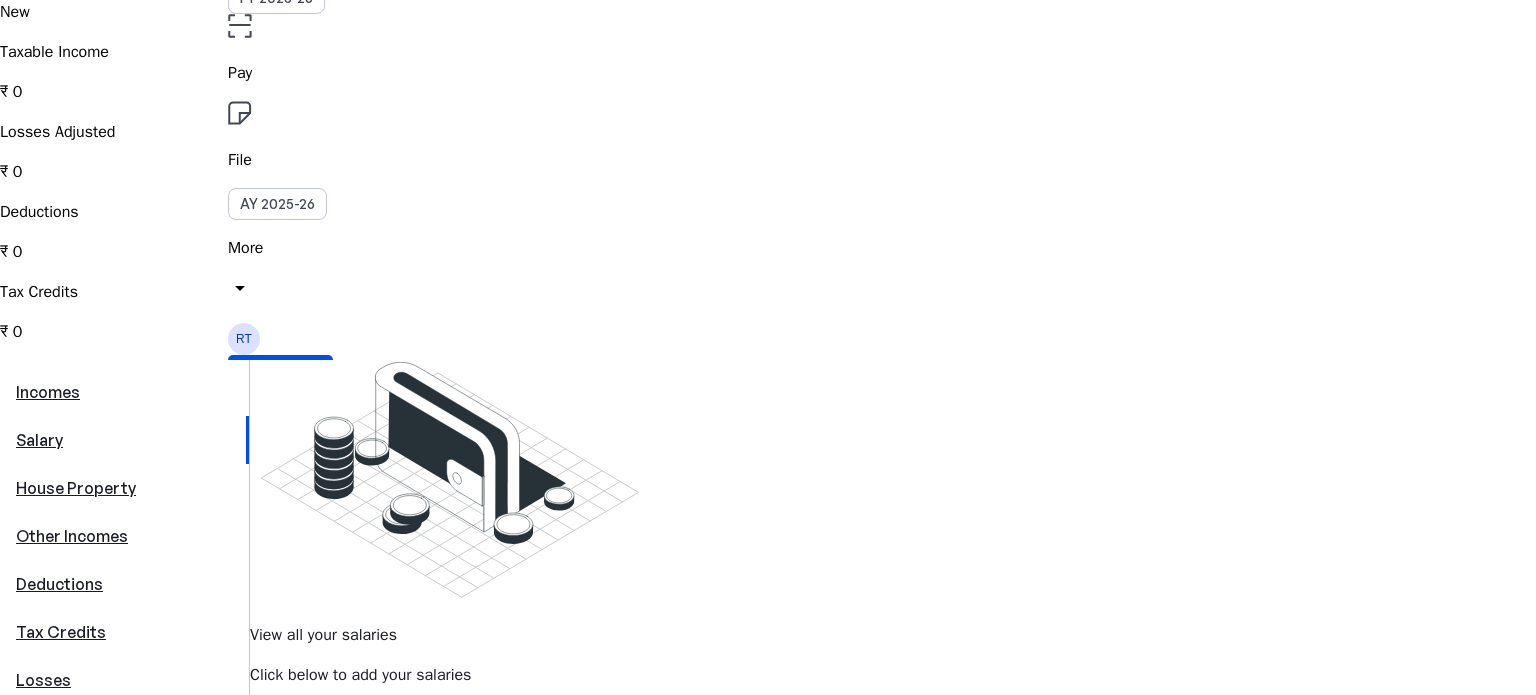 click at bounding box center [318, 723] 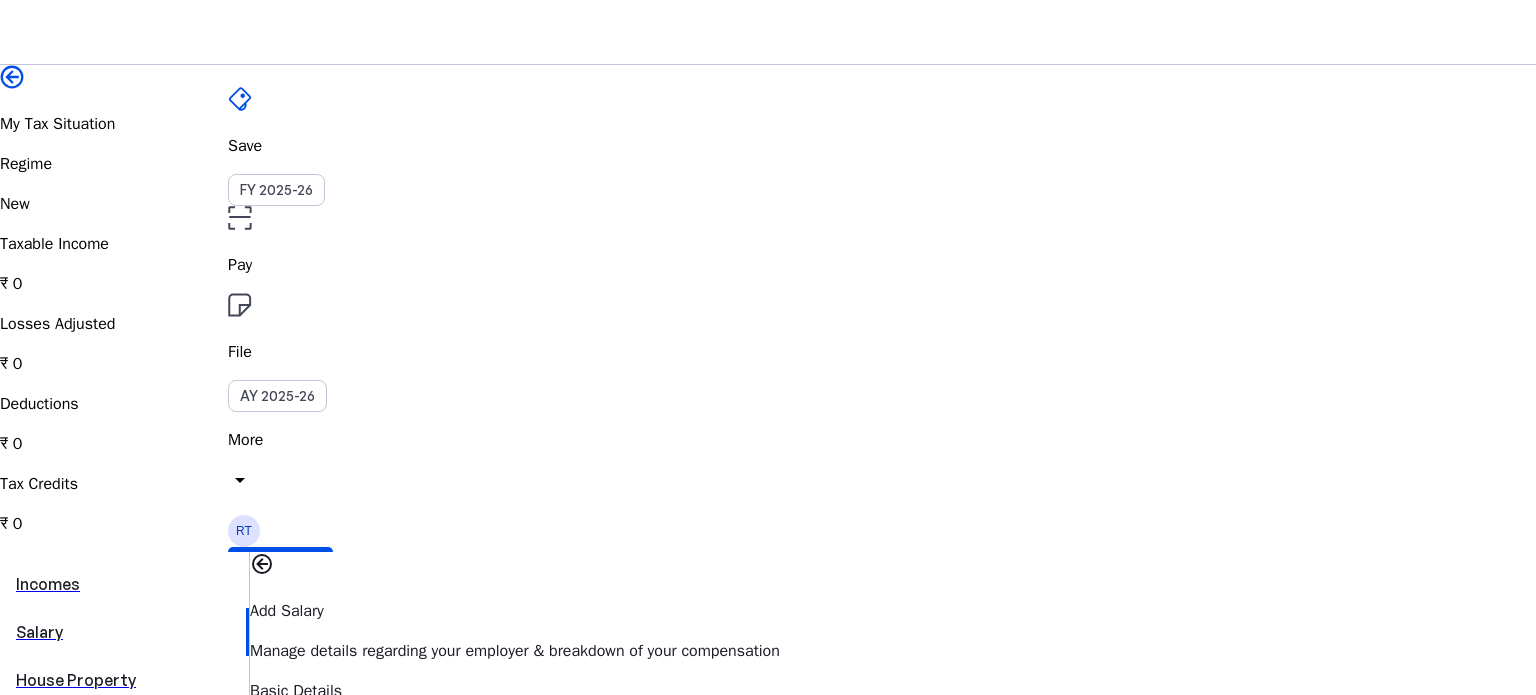 click at bounding box center [356, 731] 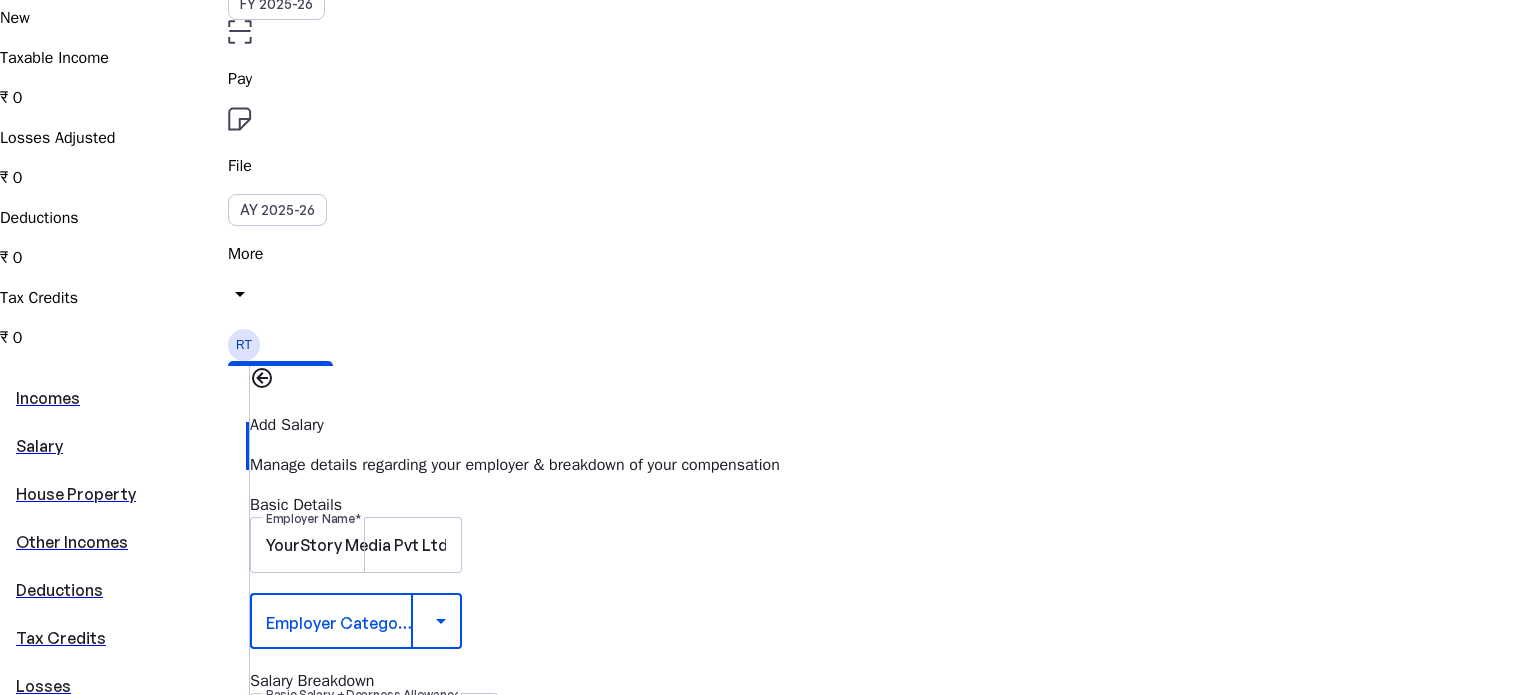 scroll, scrollTop: 194, scrollLeft: 0, axis: vertical 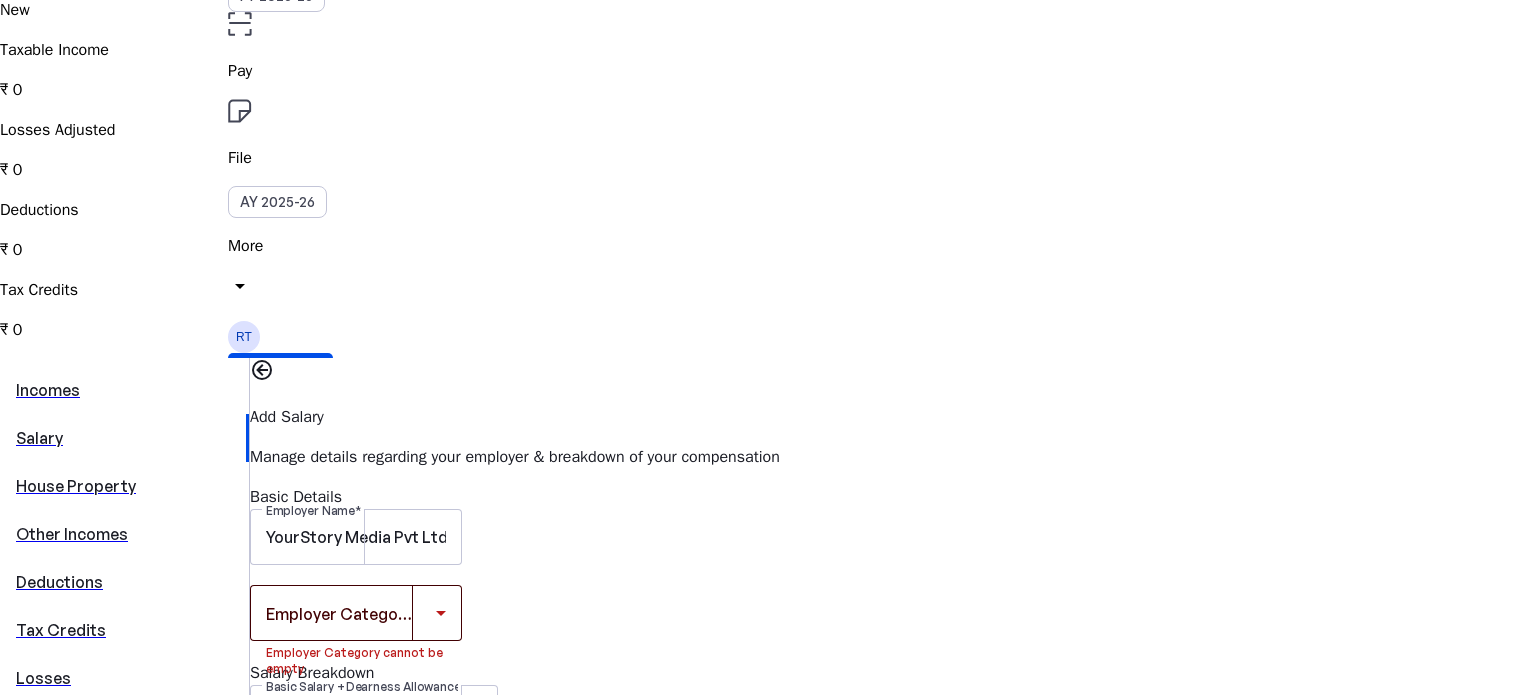 click at bounding box center (356, 613) 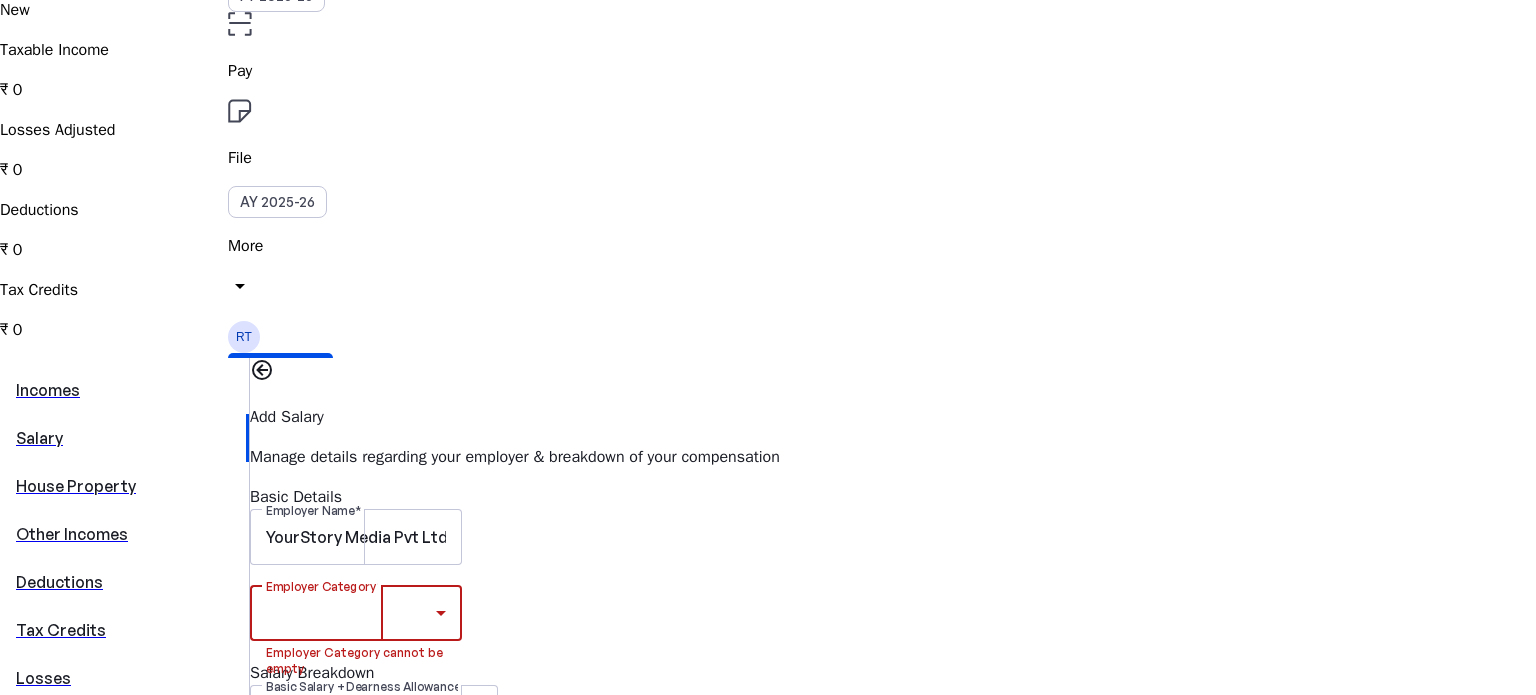 click on "Other" at bounding box center [156, 1964] 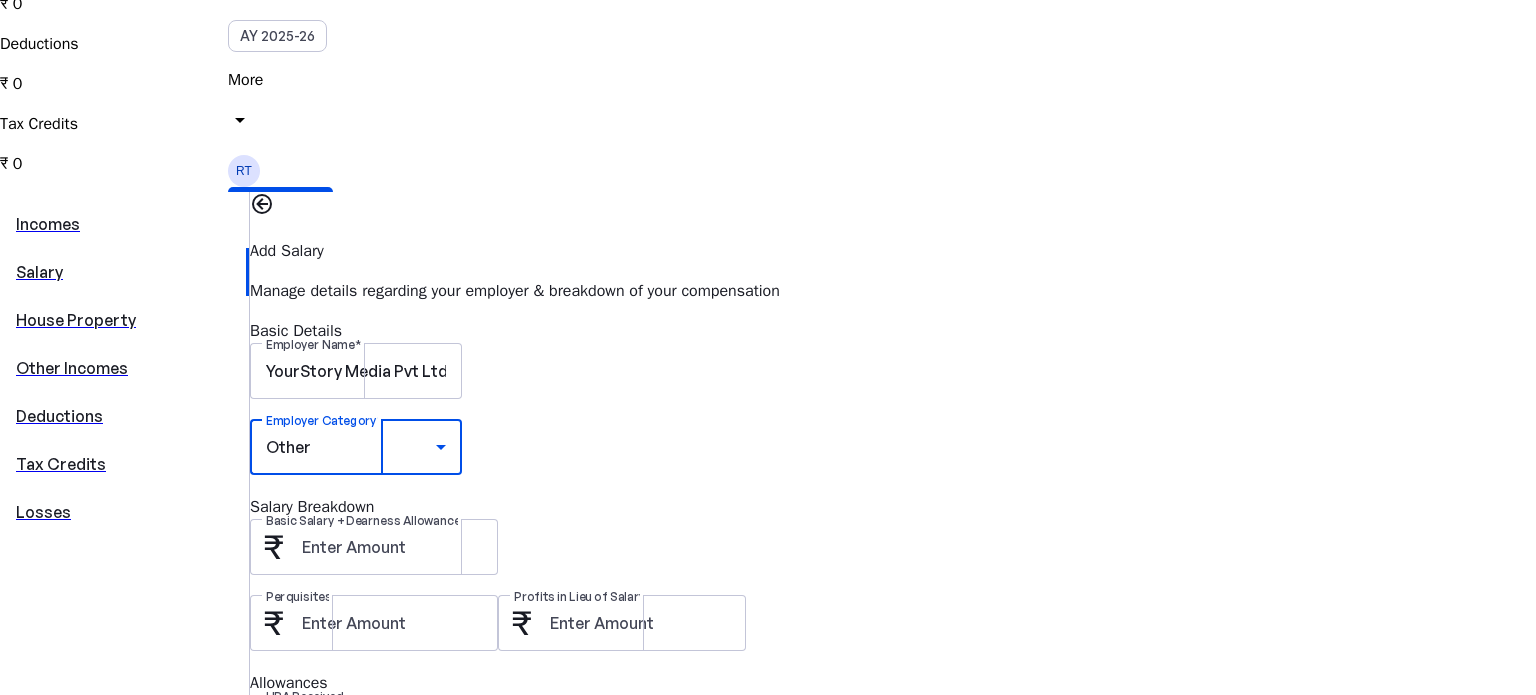 scroll, scrollTop: 362, scrollLeft: 0, axis: vertical 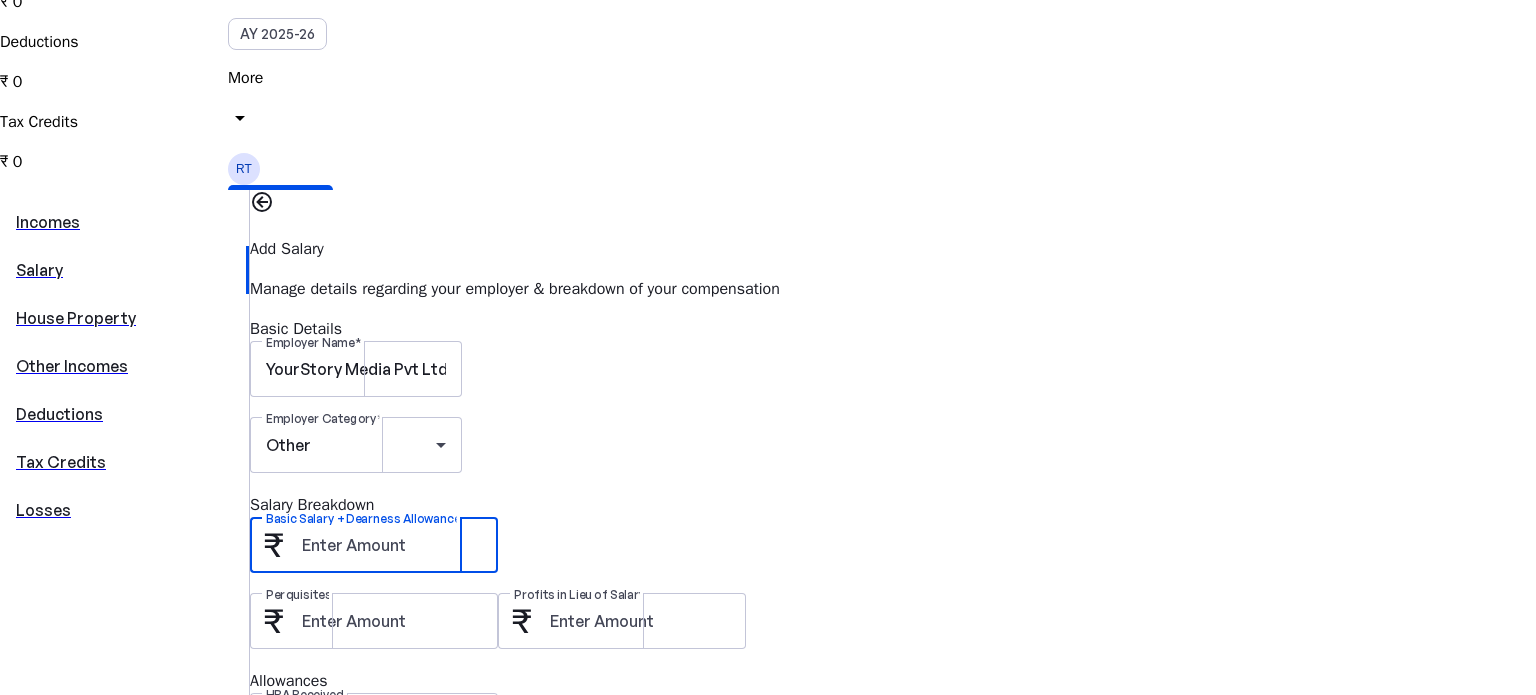 click on "Basic Salary + Dearness Allowance" at bounding box center [392, 545] 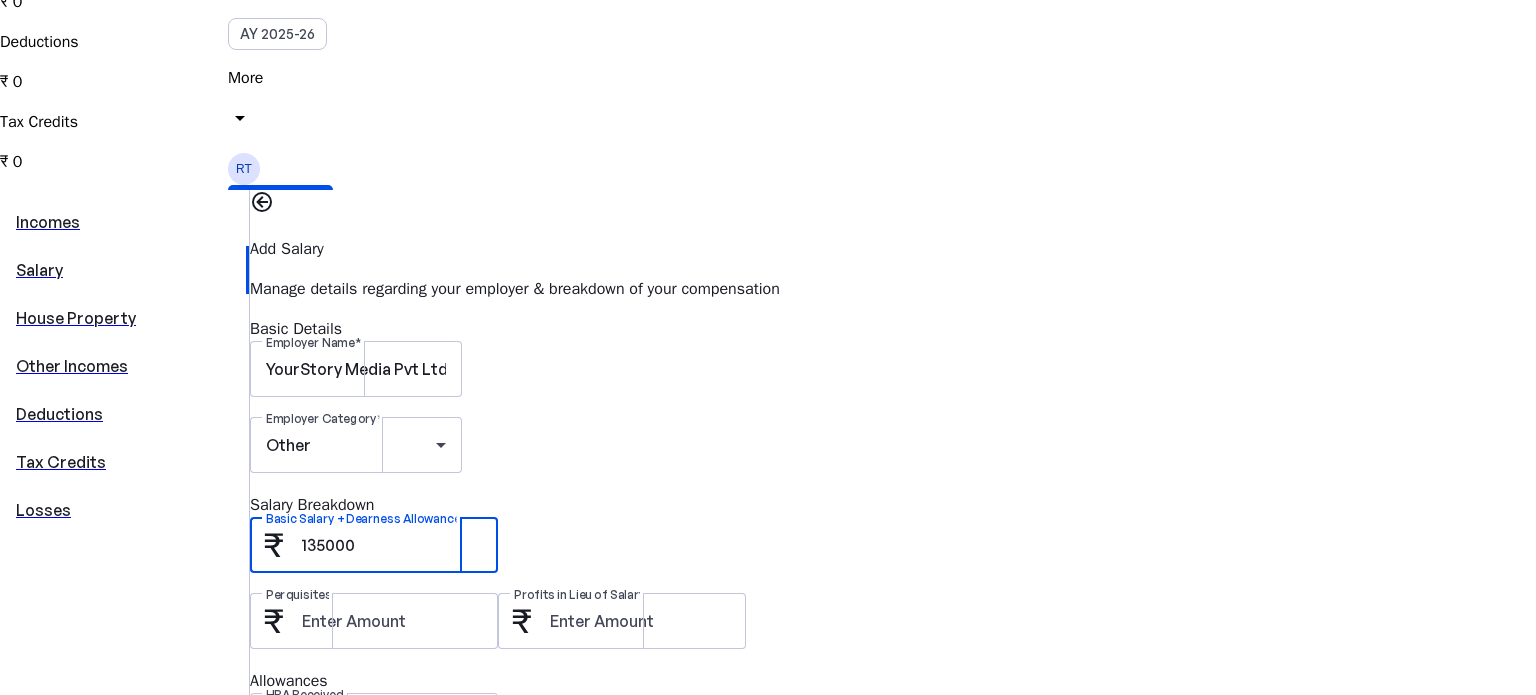 type on "135000" 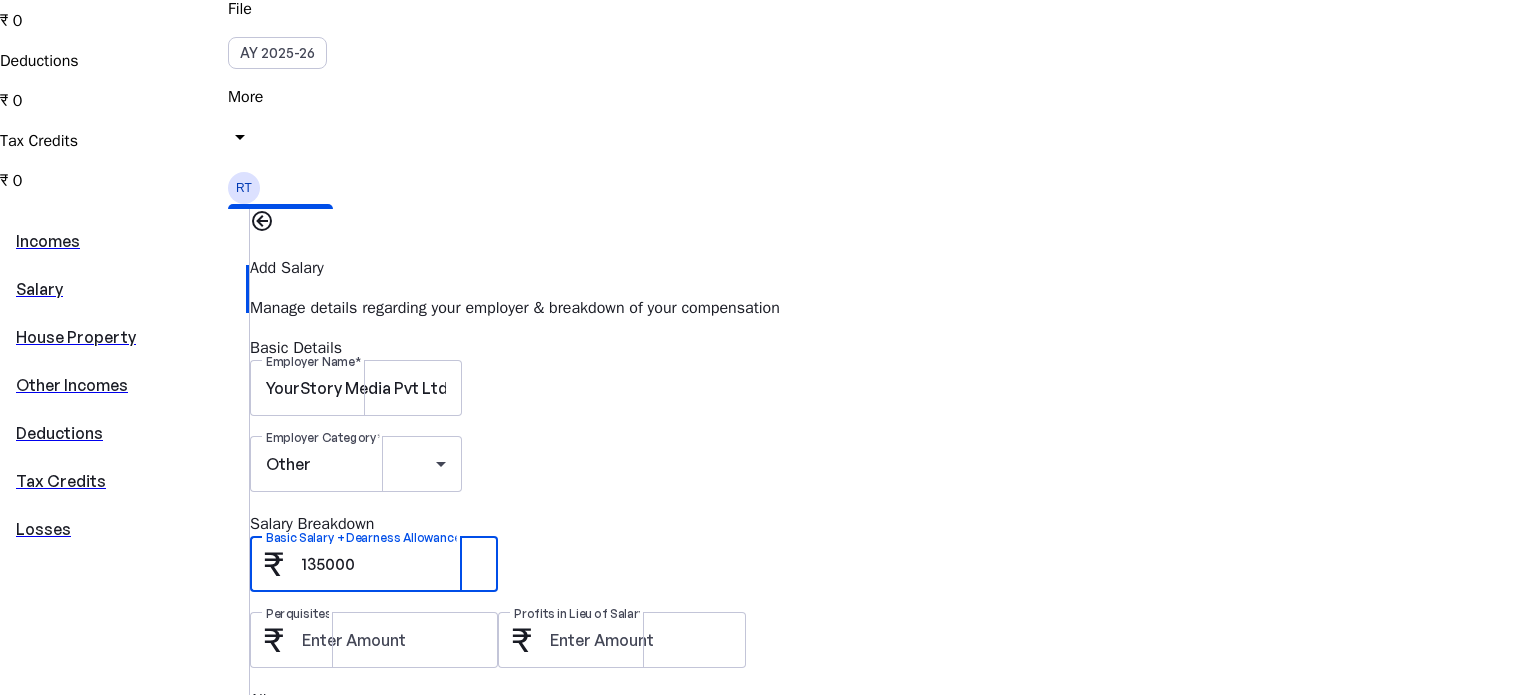 scroll, scrollTop: 340, scrollLeft: 0, axis: vertical 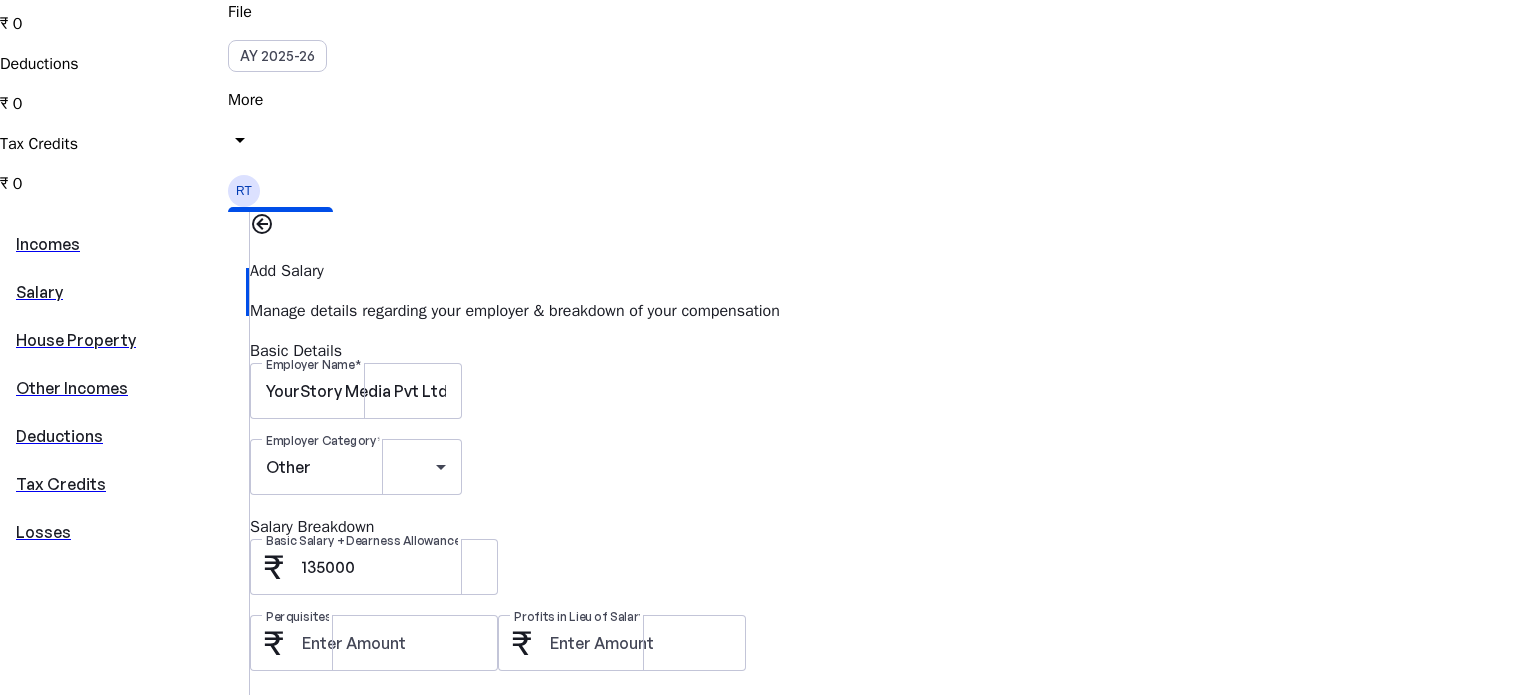 click on "HRA Received" at bounding box center (392, 743) 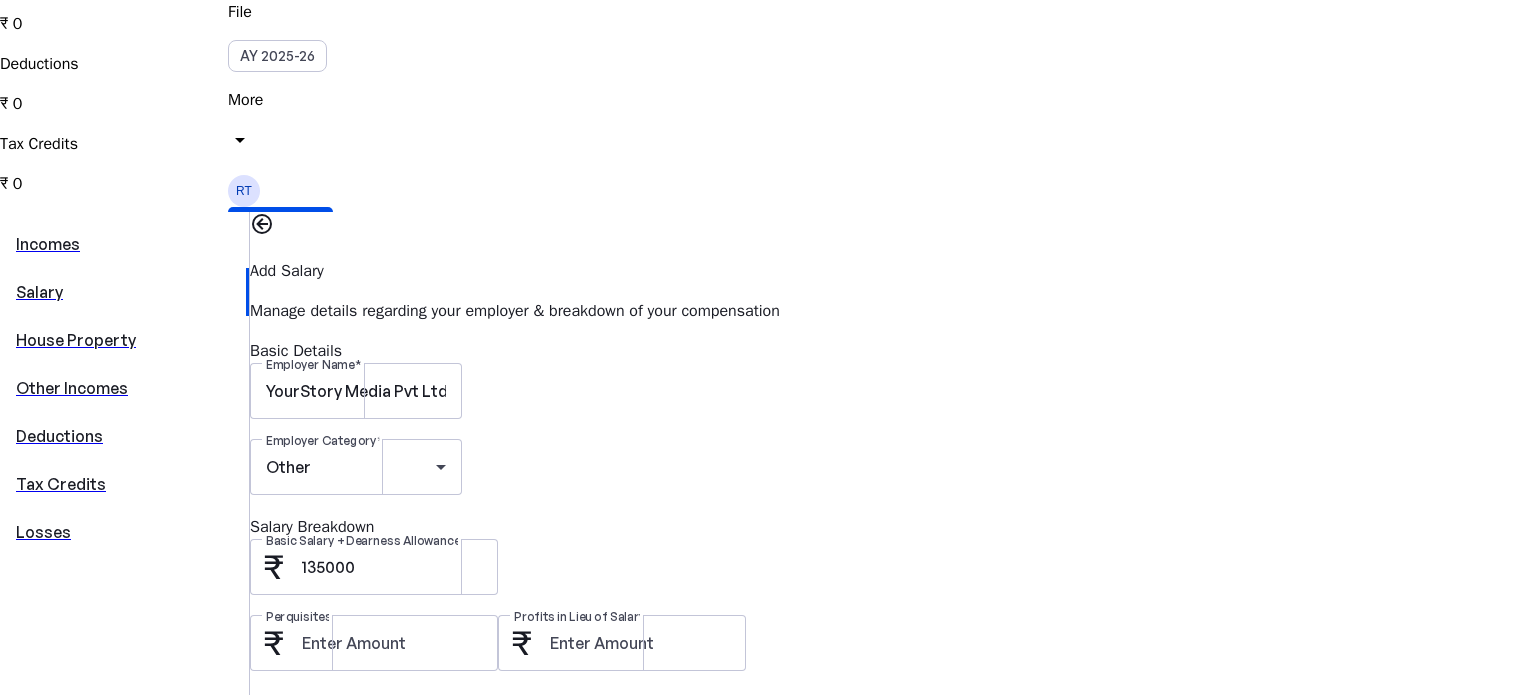 type on "54000" 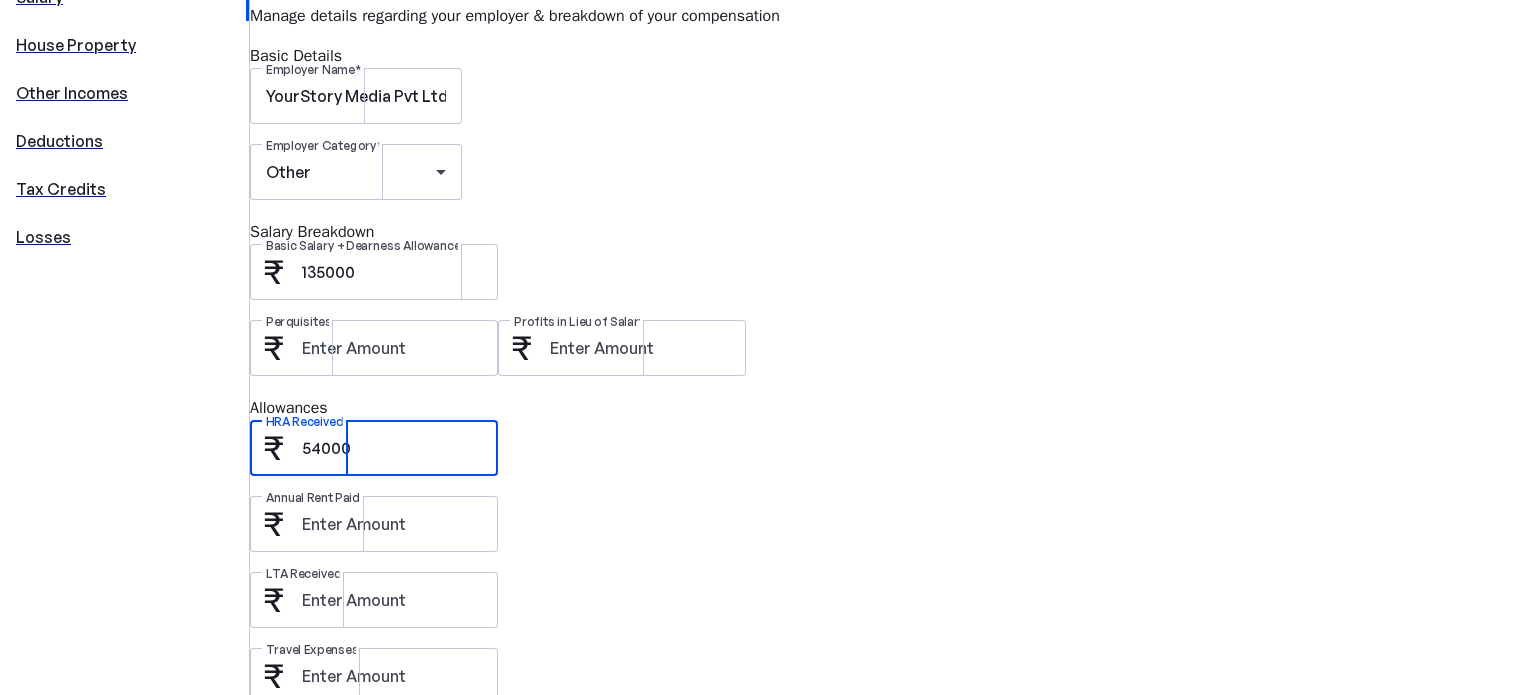 scroll, scrollTop: 634, scrollLeft: 0, axis: vertical 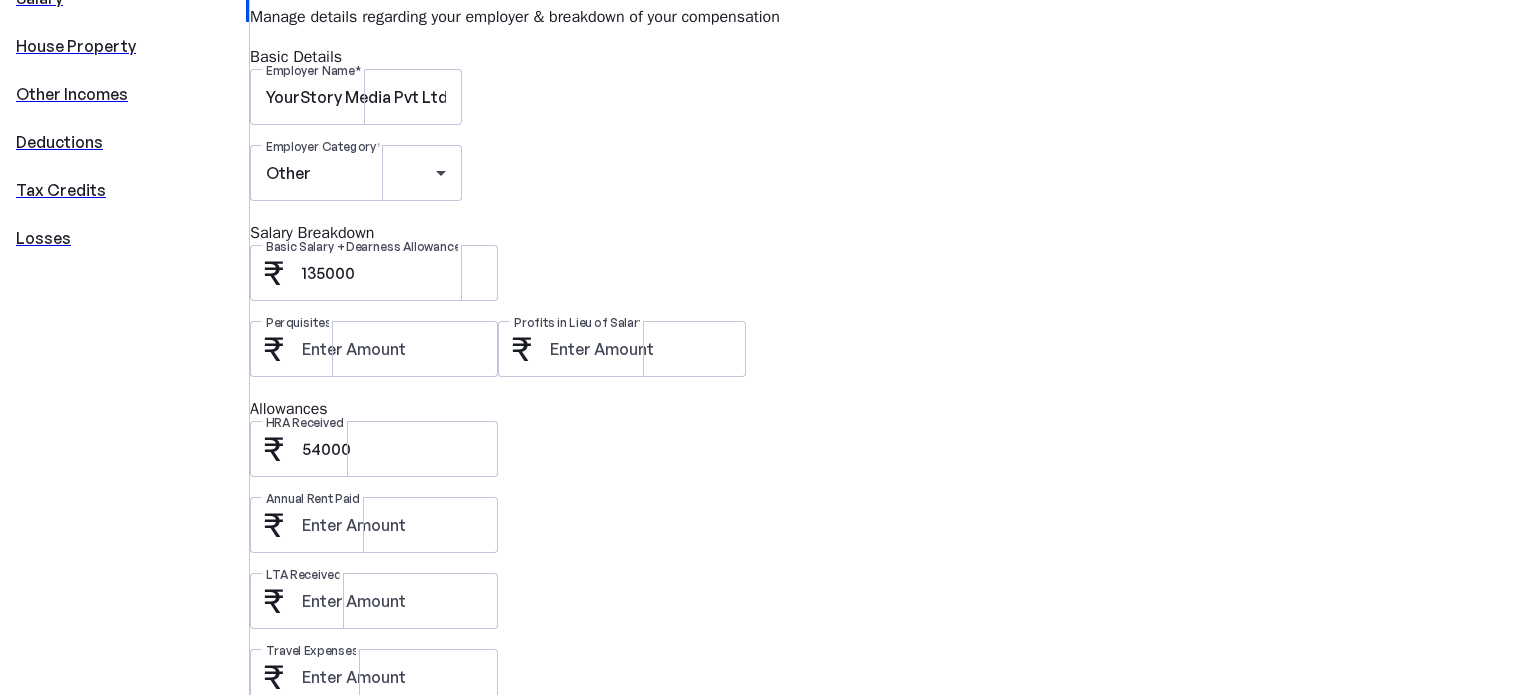 click on "Other Taxable Allowances" at bounding box center [893, 763] 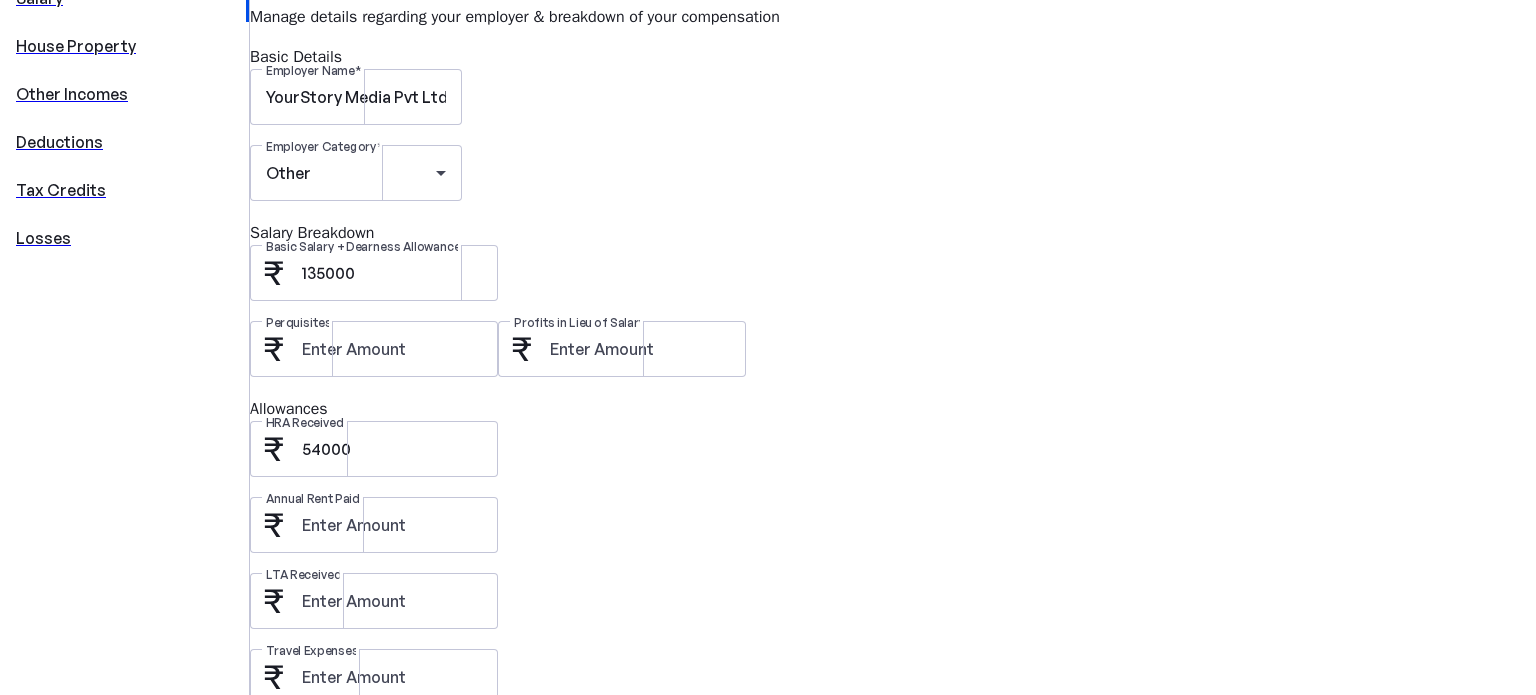click at bounding box center [392, 753] 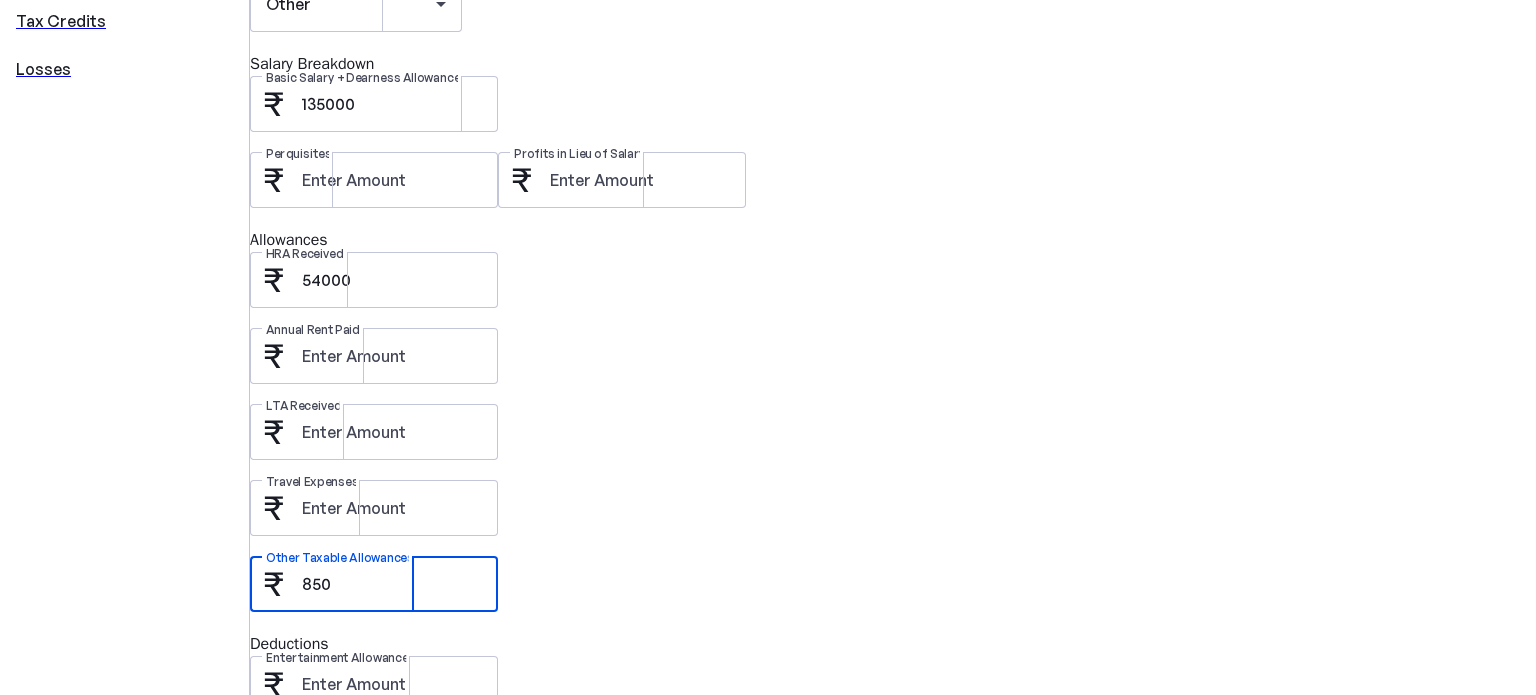 scroll, scrollTop: 862, scrollLeft: 0, axis: vertical 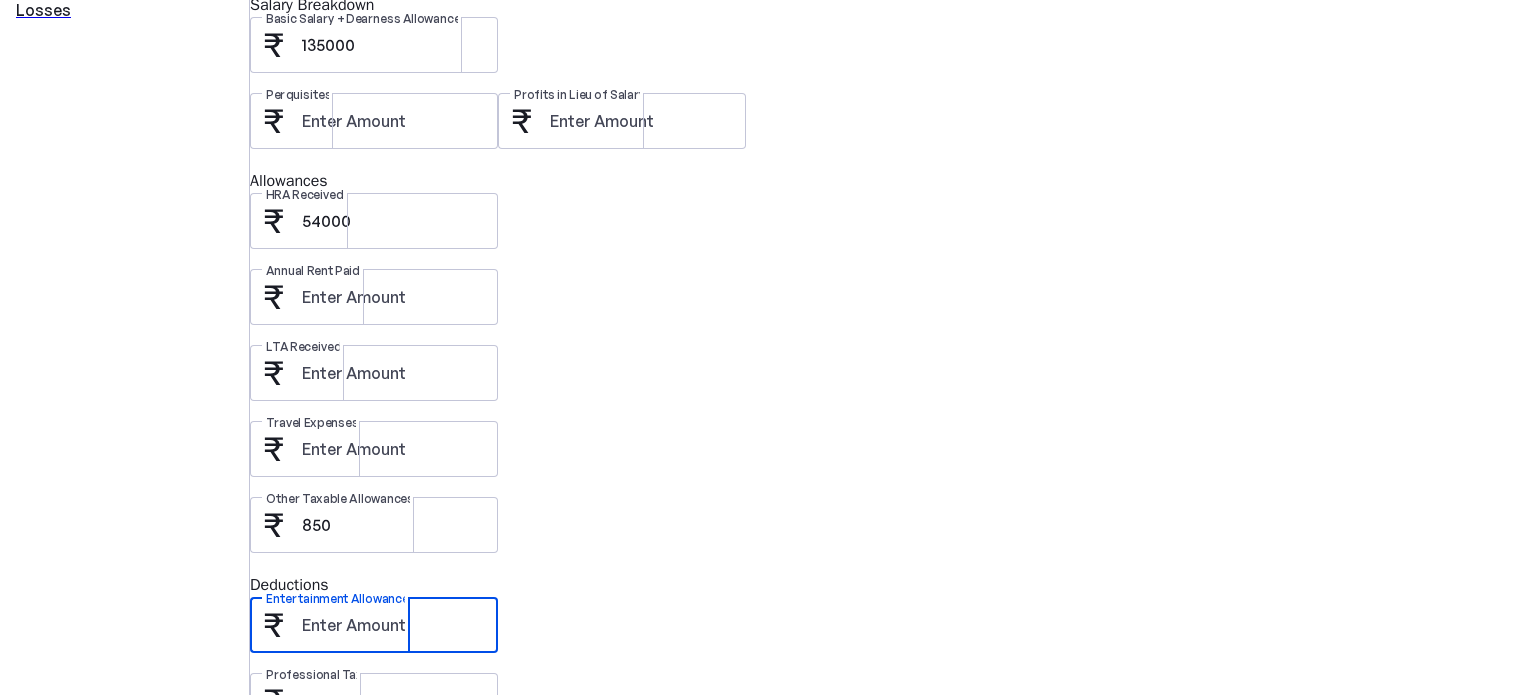 click on "Entertainment Allowance" at bounding box center [392, 625] 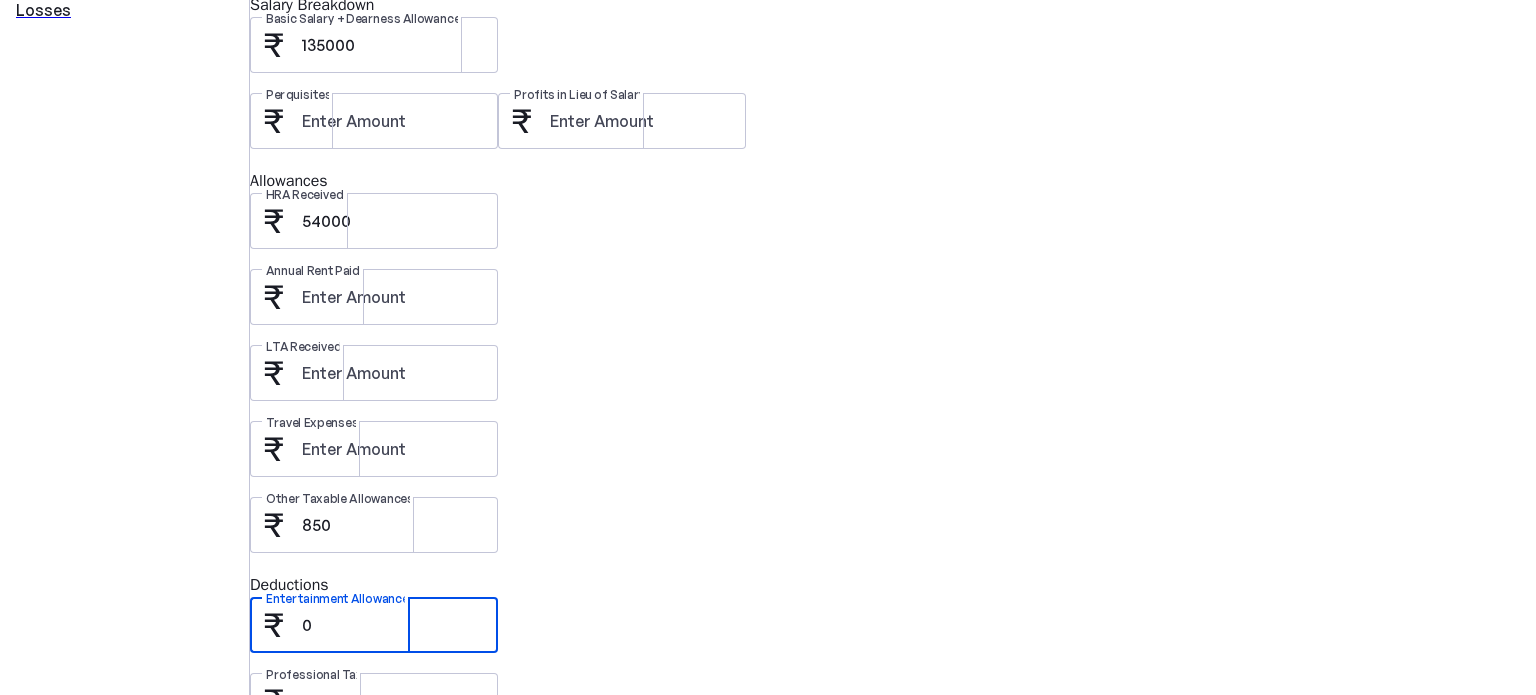 type on "0" 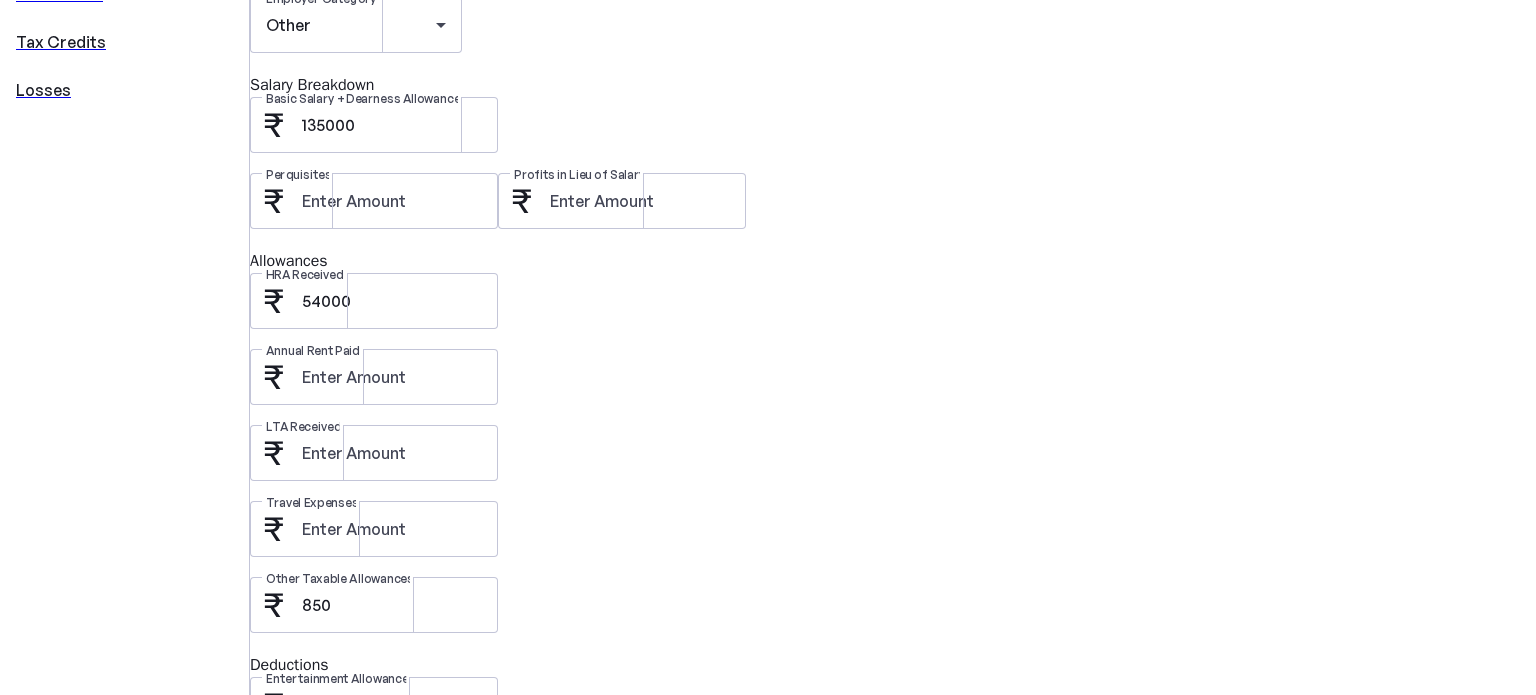 scroll, scrollTop: 776, scrollLeft: 0, axis: vertical 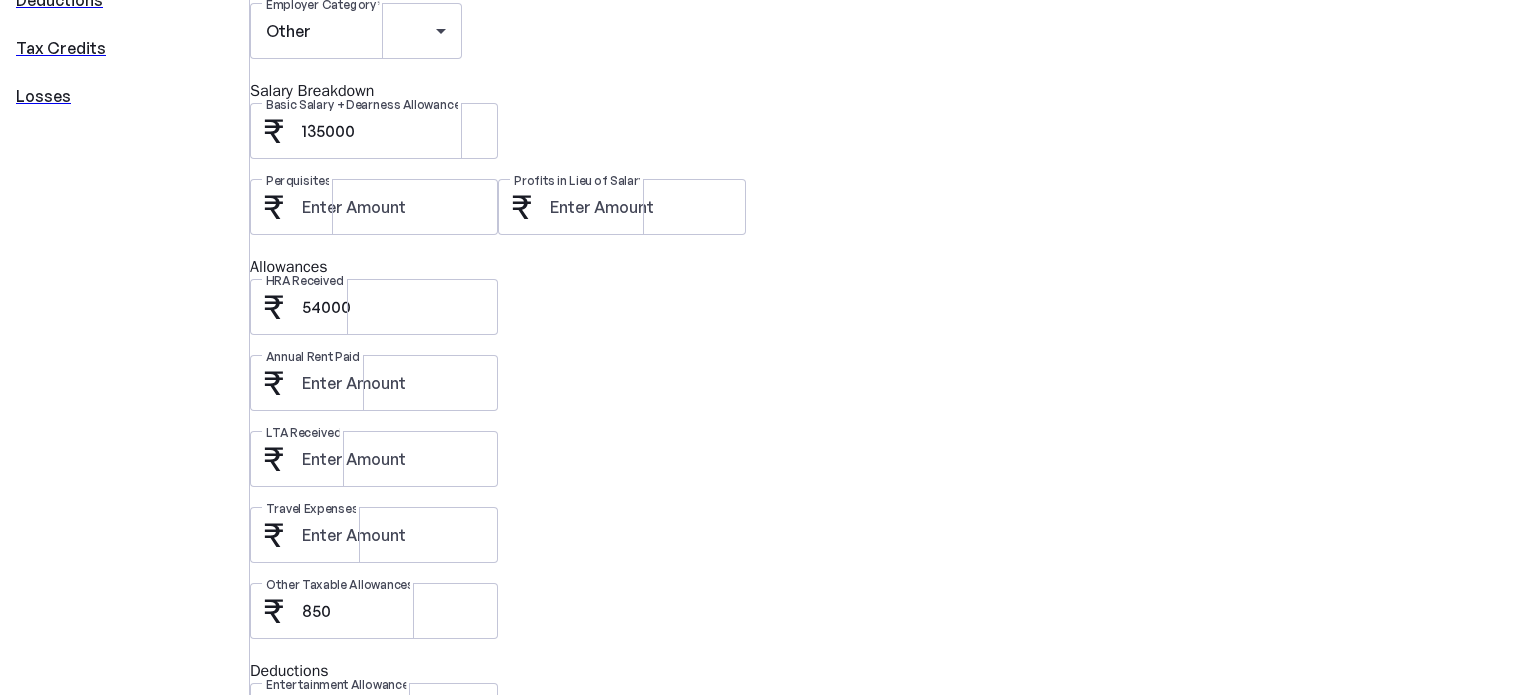 type on "200" 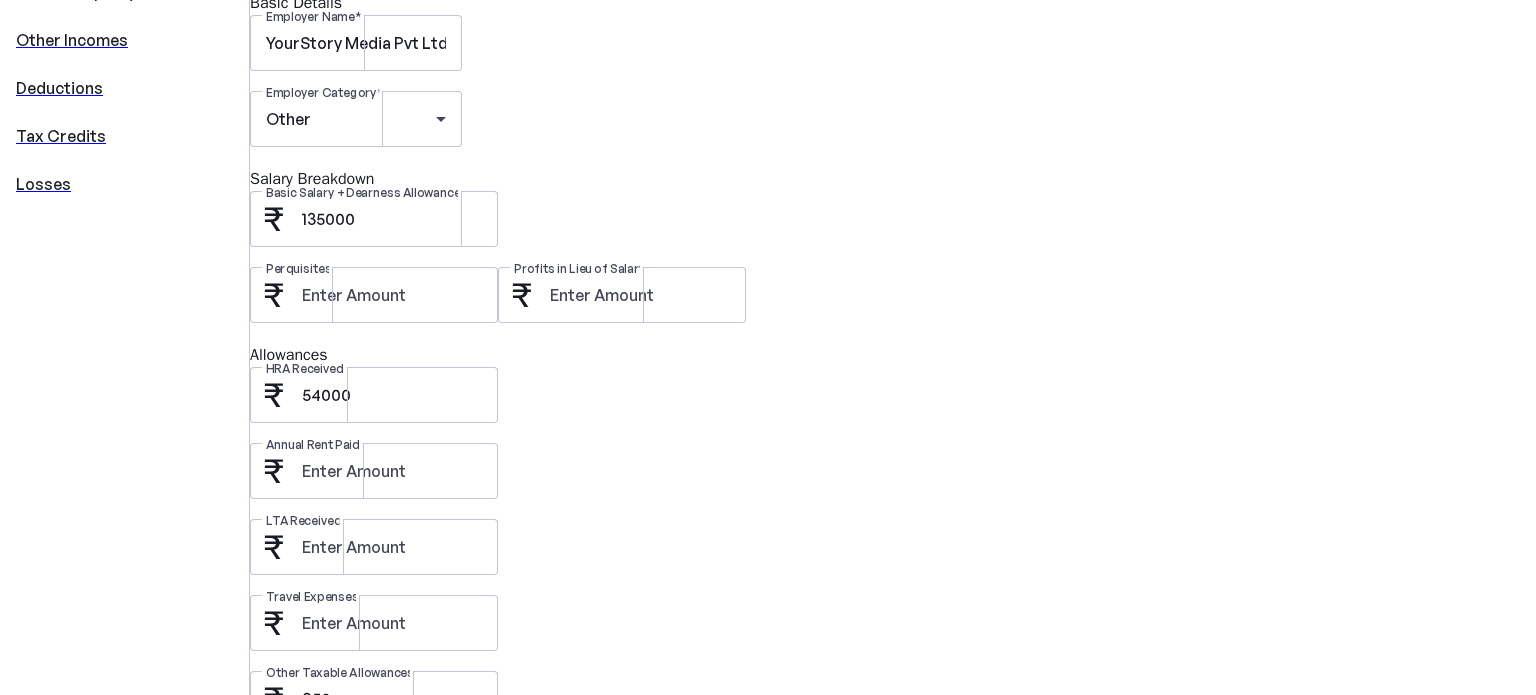 scroll, scrollTop: 660, scrollLeft: 0, axis: vertical 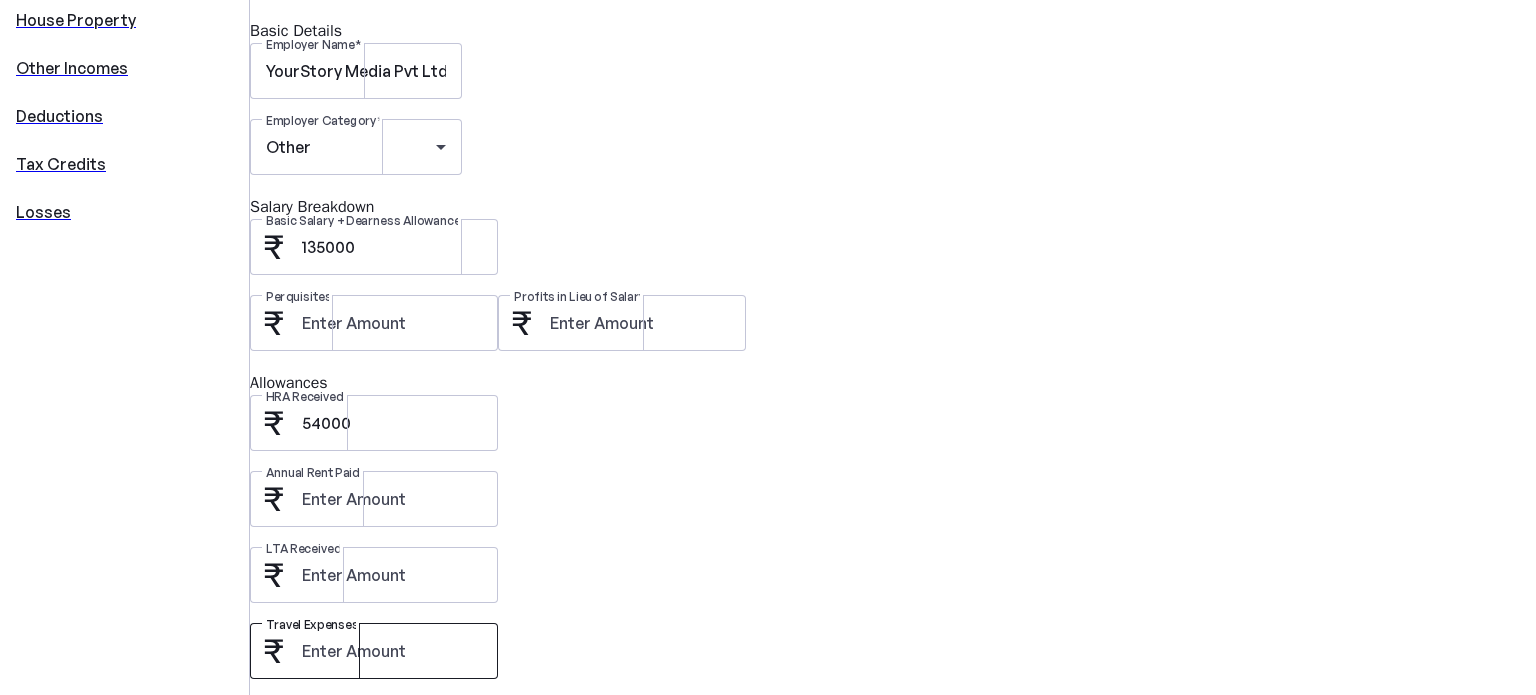 click at bounding box center [392, 651] 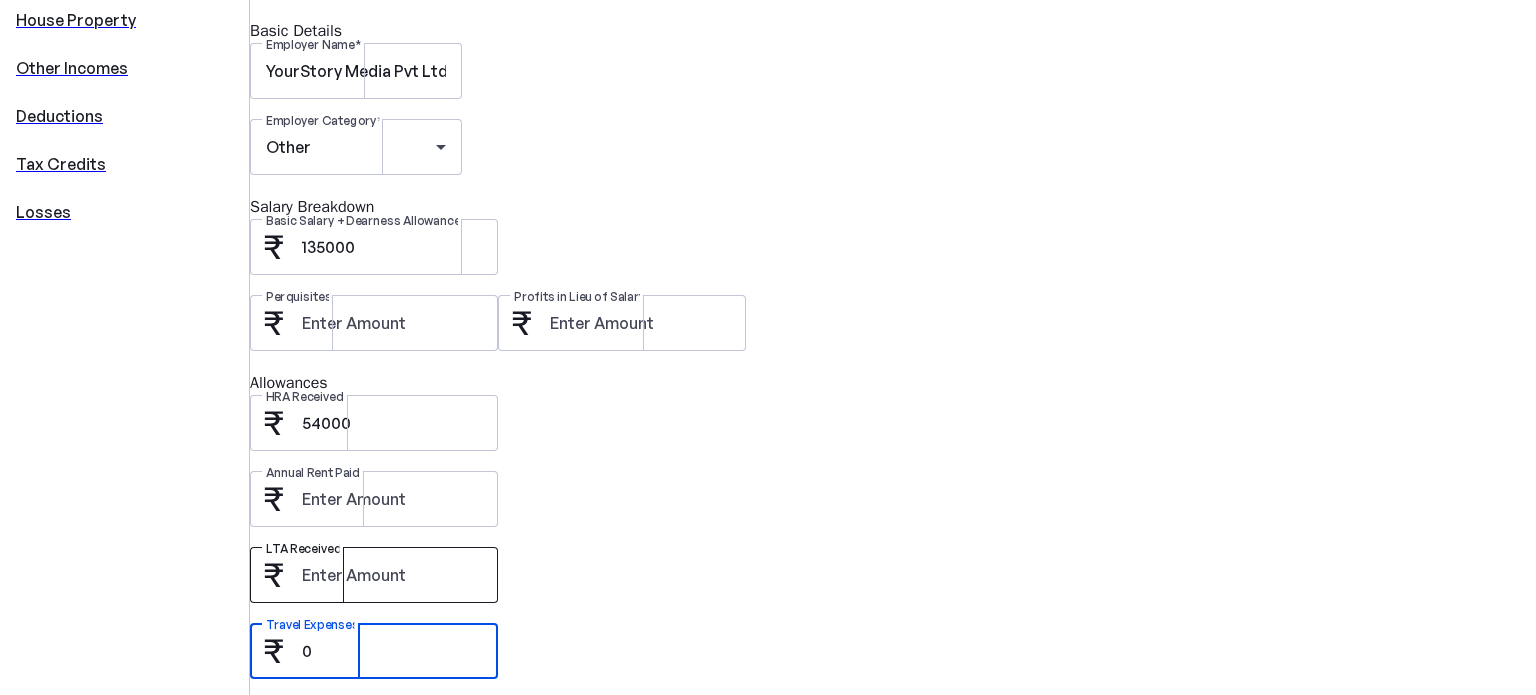 type on "0" 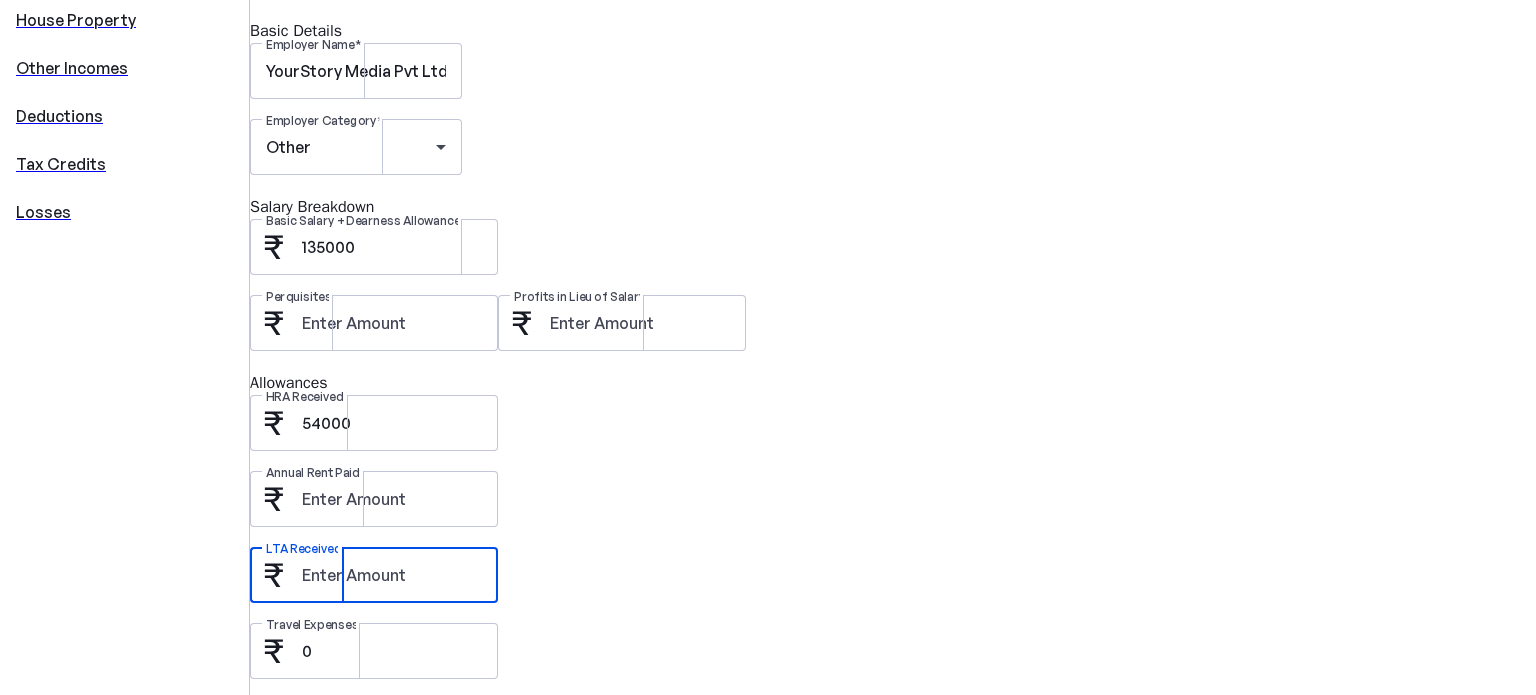 click on "LTA Received" at bounding box center [392, 575] 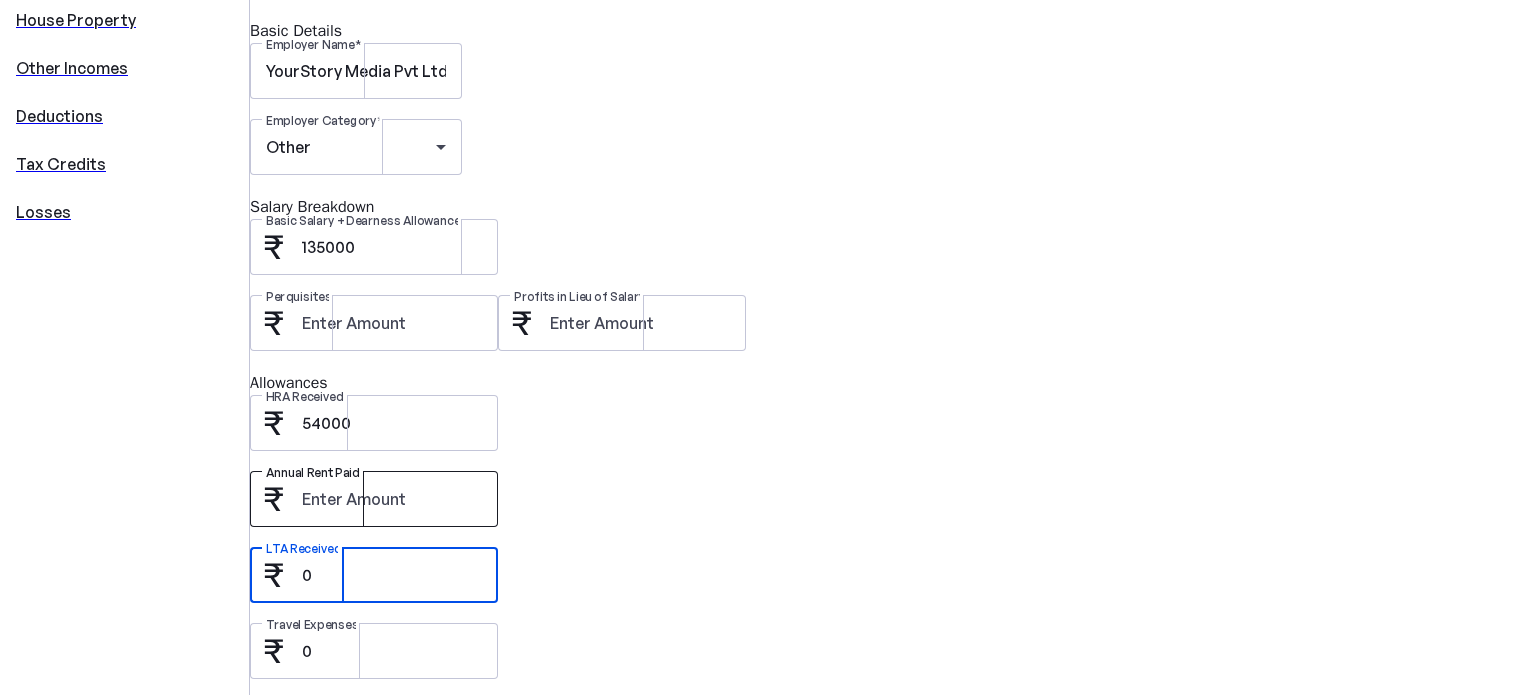 type on "0" 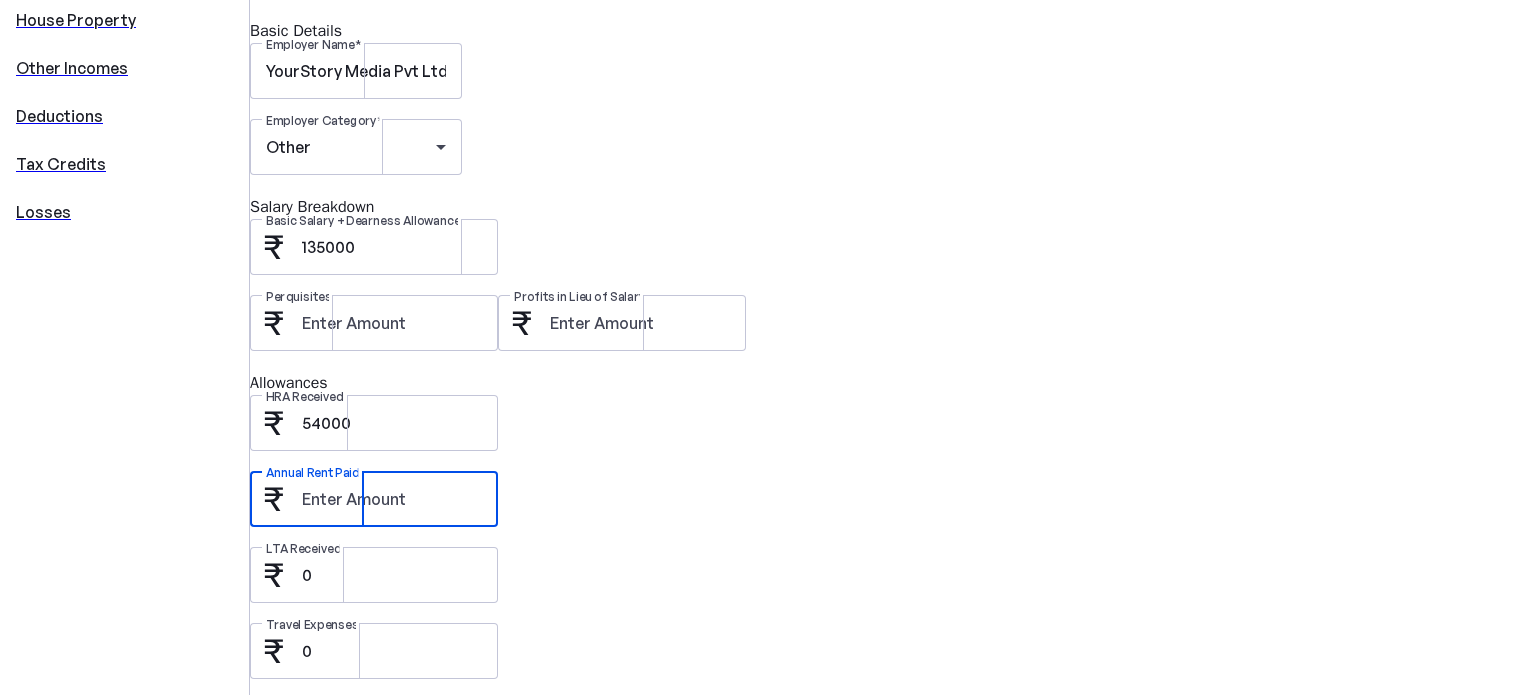 click on "Annual Rent Paid" at bounding box center [392, 499] 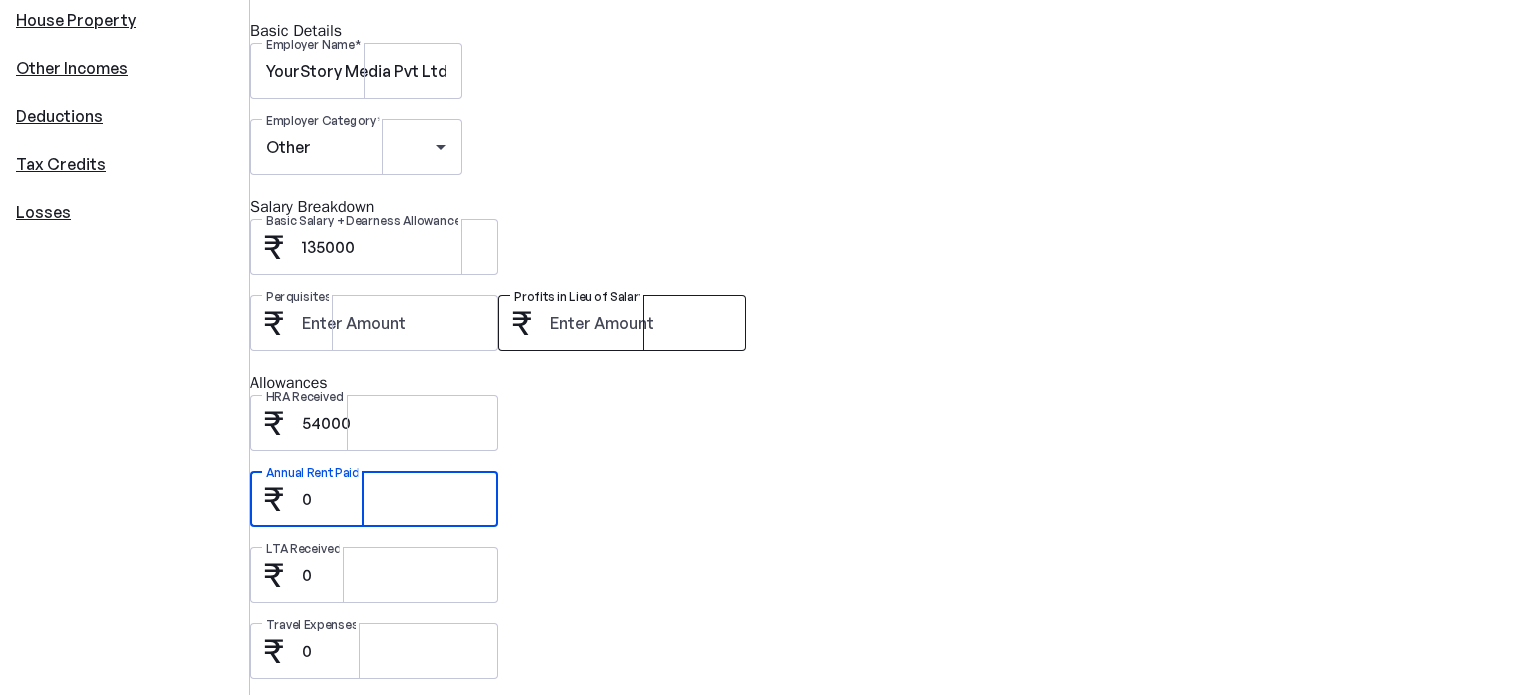type on "0" 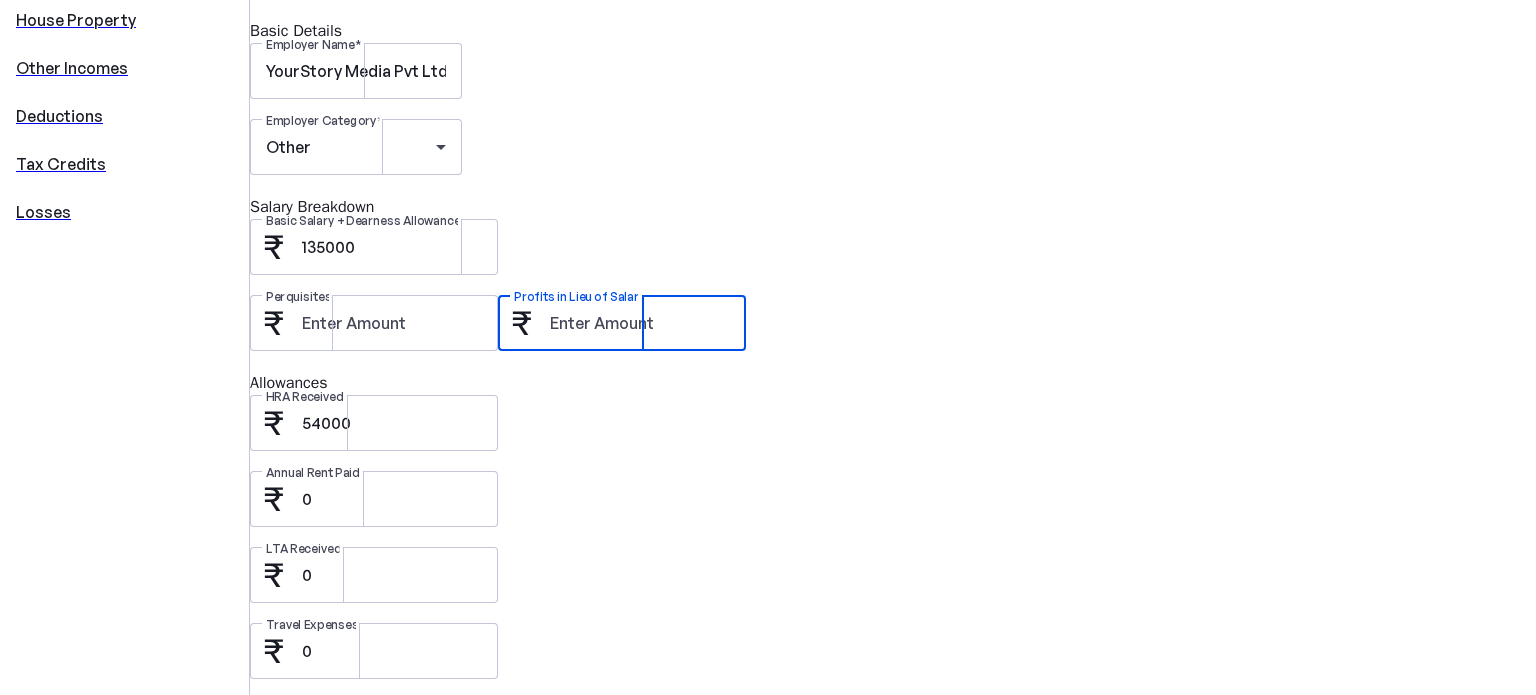 click on "Profits in Lieu of Salary" at bounding box center (640, 323) 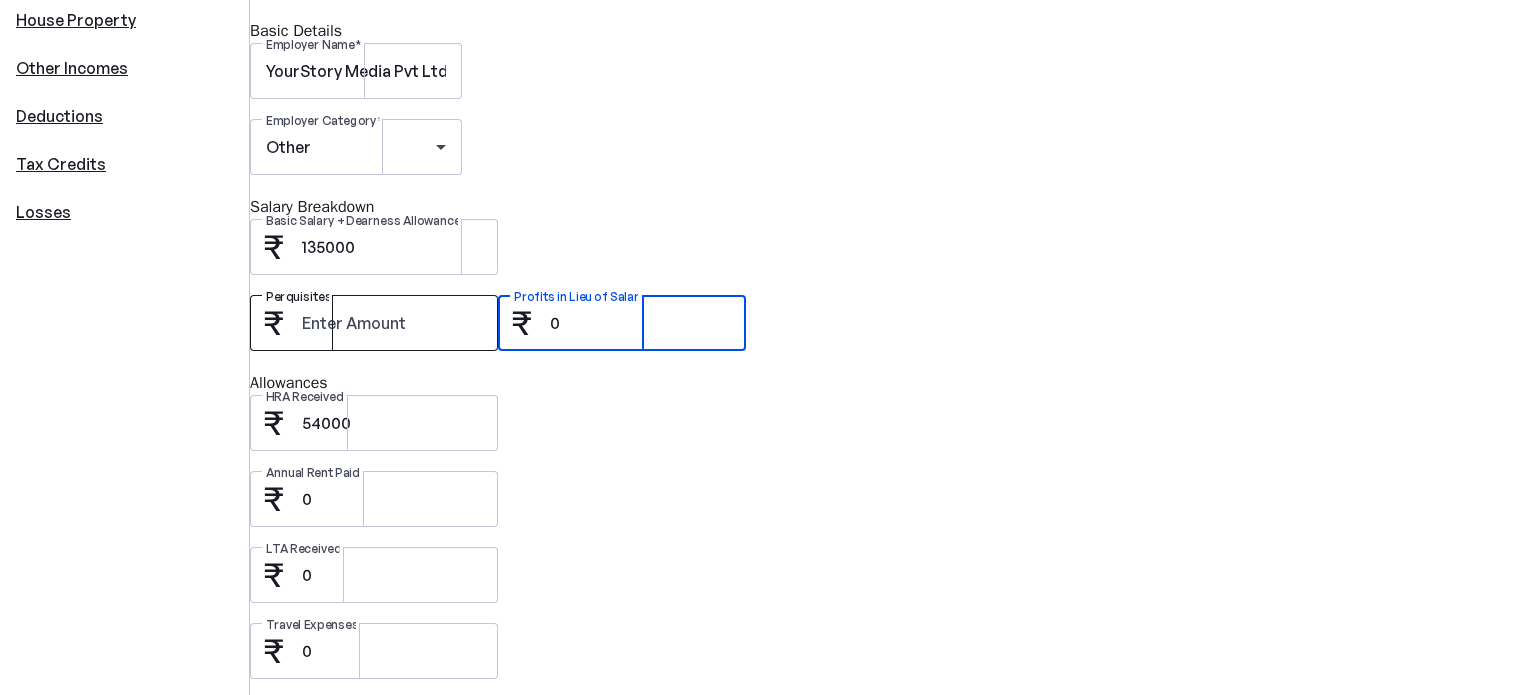 type on "0" 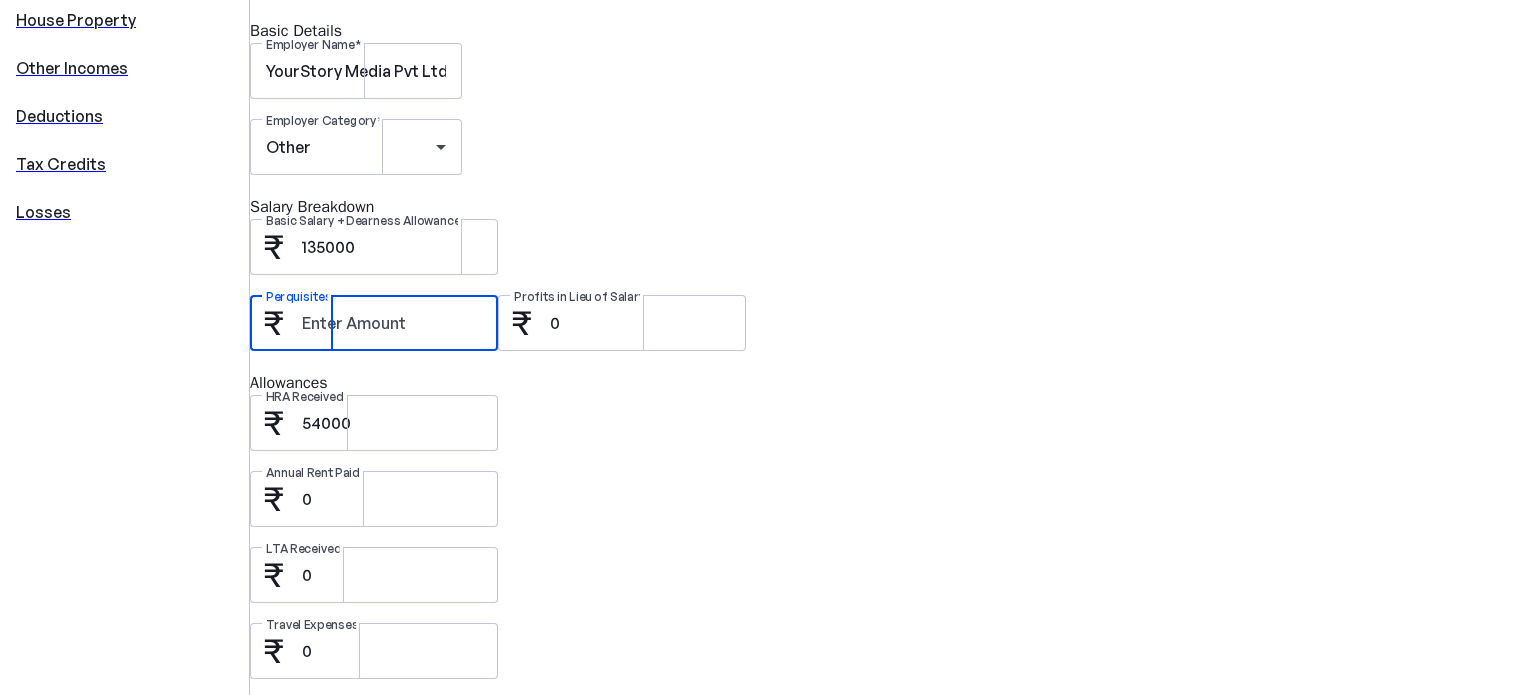click on "Perquisites" at bounding box center (392, 323) 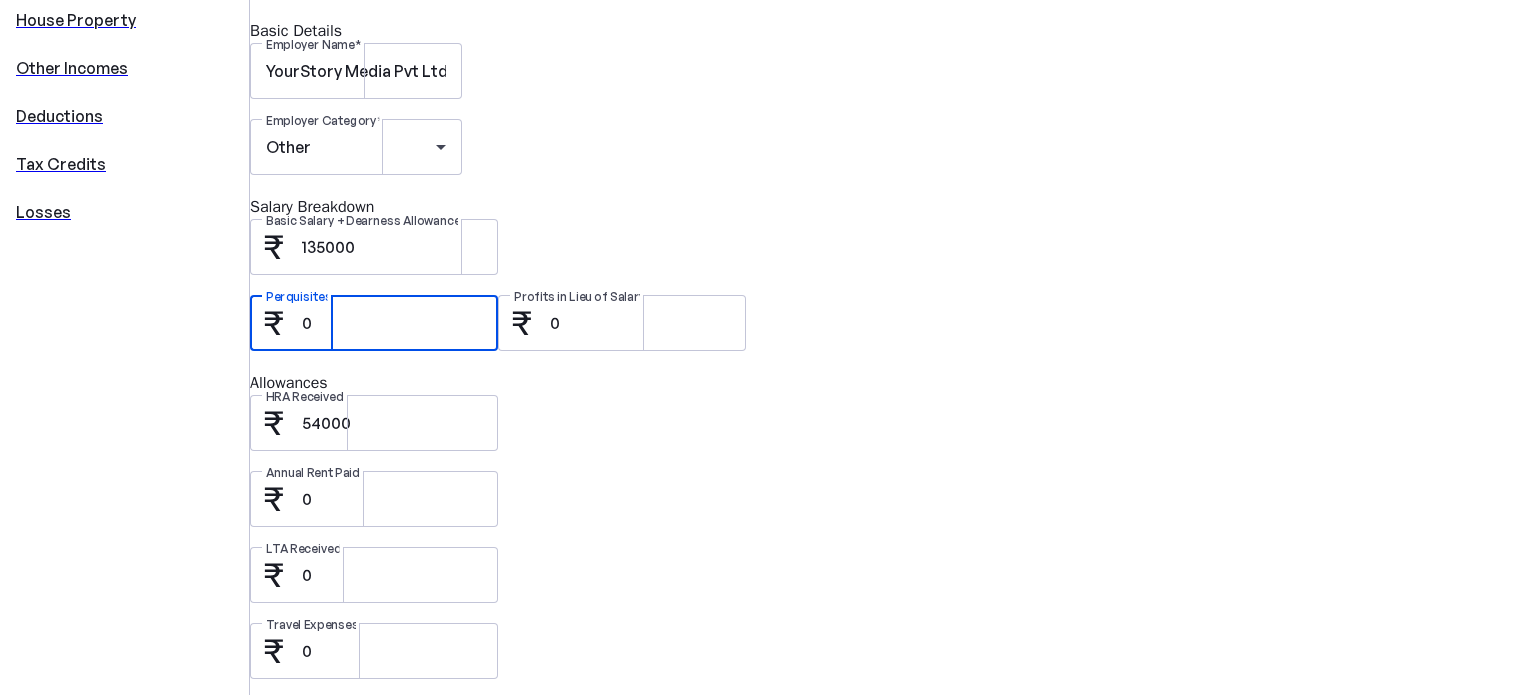 type on "0" 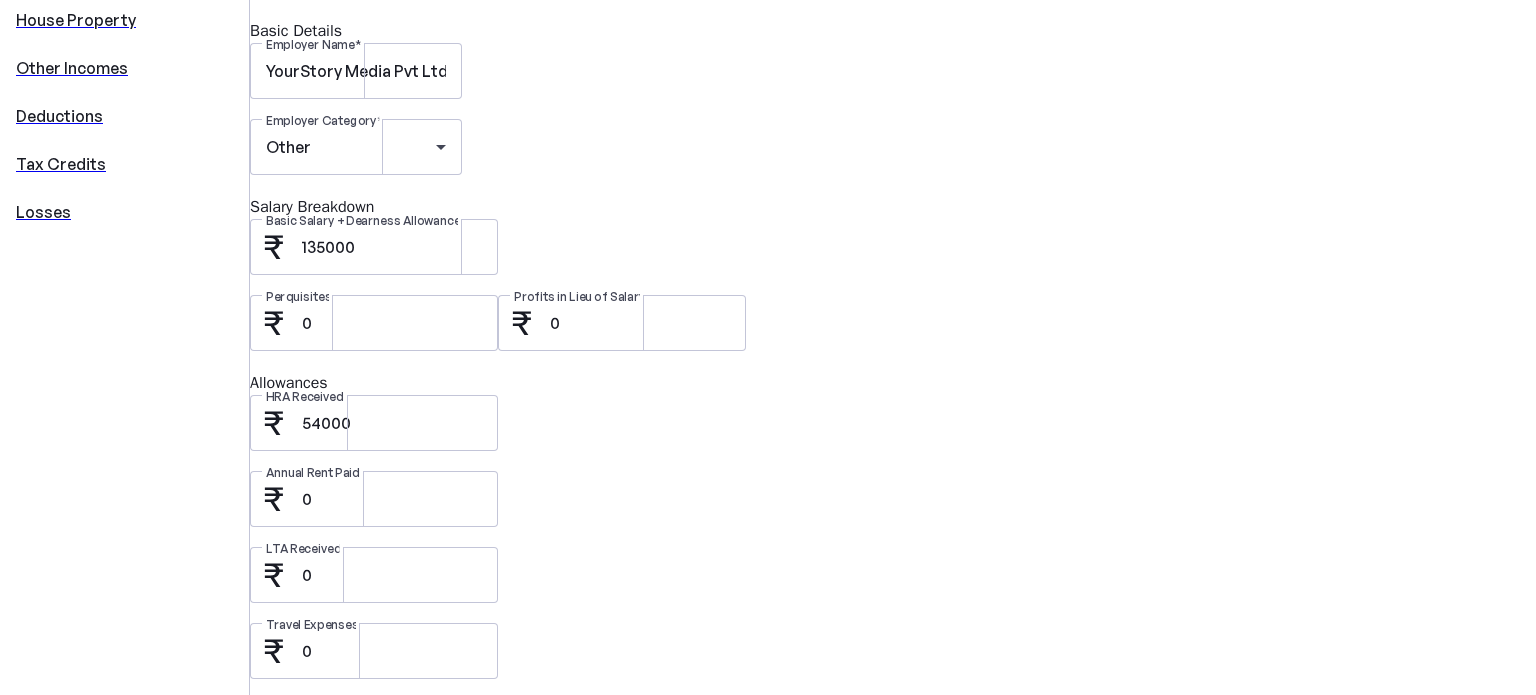 click on "850" at bounding box center [392, 727] 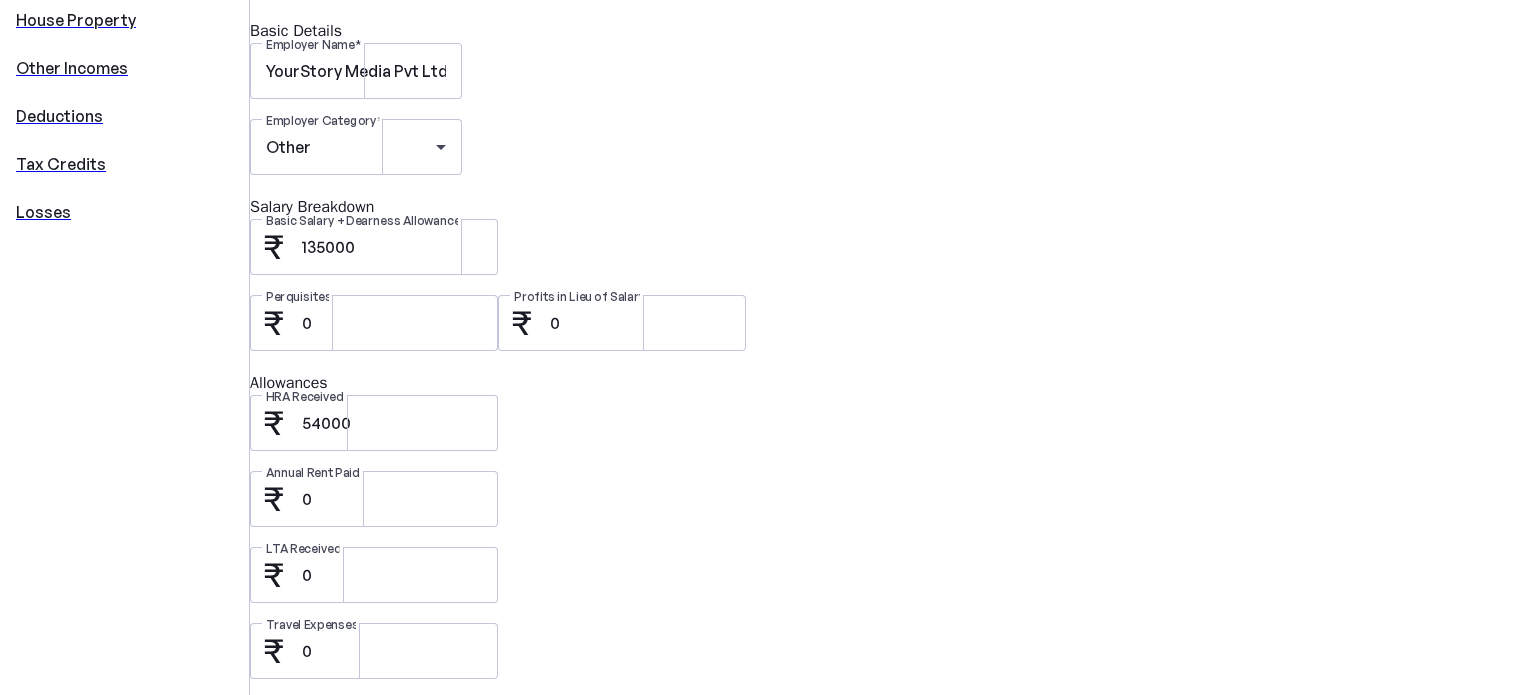paste on "74283.33" 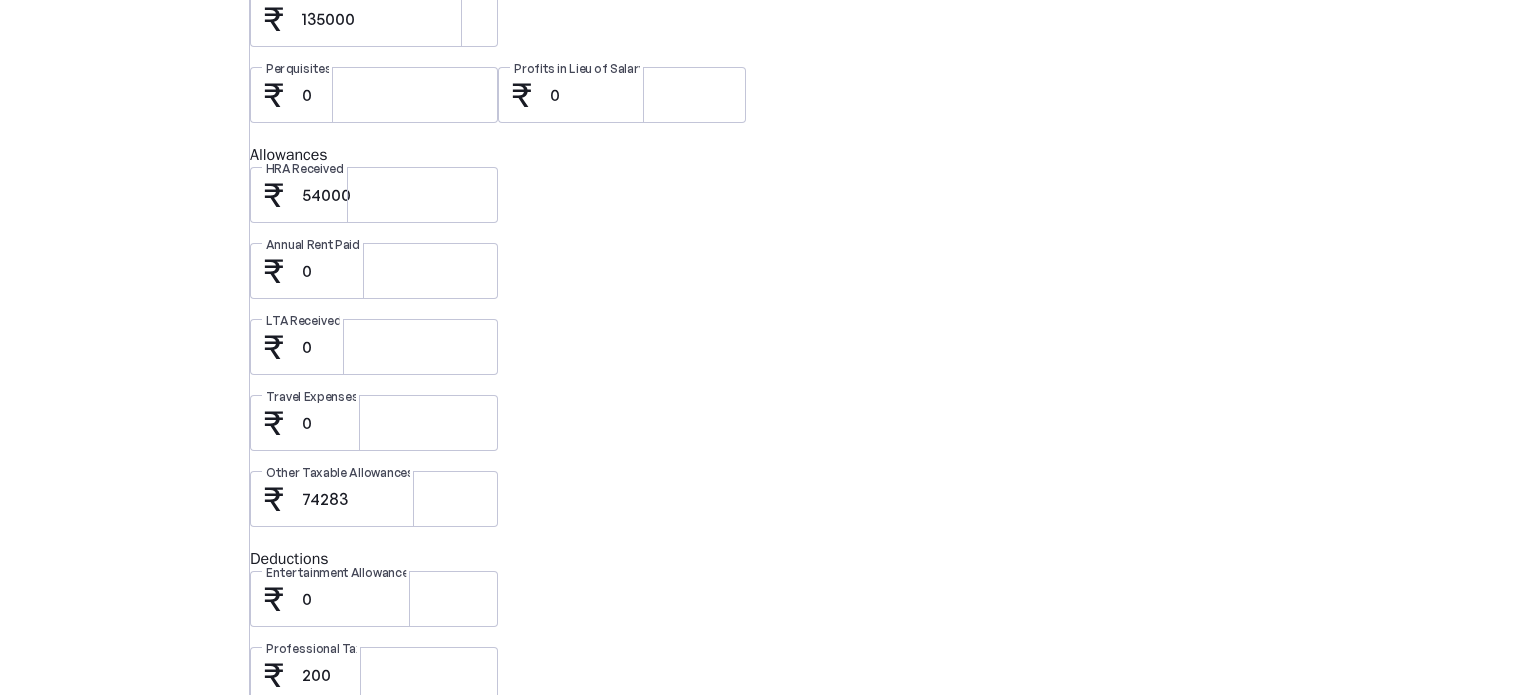 scroll, scrollTop: 891, scrollLeft: 0, axis: vertical 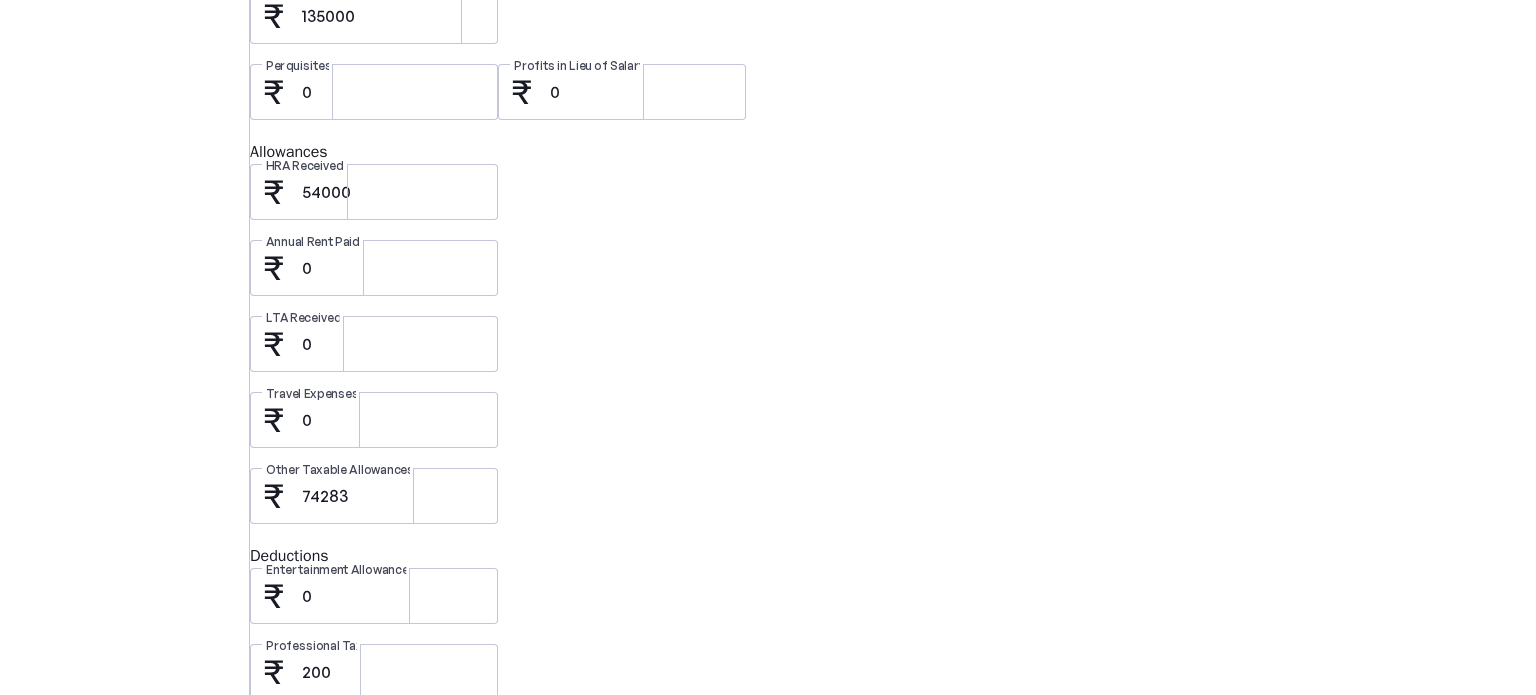 click on "© Quicko Infosoft Private Limited Built with favorite from [CITY]" at bounding box center (768, 951) 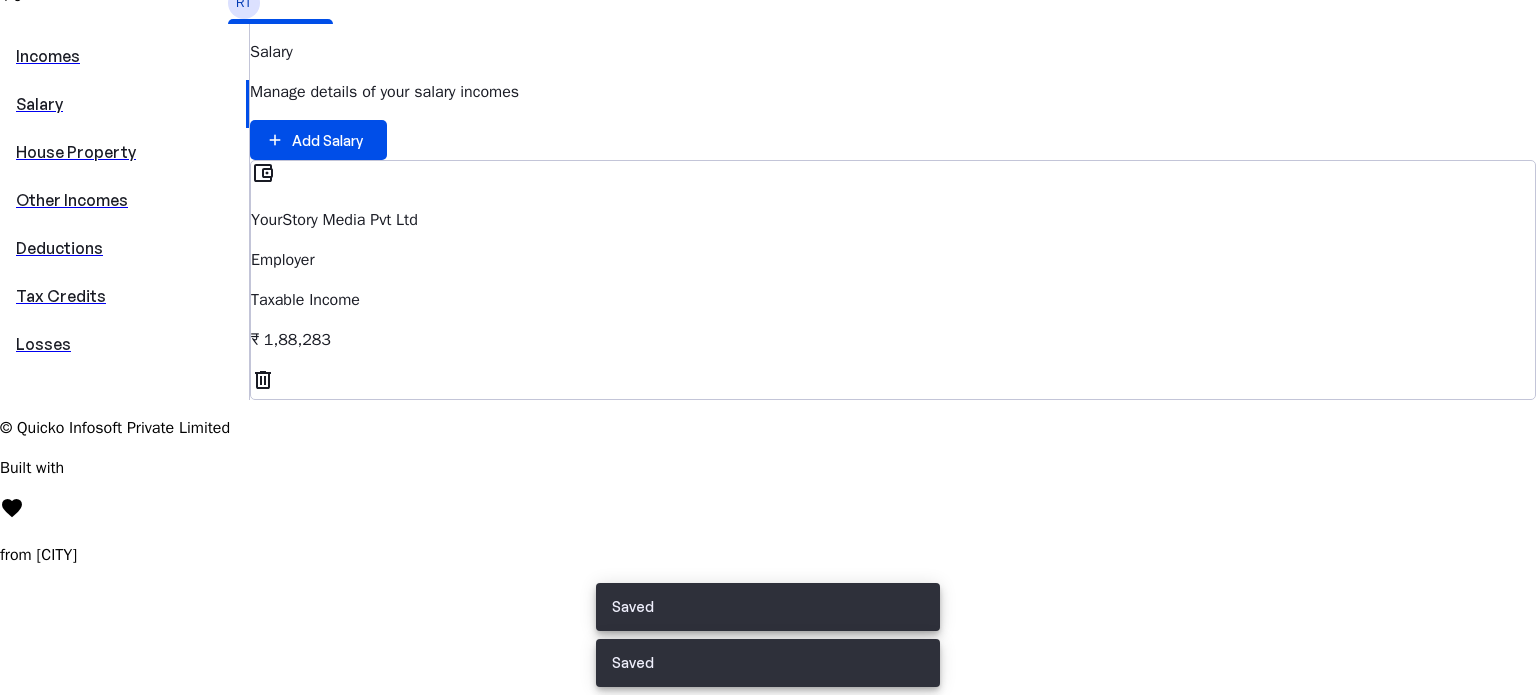 scroll, scrollTop: 0, scrollLeft: 0, axis: both 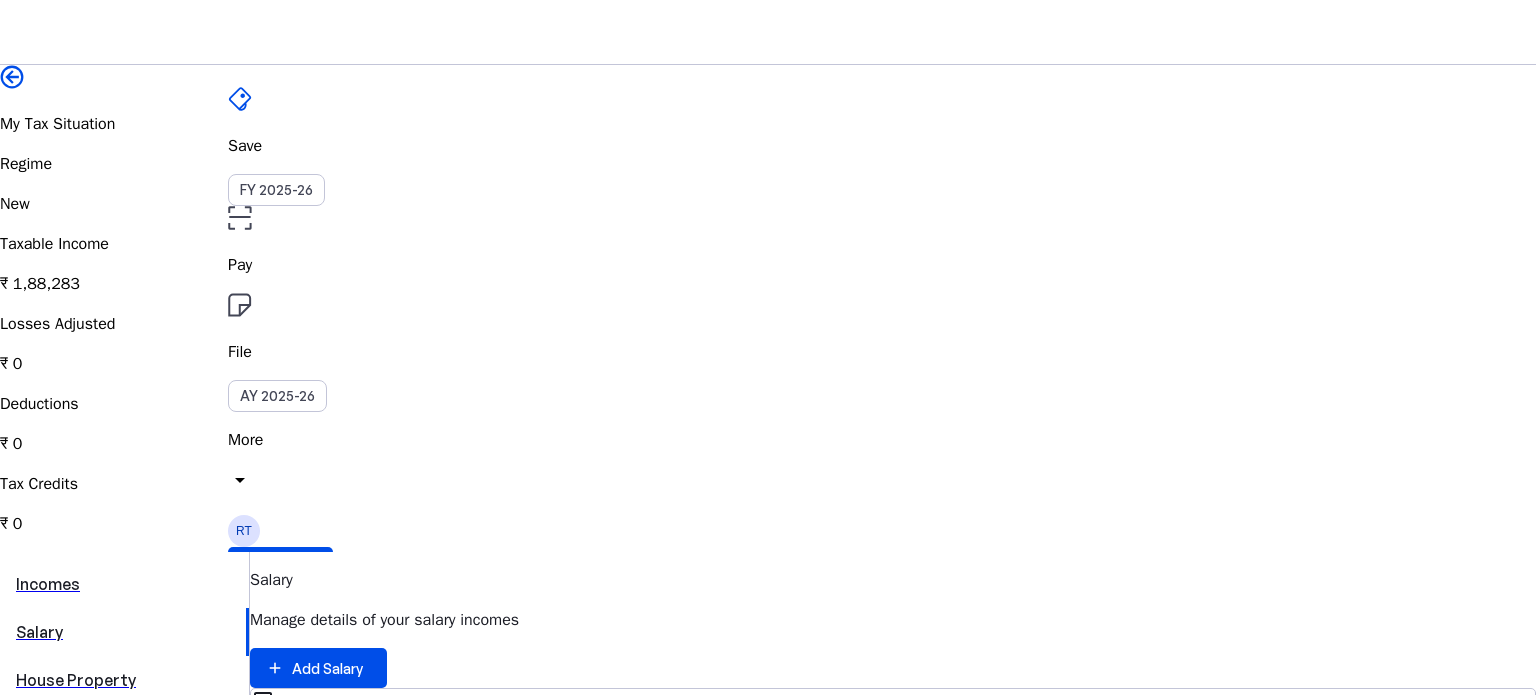 click on "Taxable Income ₹ 1,88,283" at bounding box center (768, 264) 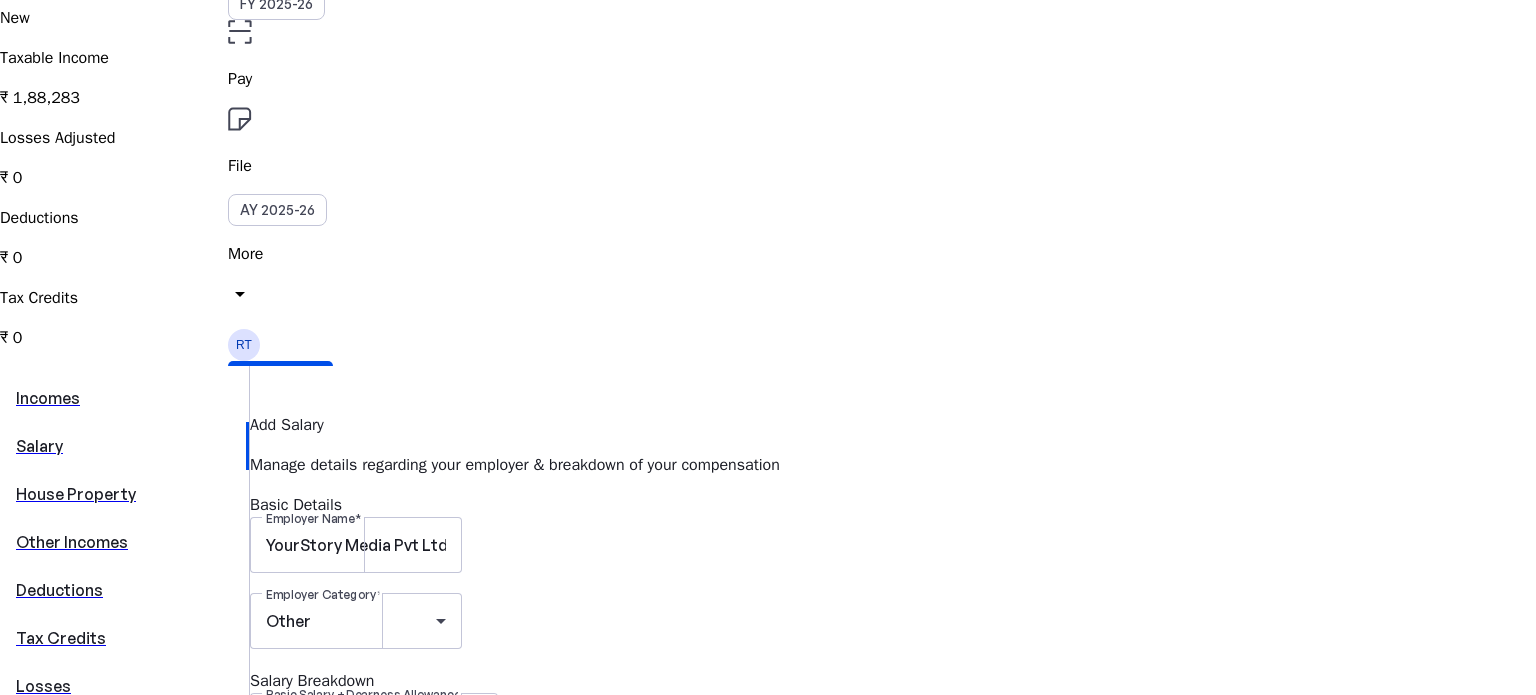 scroll, scrollTop: 0, scrollLeft: 0, axis: both 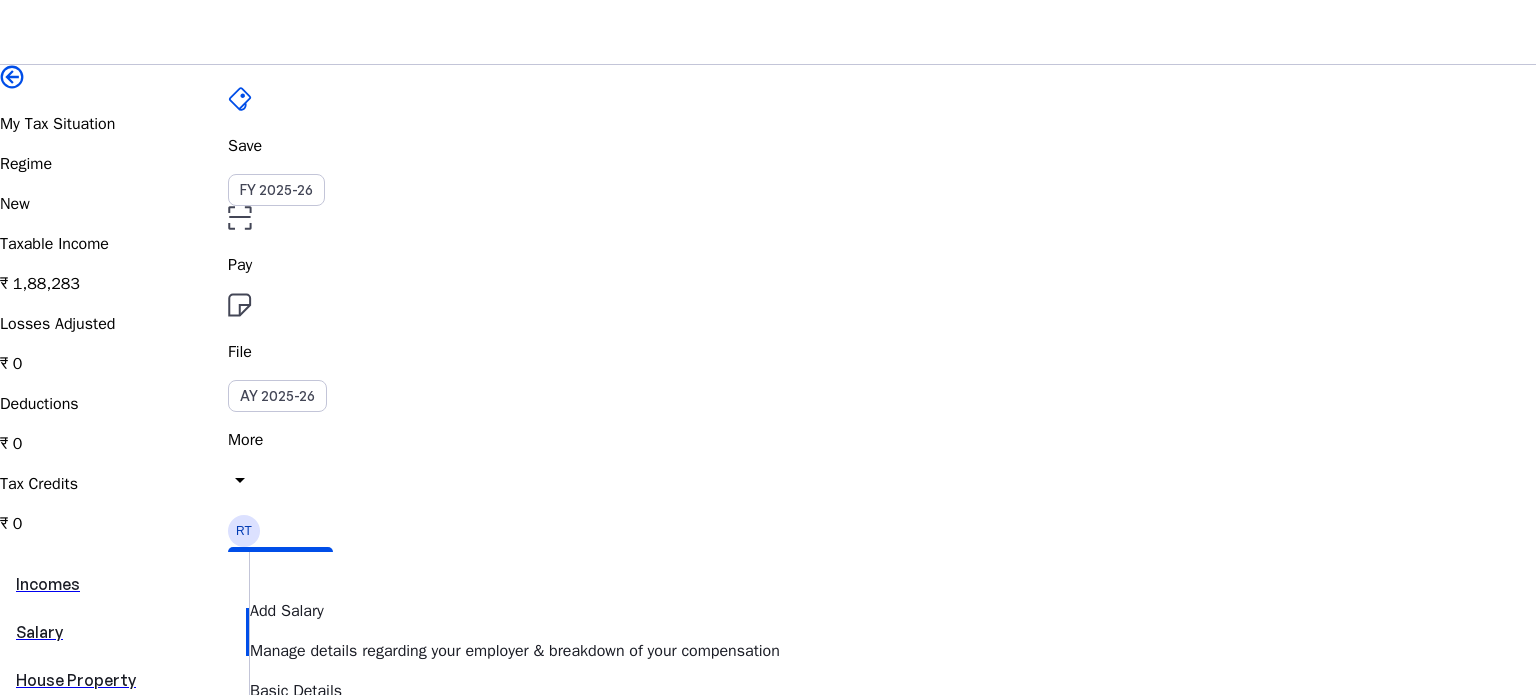 click on "₹ 1,88,283" at bounding box center (768, 284) 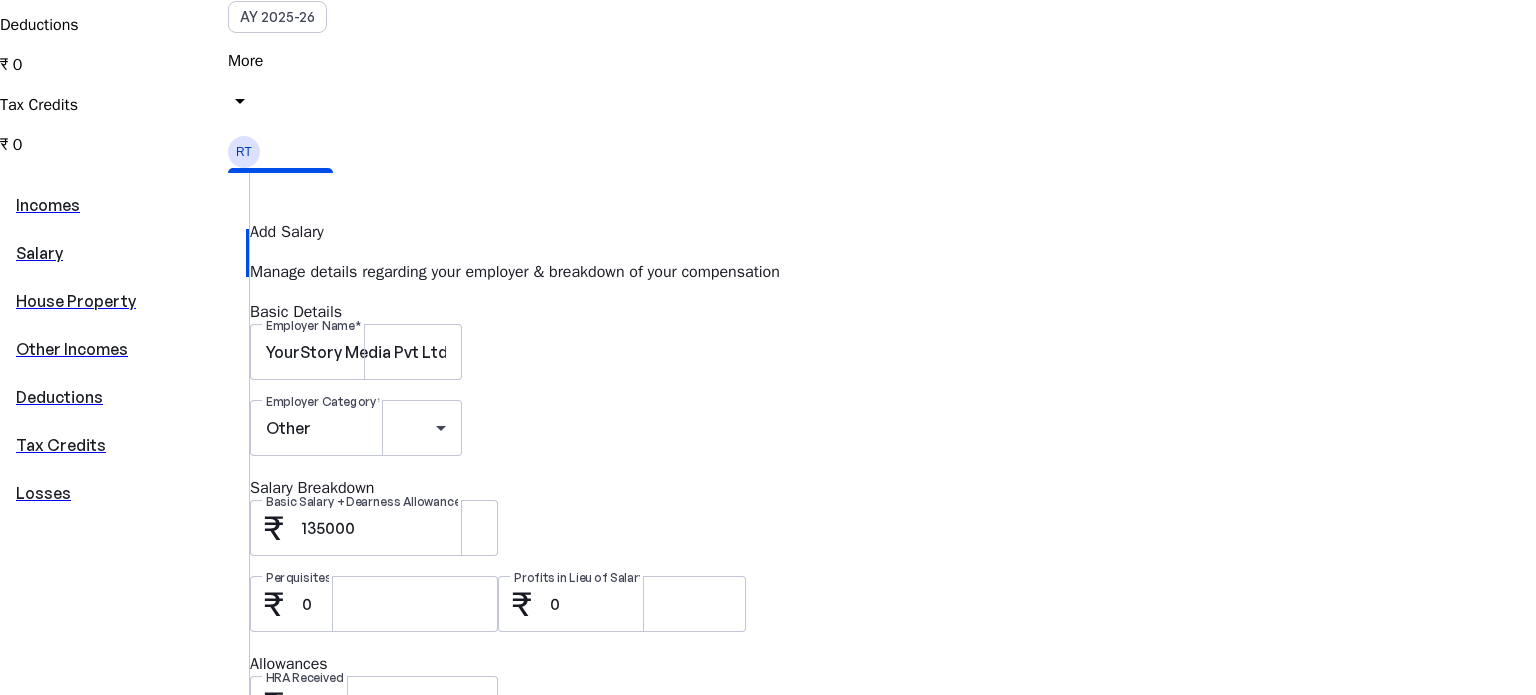 scroll, scrollTop: 380, scrollLeft: 0, axis: vertical 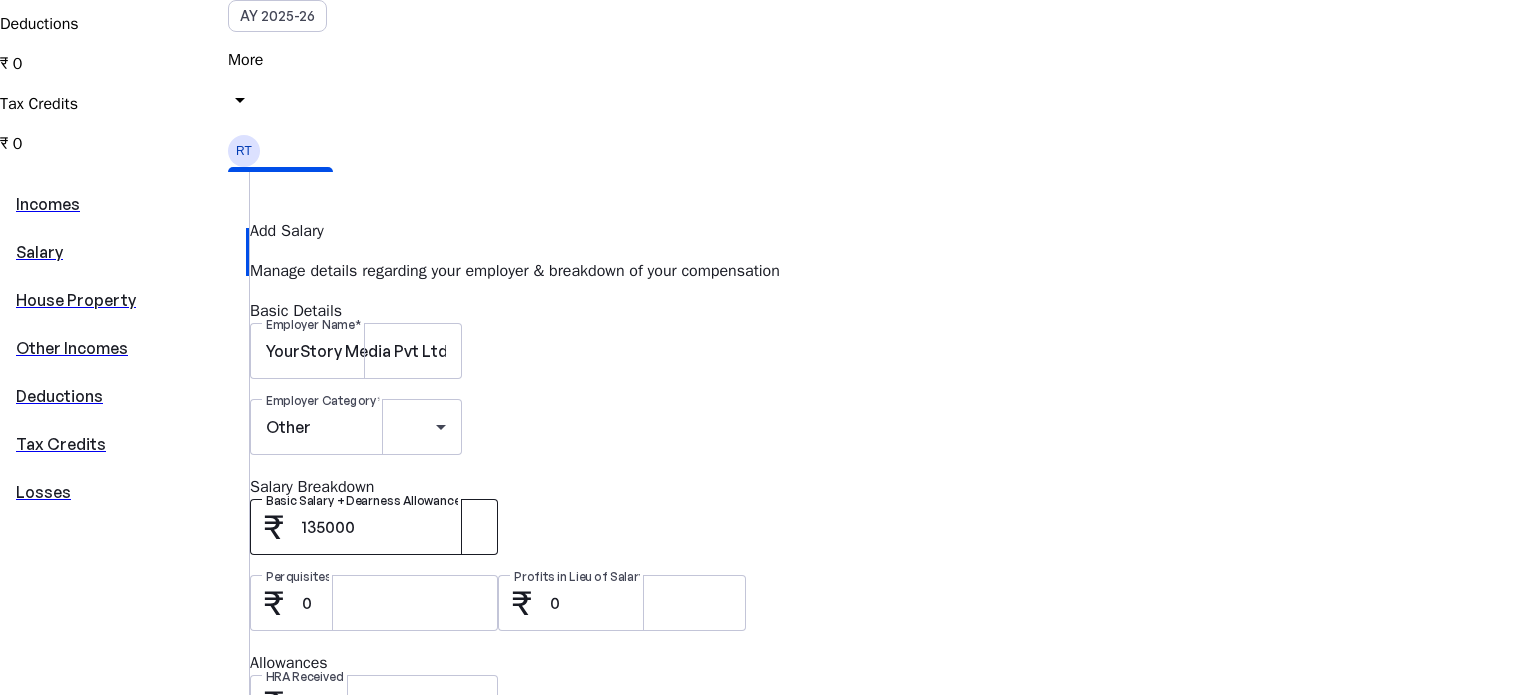 click on "135000" at bounding box center (392, 527) 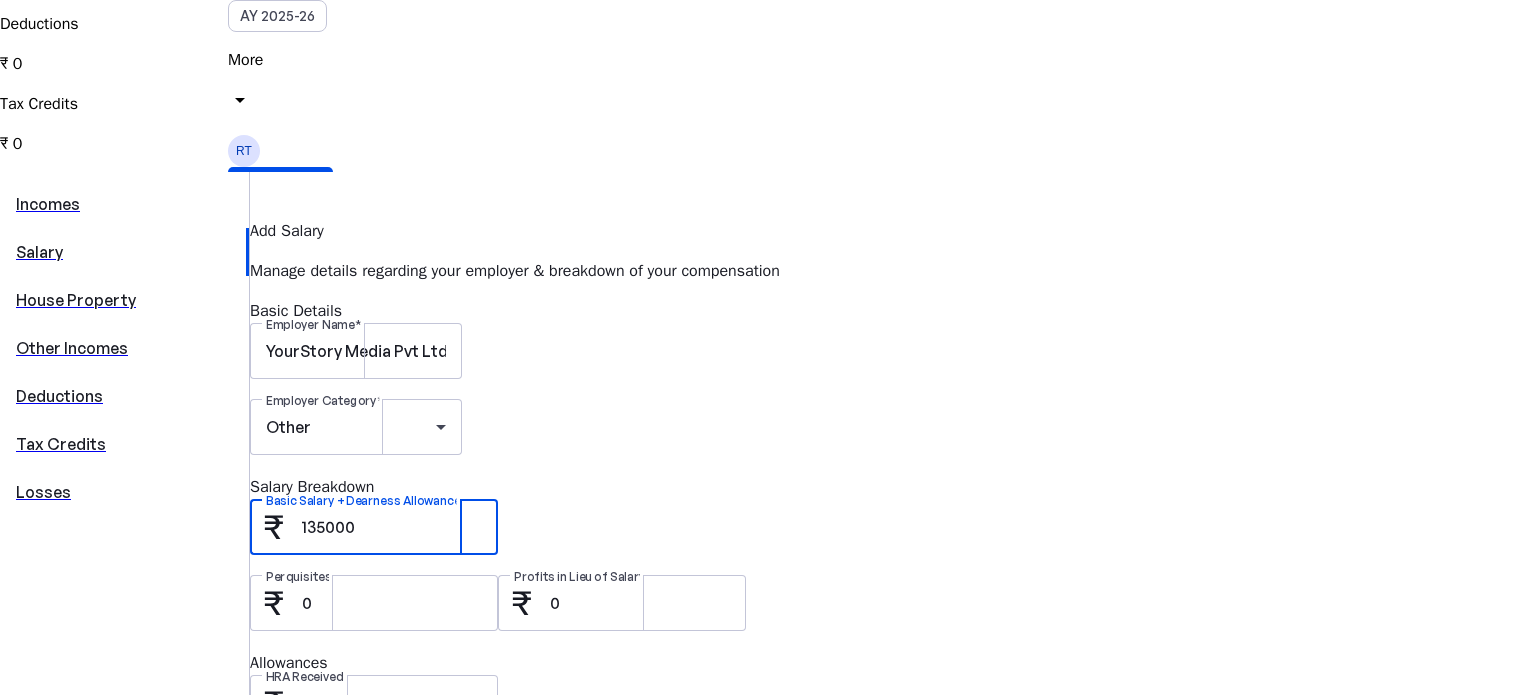 paste on "620000." 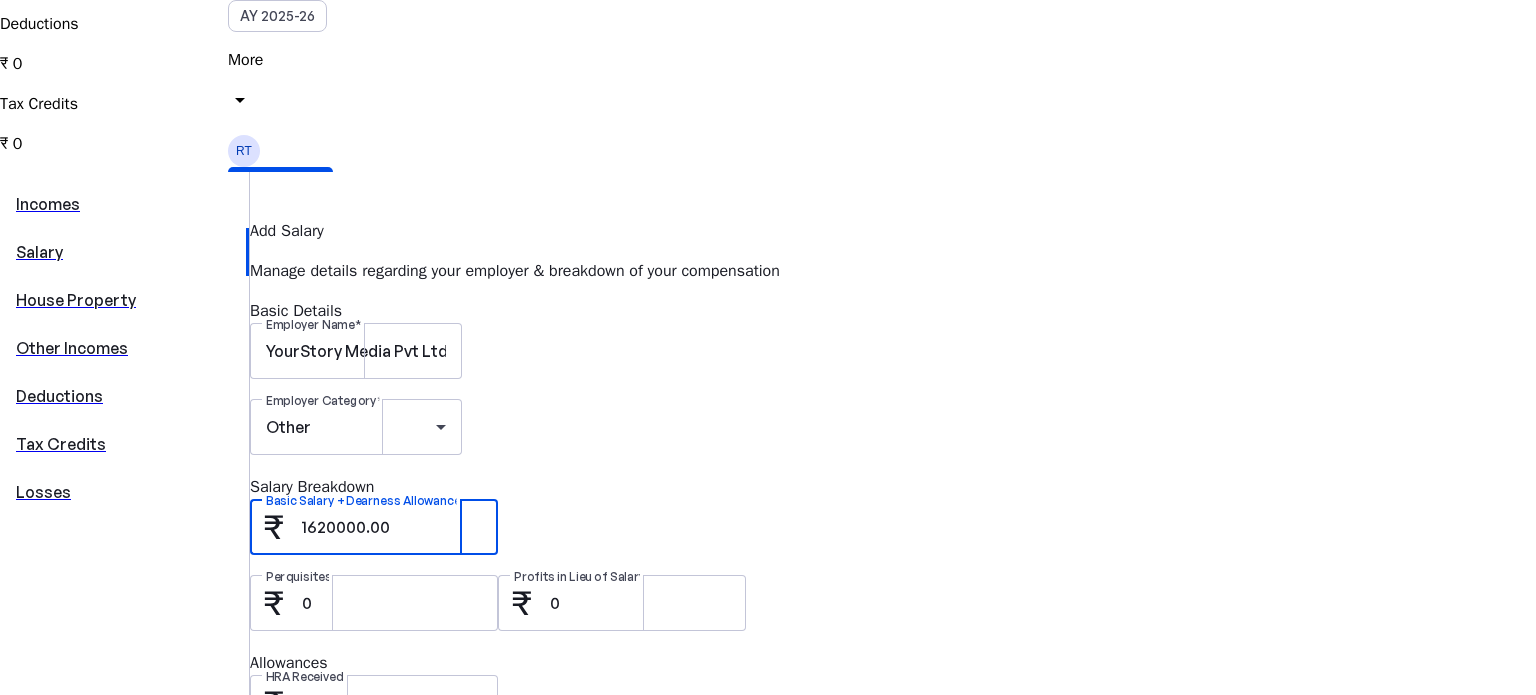 type on "1620000.00" 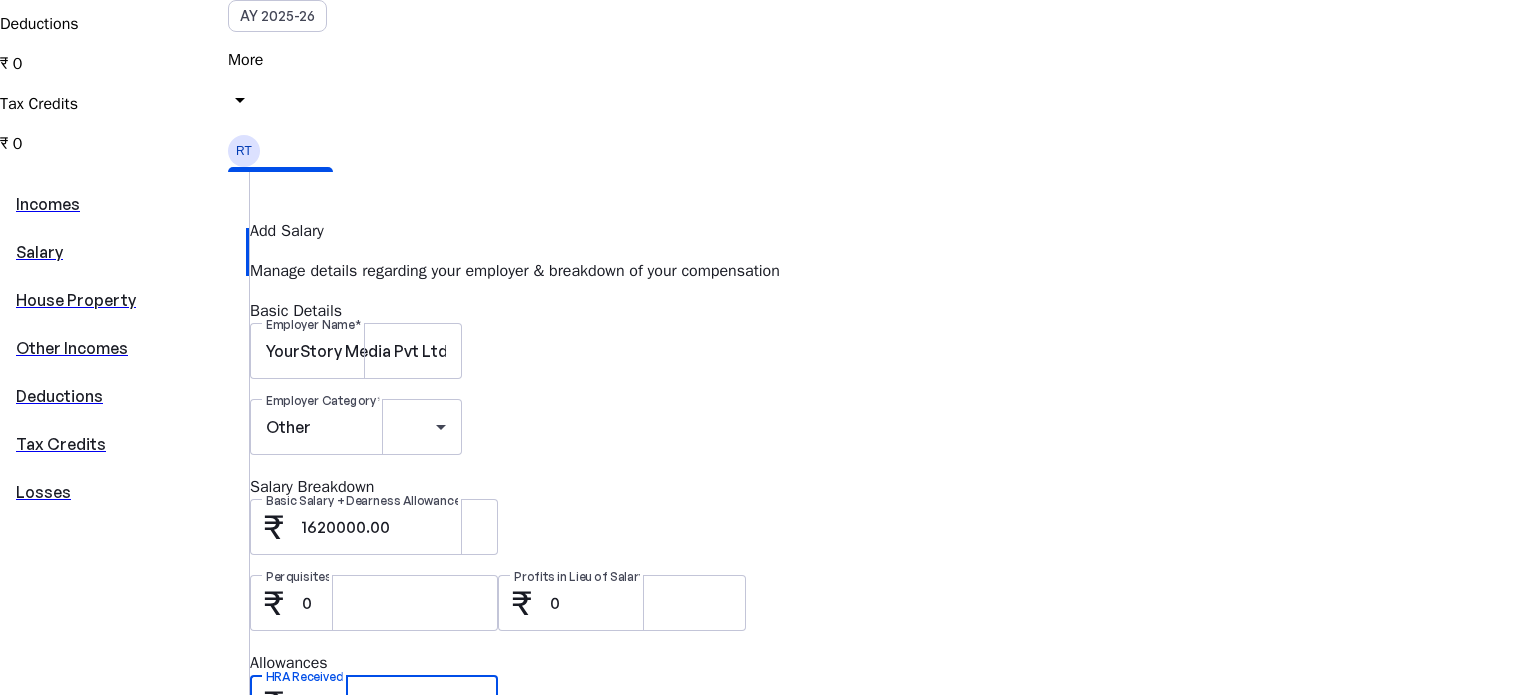 click on "54000" at bounding box center [392, 703] 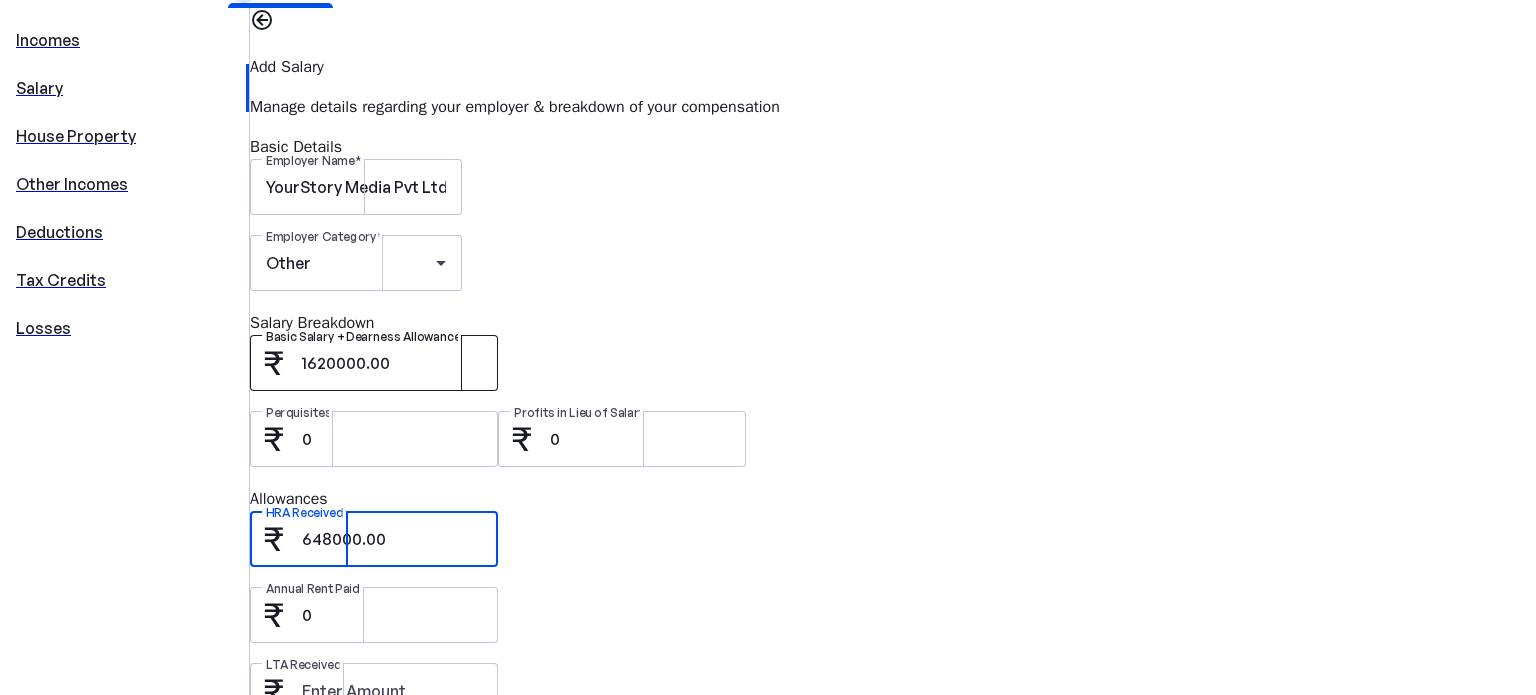scroll, scrollTop: 544, scrollLeft: 0, axis: vertical 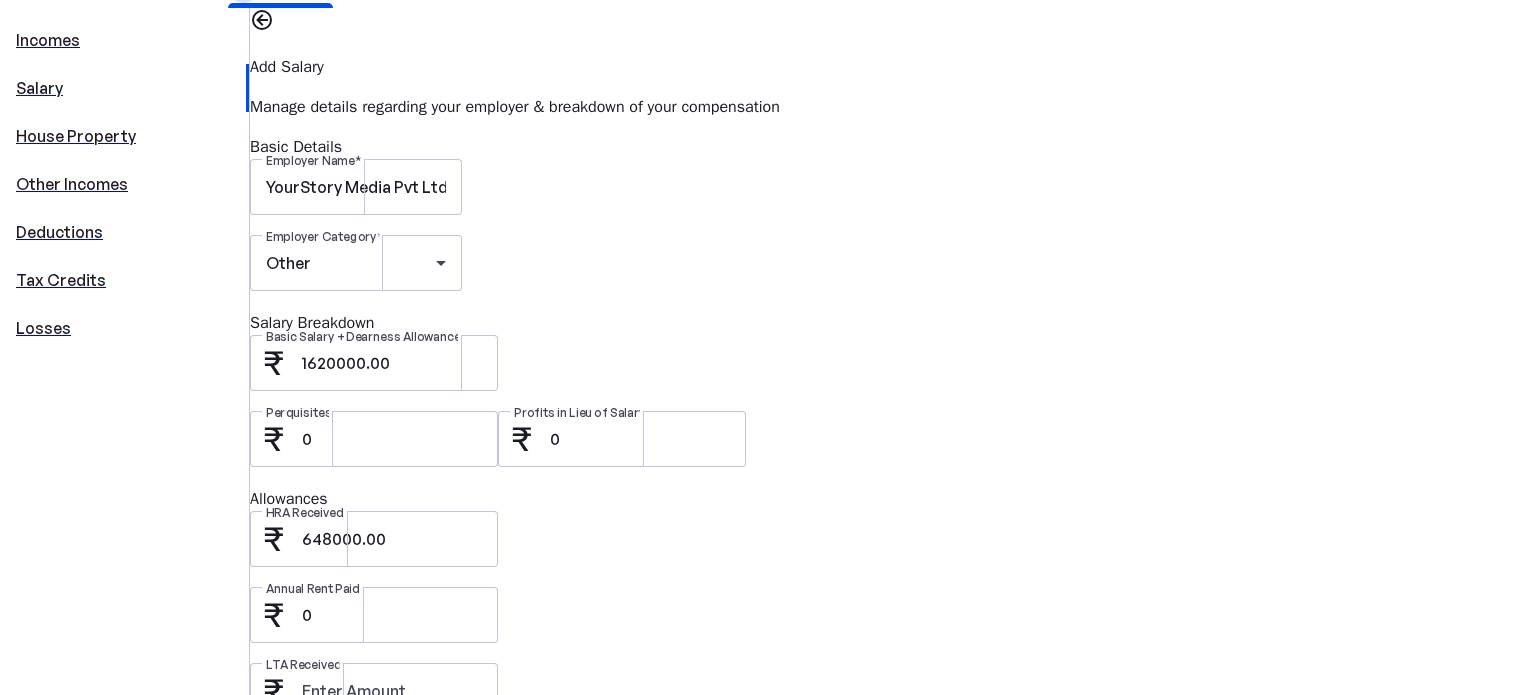 click on "74283" at bounding box center [392, 843] 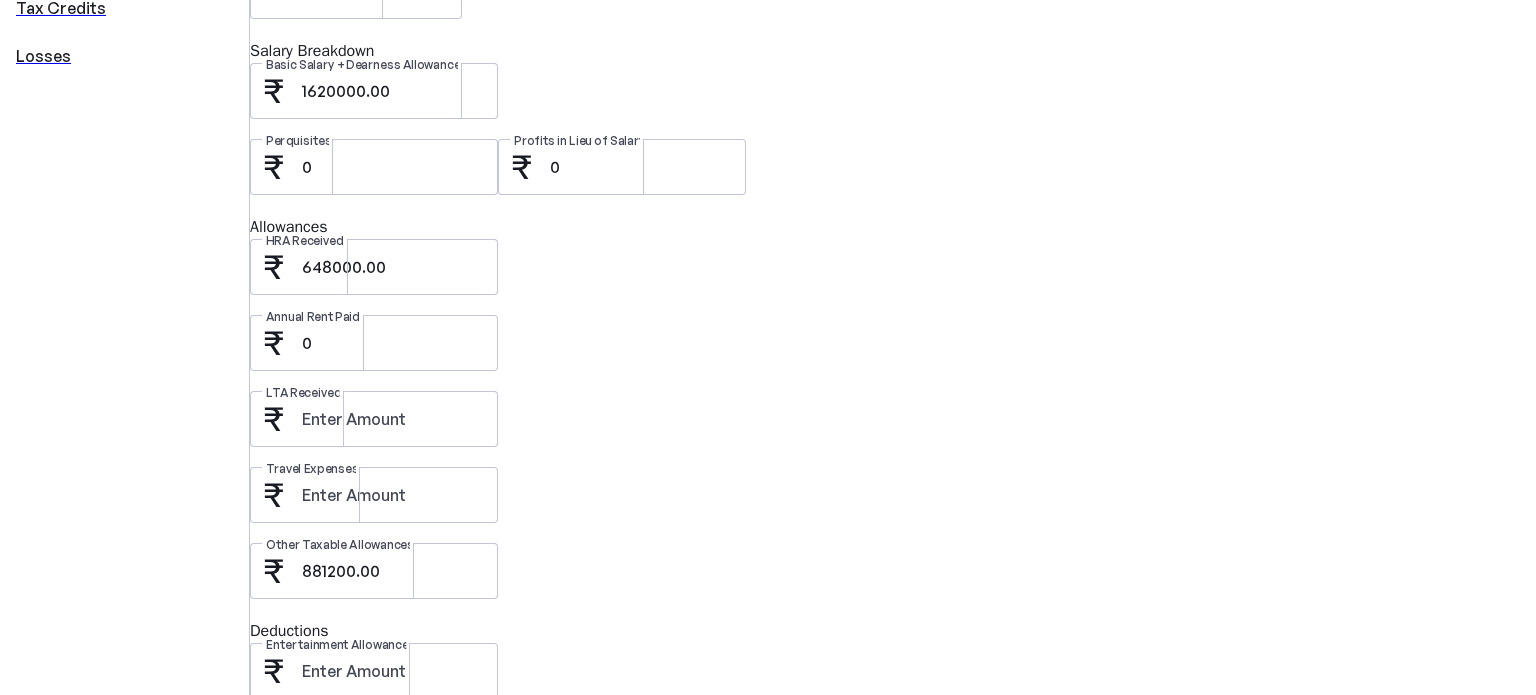 scroll, scrollTop: 816, scrollLeft: 0, axis: vertical 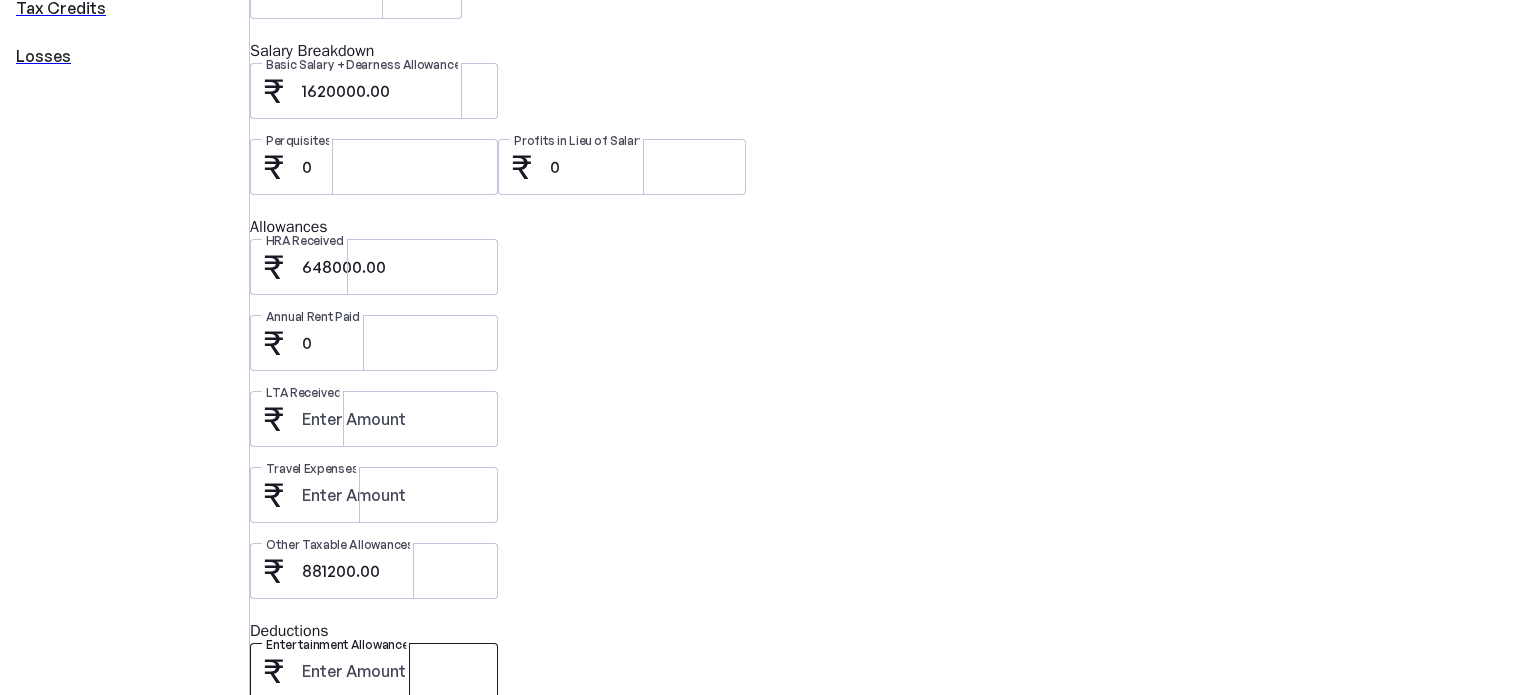 click on "Entertainment Allowance" at bounding box center [374, 671] 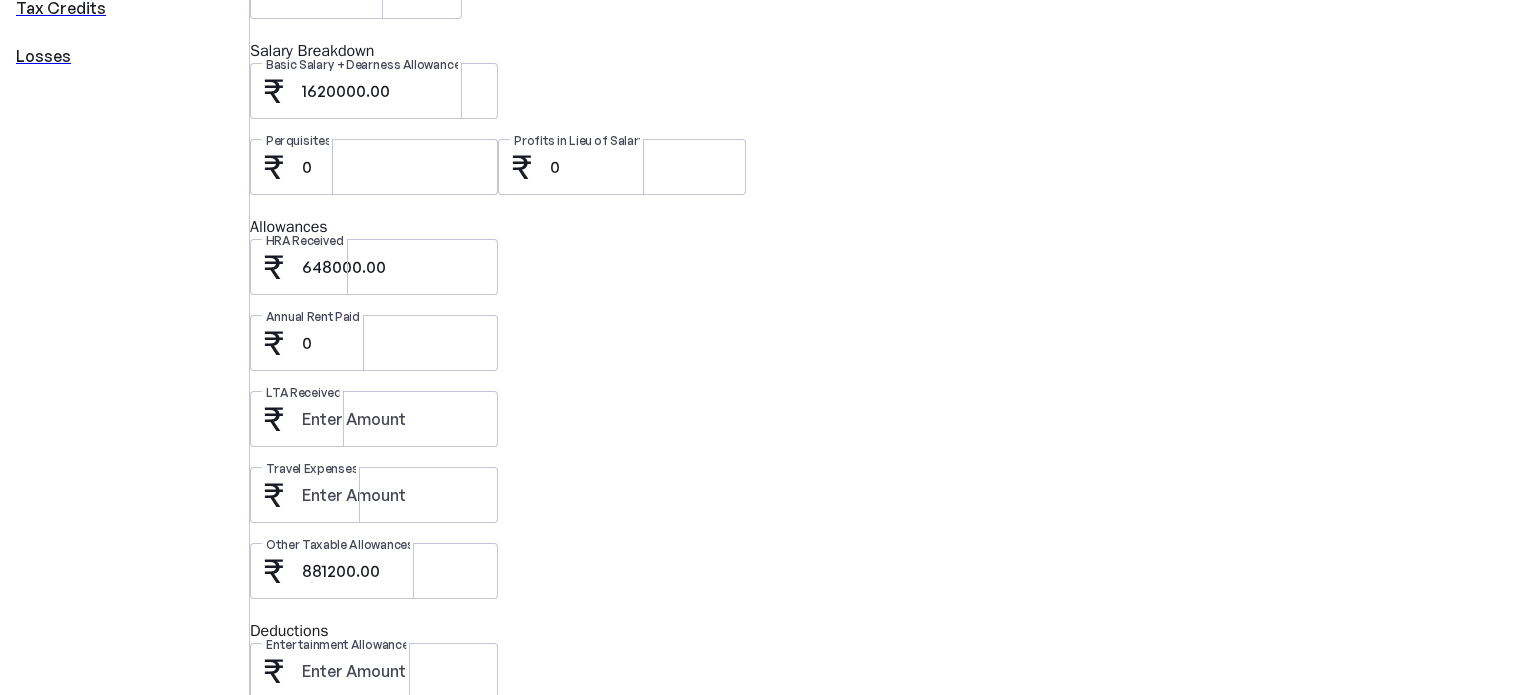 click on "Other Taxable Allowances 881200.00" at bounding box center (893, 581) 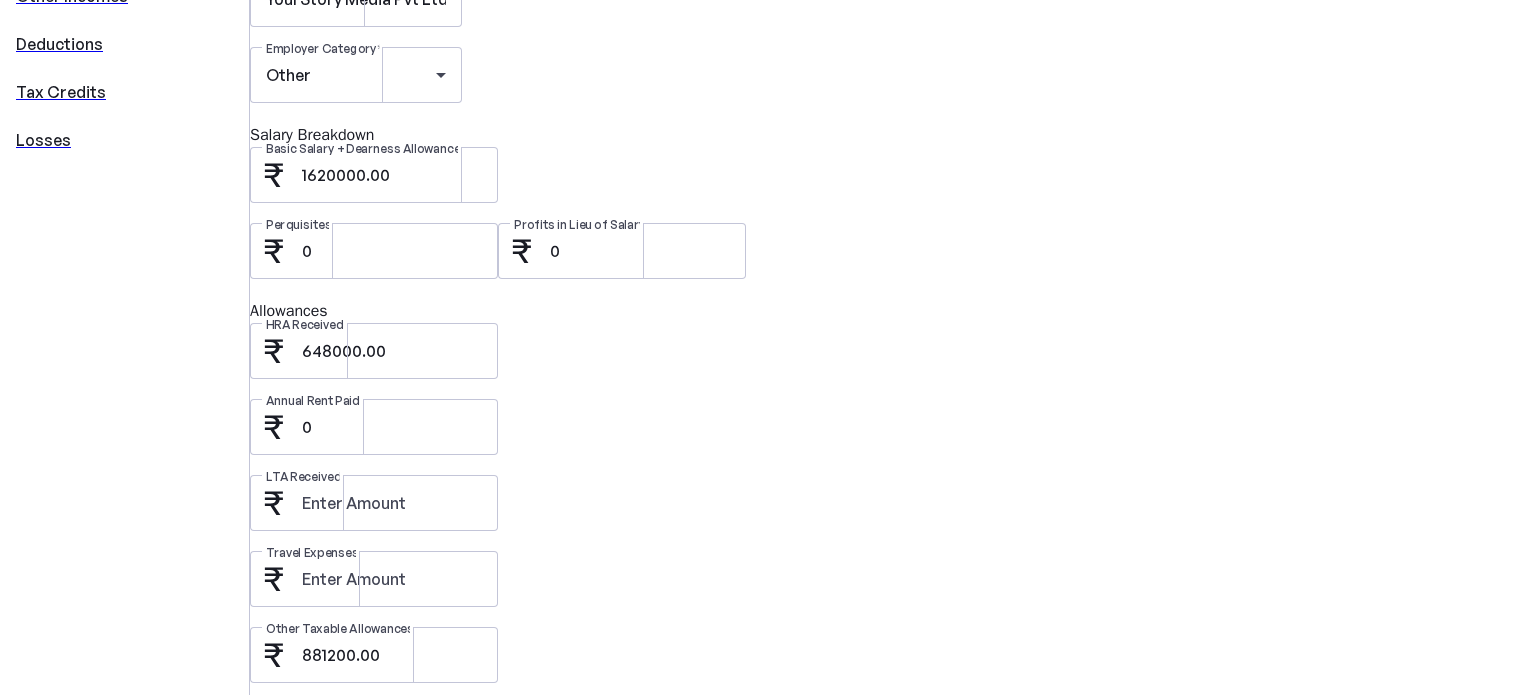 scroll, scrollTop: 704, scrollLeft: 0, axis: vertical 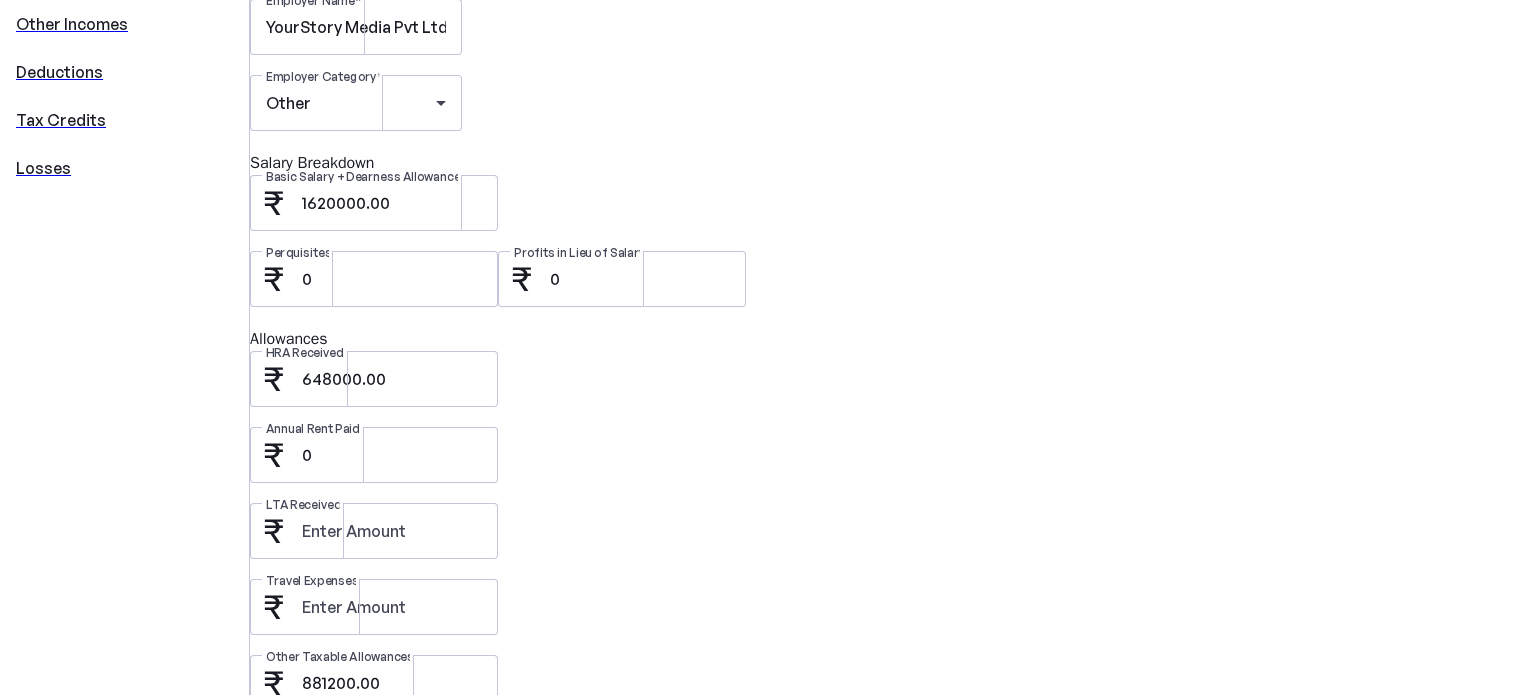 click on "200" at bounding box center [392, 859] 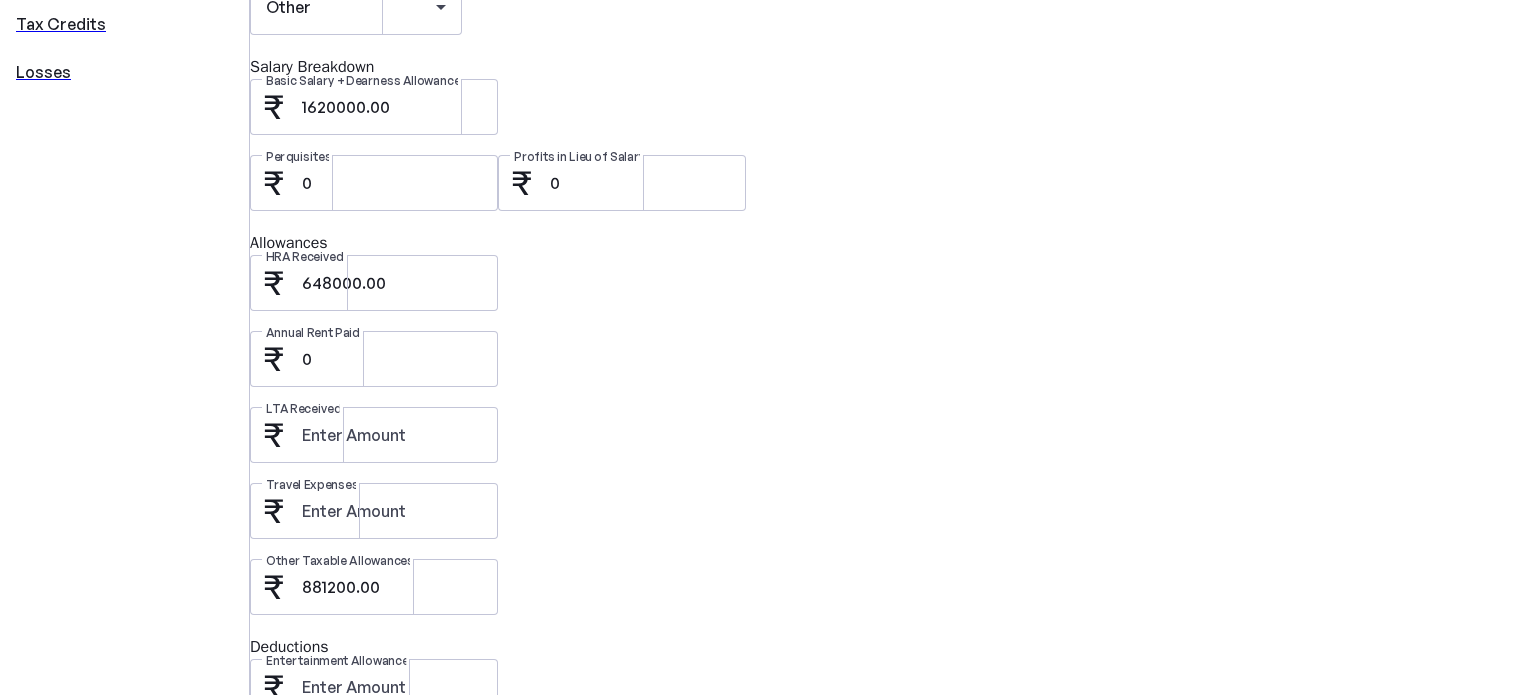scroll, scrollTop: 981, scrollLeft: 0, axis: vertical 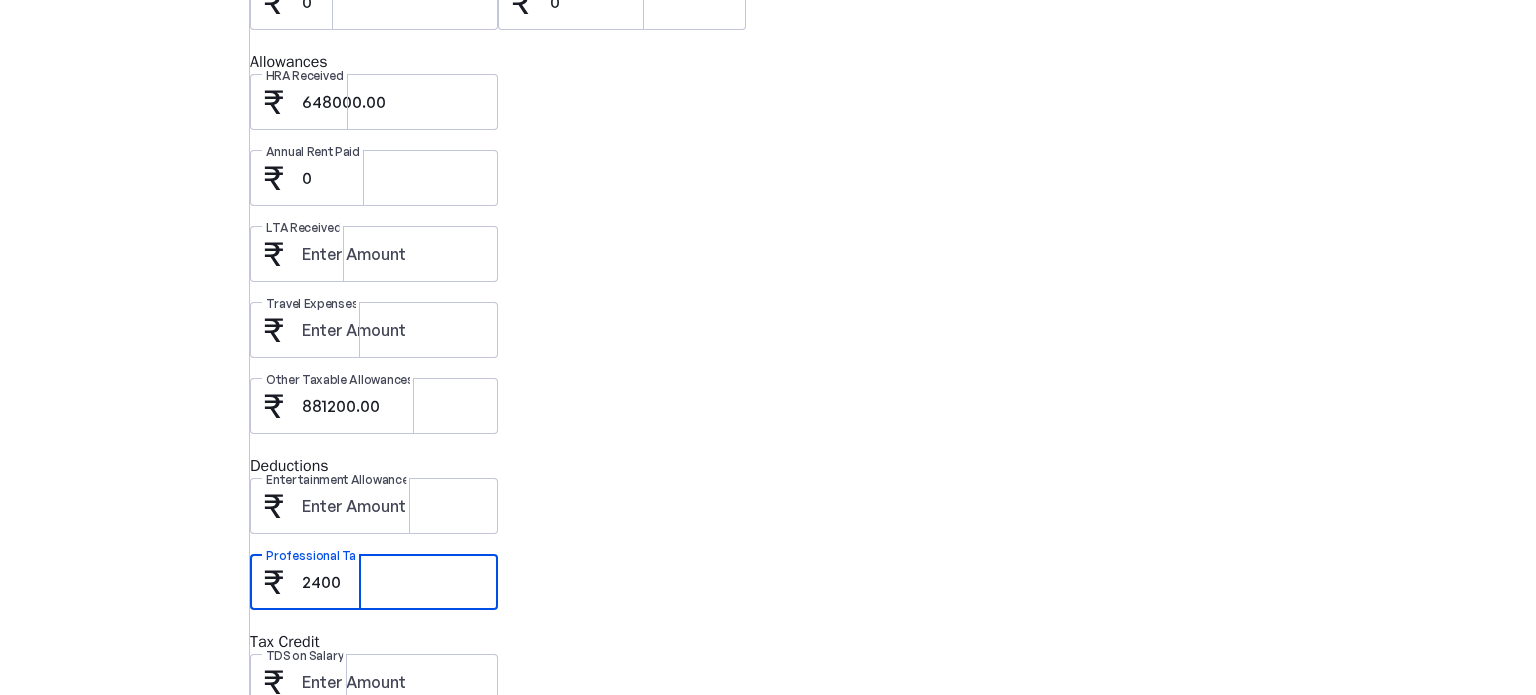 type on "2400" 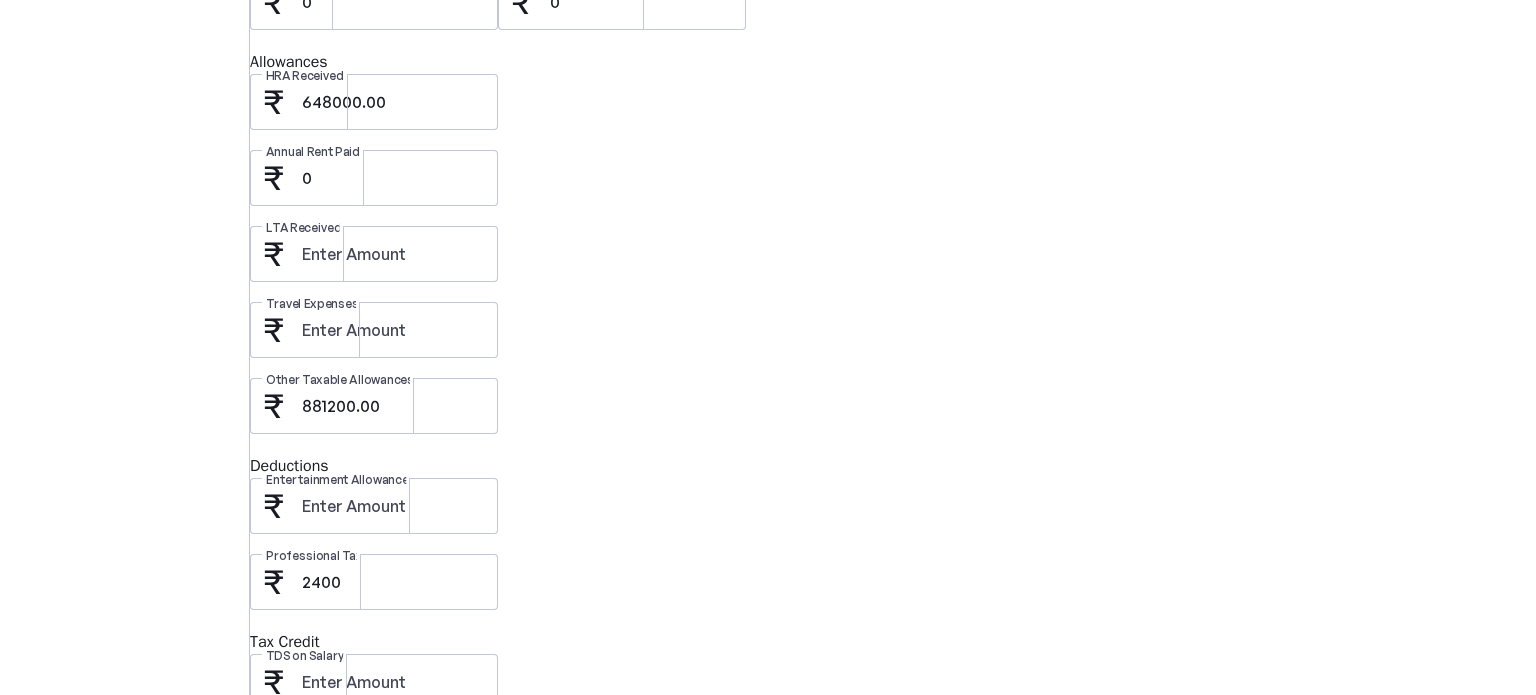 click at bounding box center [290, 750] 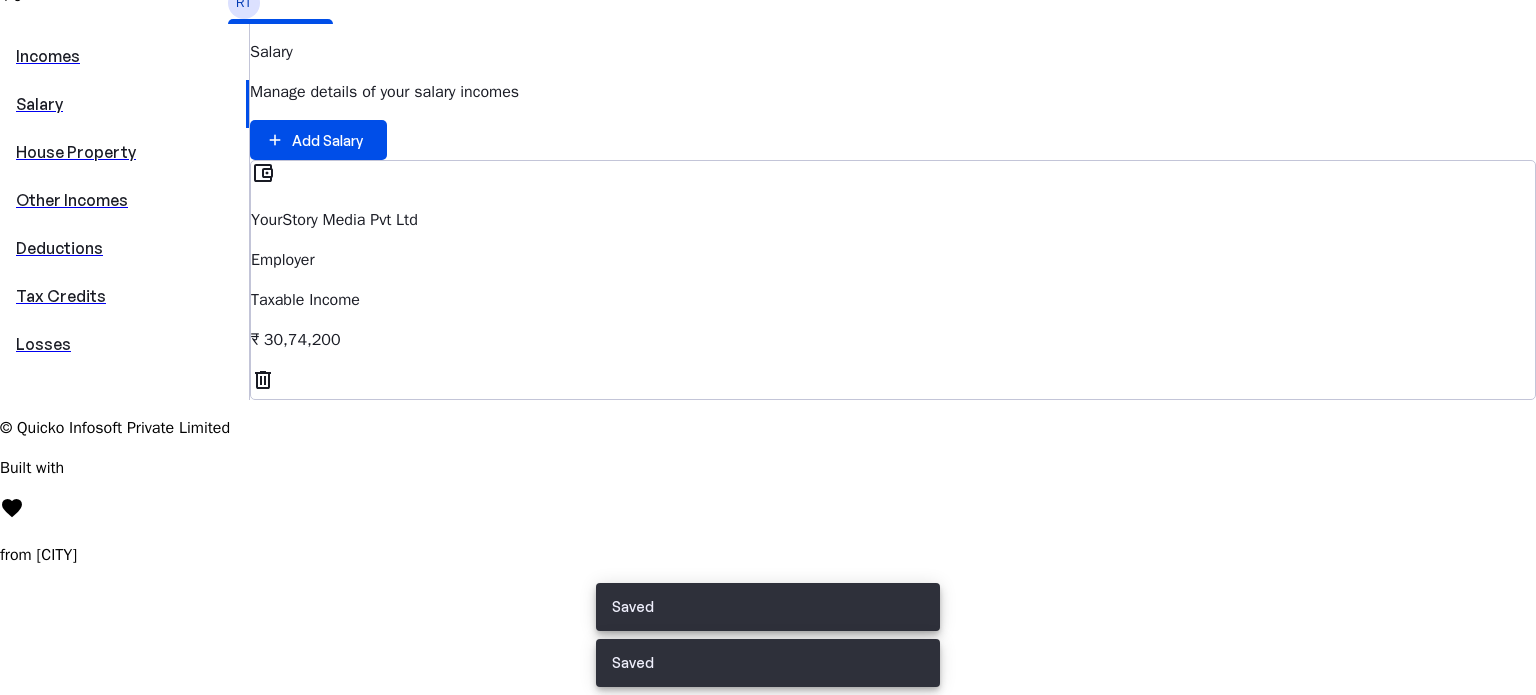 scroll, scrollTop: 0, scrollLeft: 0, axis: both 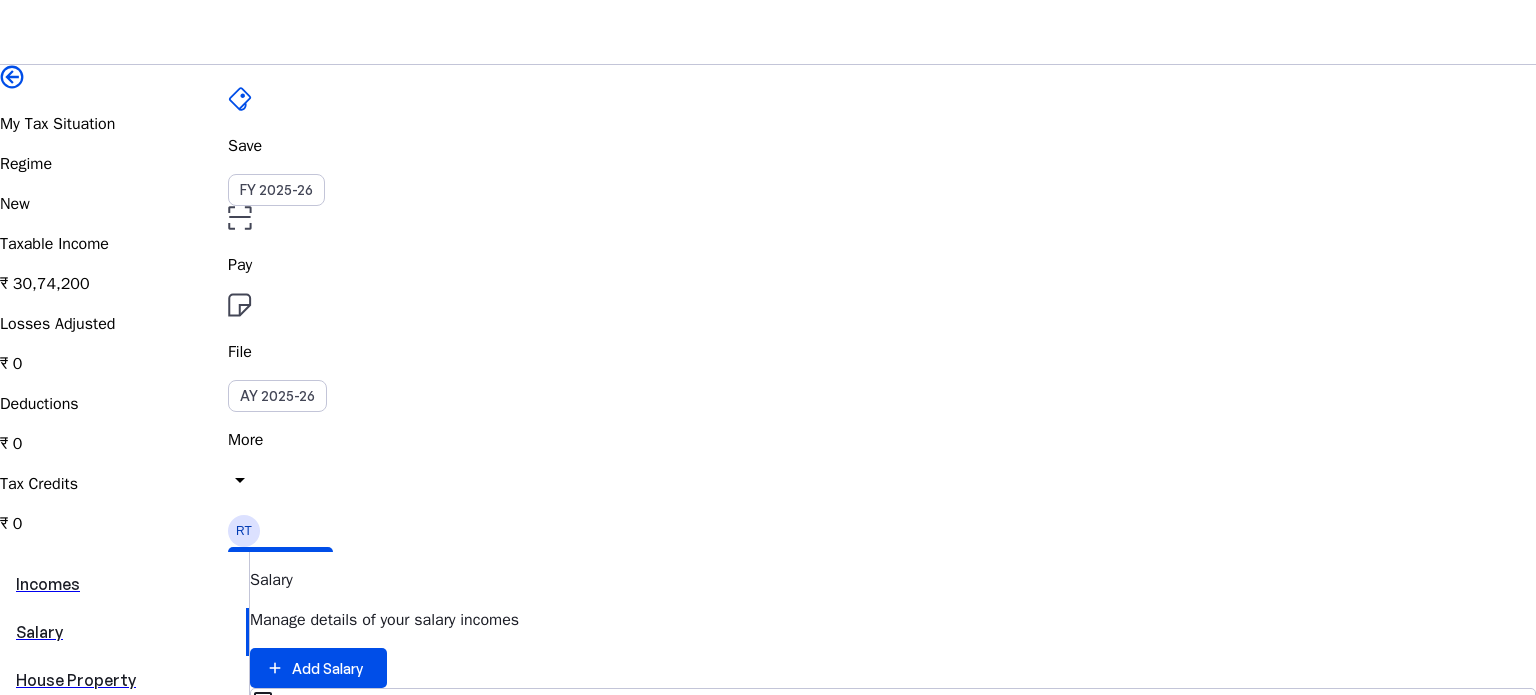 click on "₹ 30,74,200" at bounding box center [768, 284] 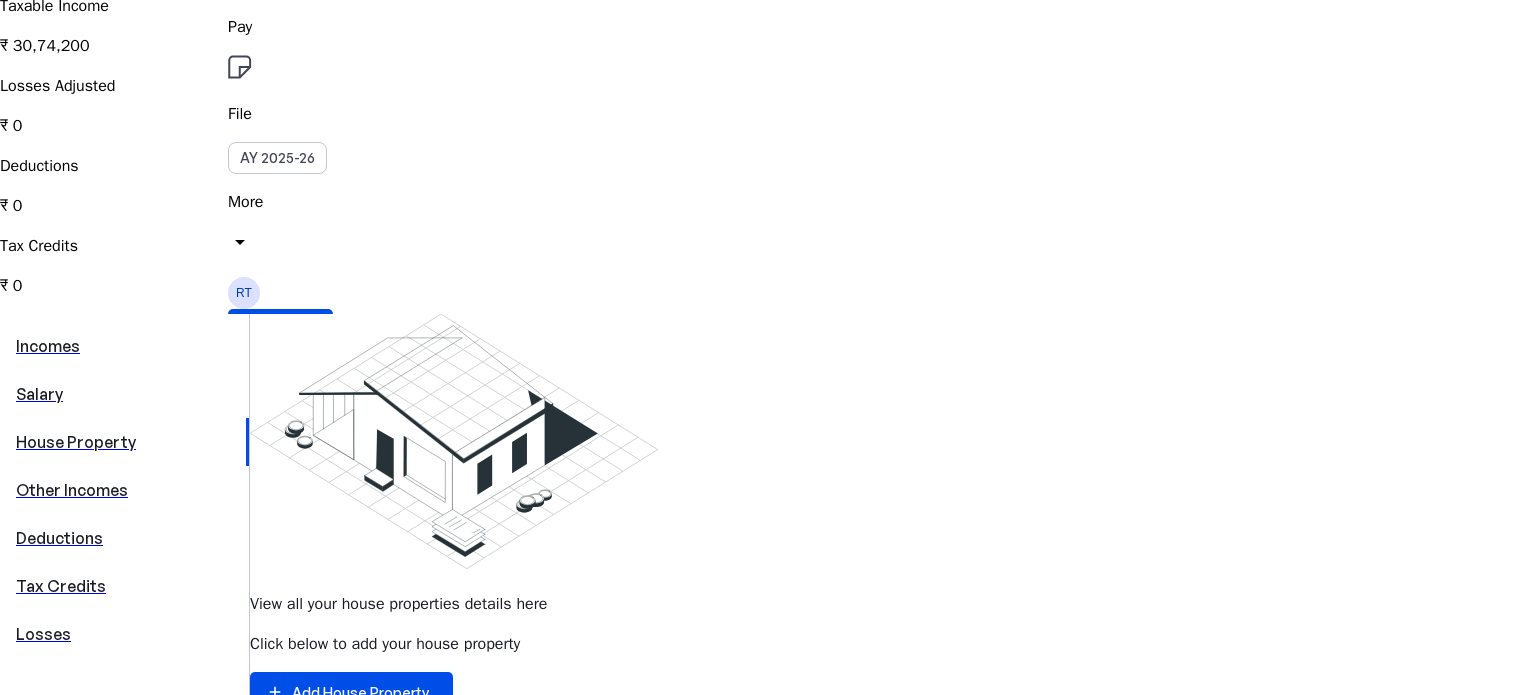 scroll, scrollTop: 288, scrollLeft: 0, axis: vertical 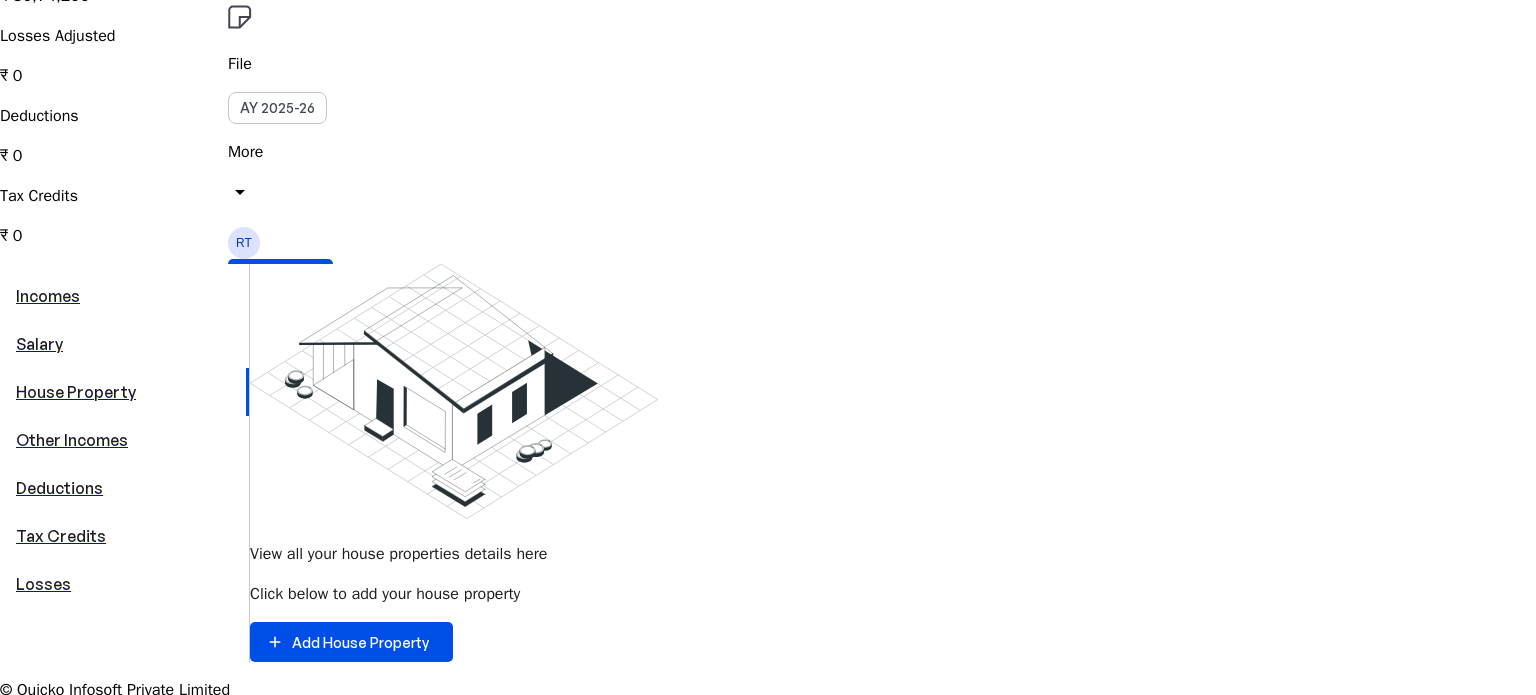 click on "Other Incomes" at bounding box center (124, 440) 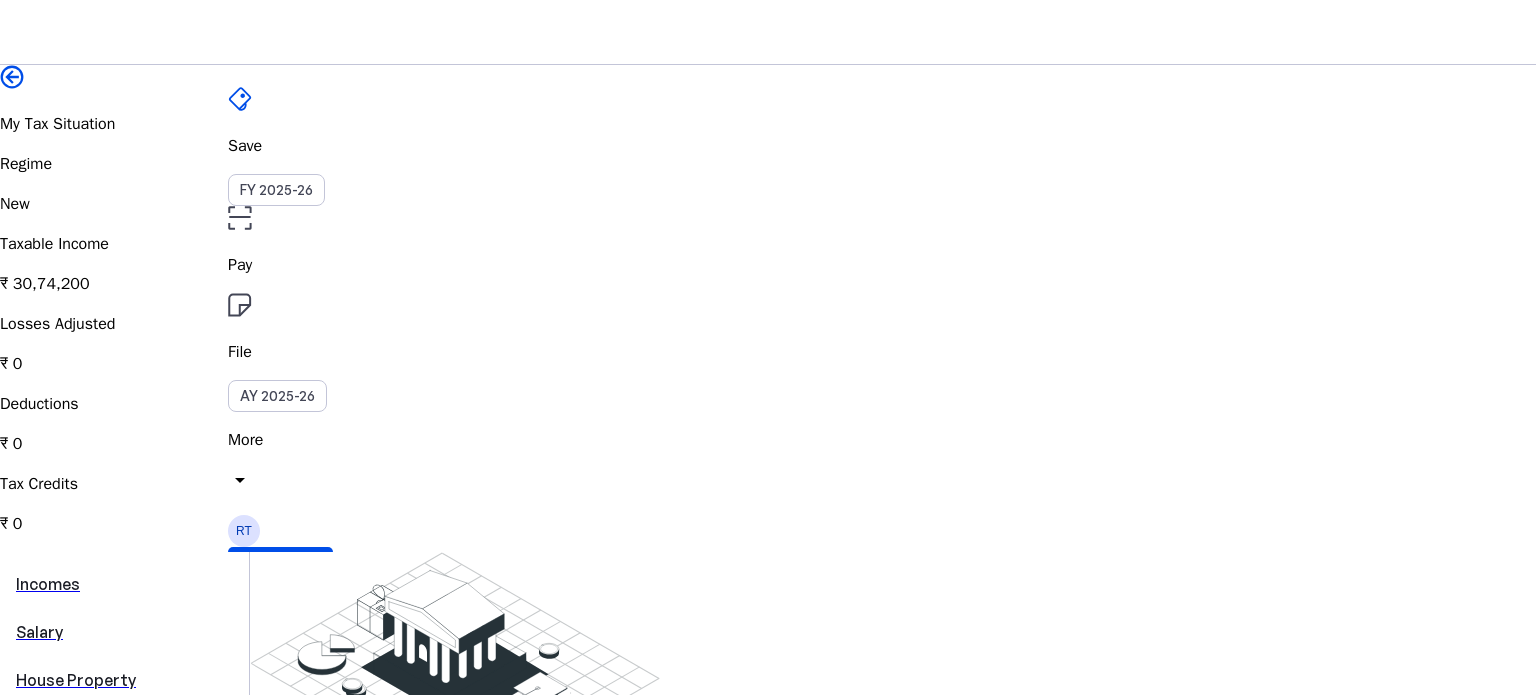 scroll, scrollTop: 411, scrollLeft: 0, axis: vertical 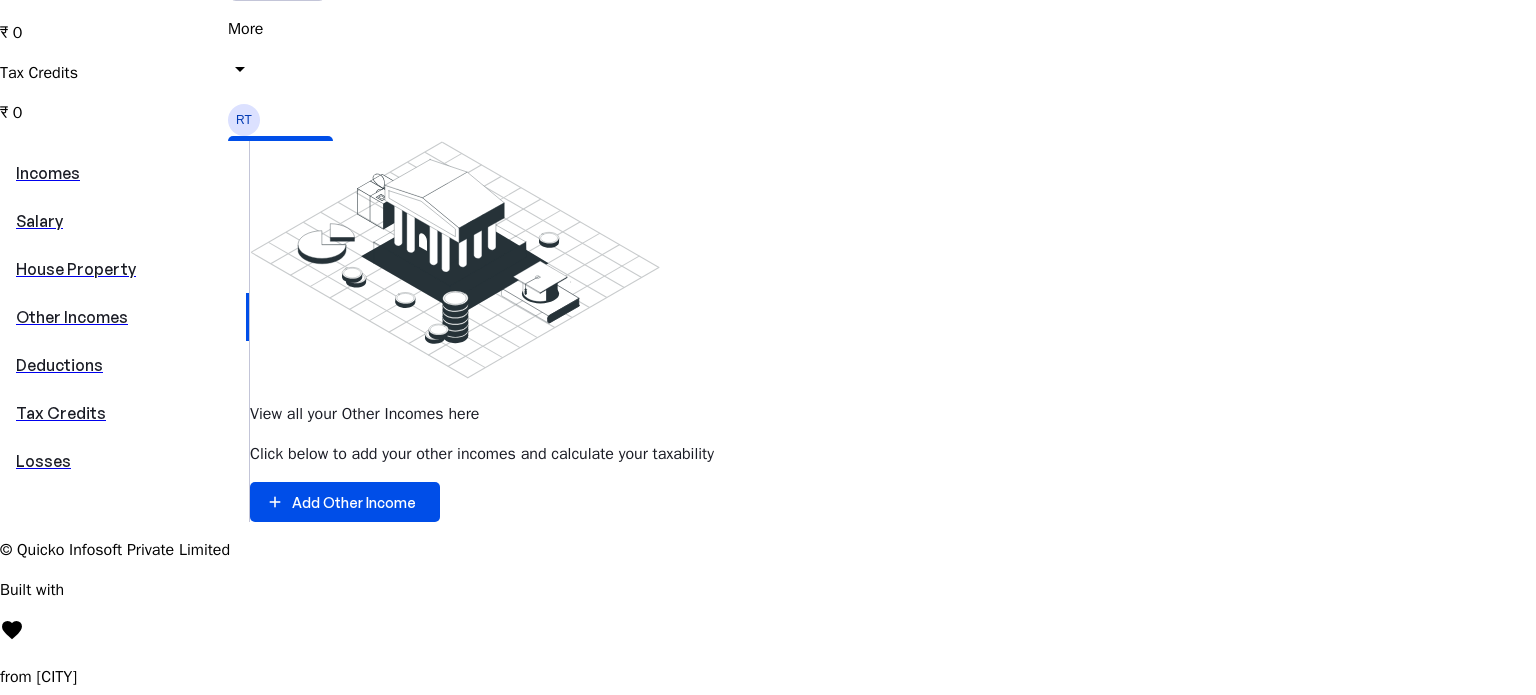 click on "Deductions" at bounding box center (124, 365) 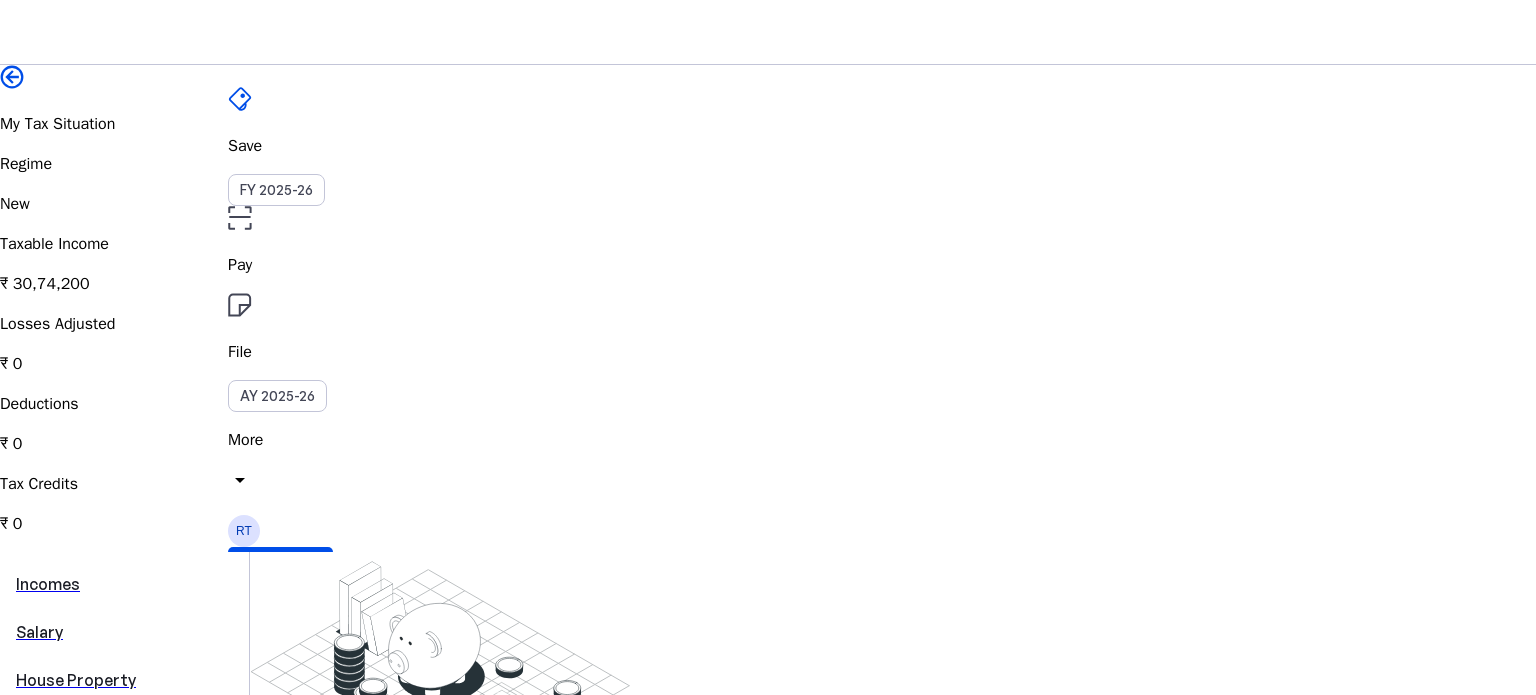 scroll, scrollTop: 411, scrollLeft: 0, axis: vertical 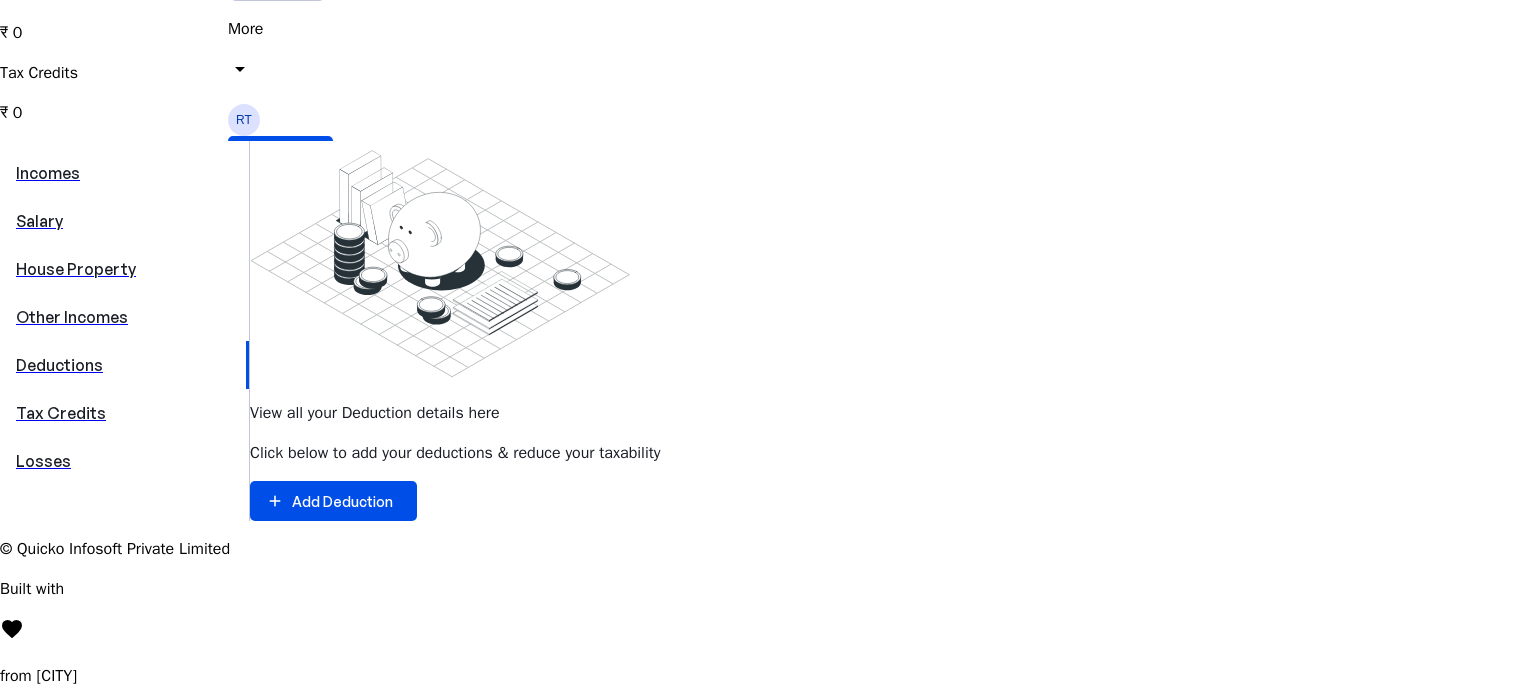 click on "Tax Credits" at bounding box center (124, 413) 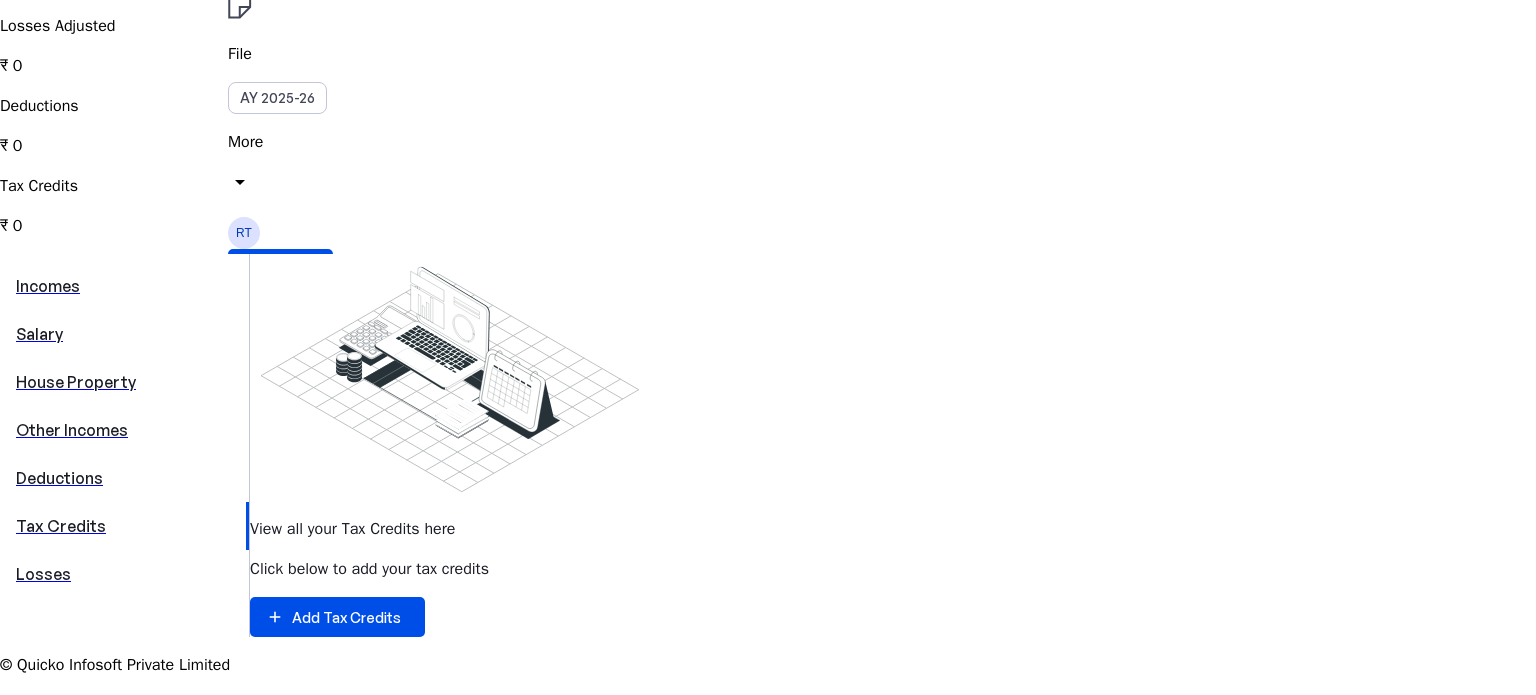 scroll, scrollTop: 302, scrollLeft: 0, axis: vertical 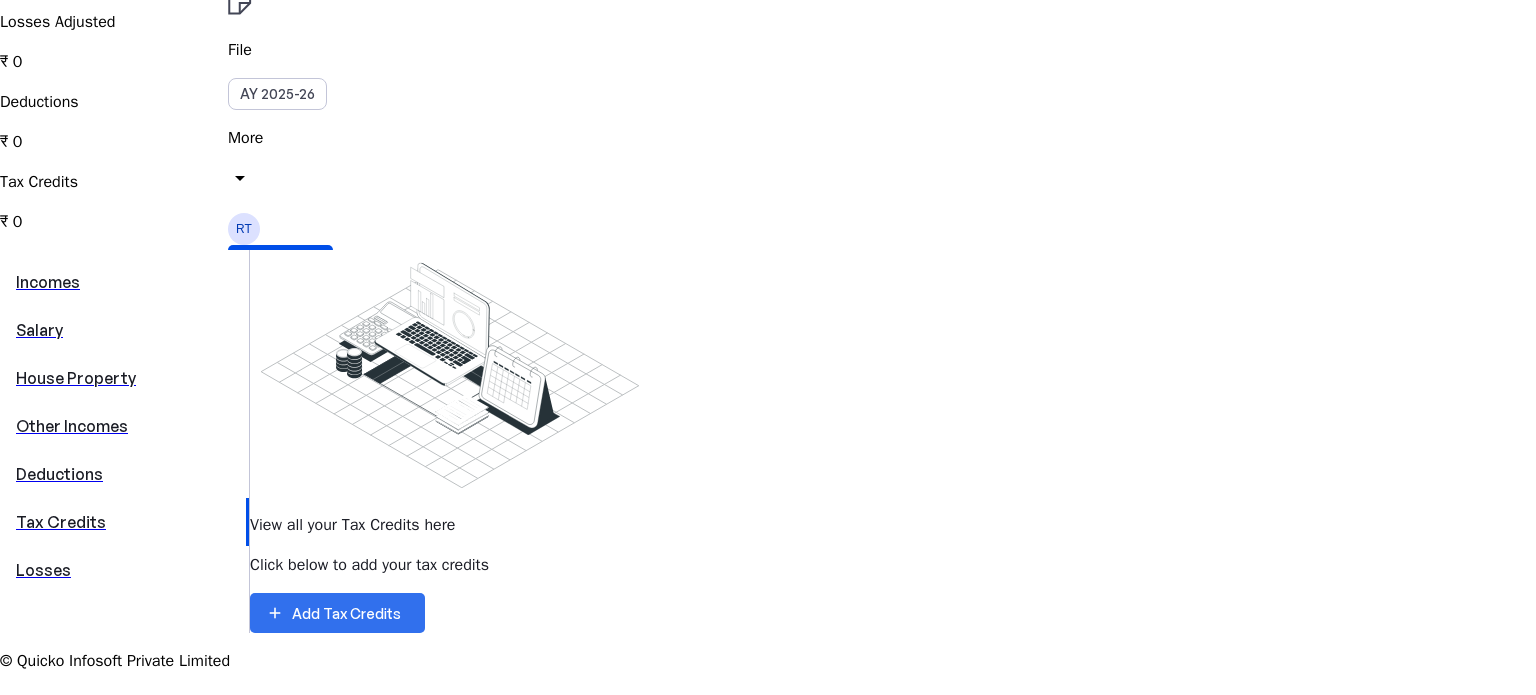 click at bounding box center (337, 613) 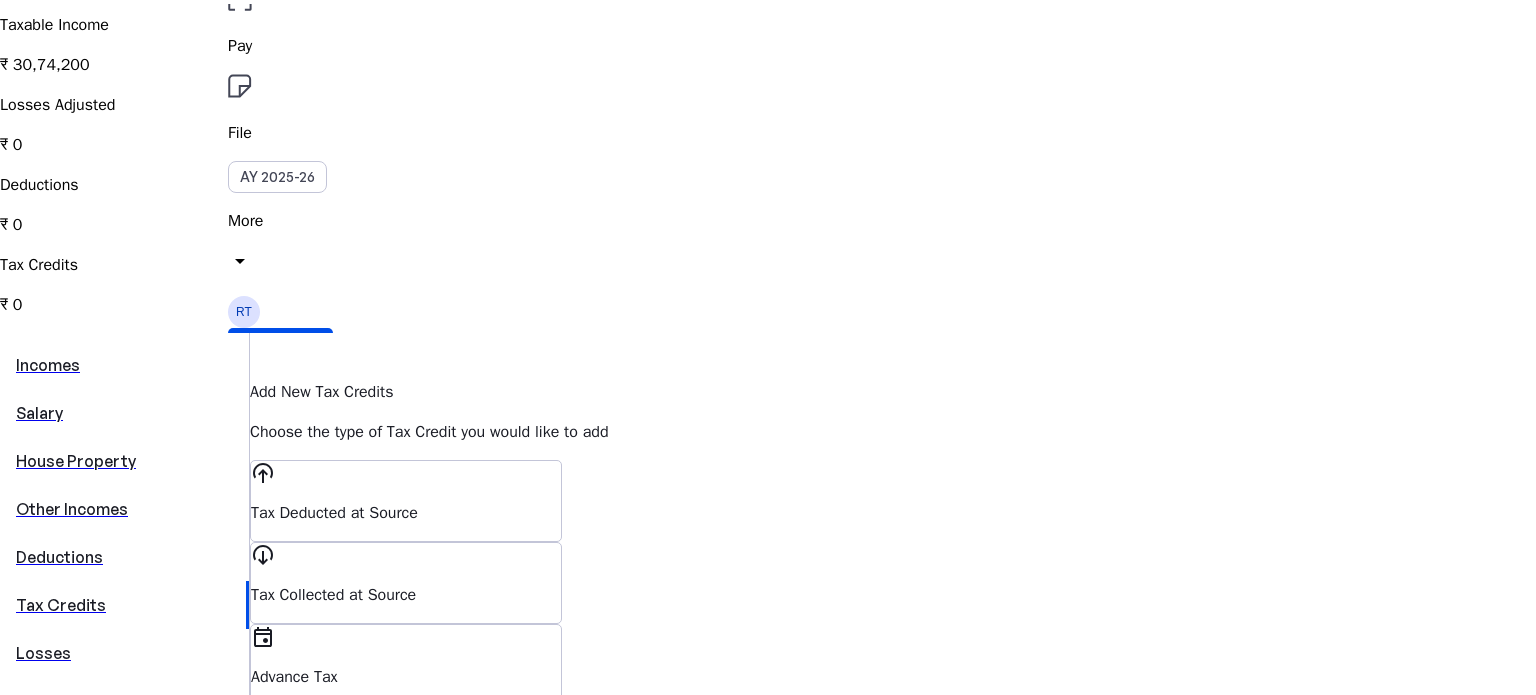 scroll, scrollTop: 224, scrollLeft: 0, axis: vertical 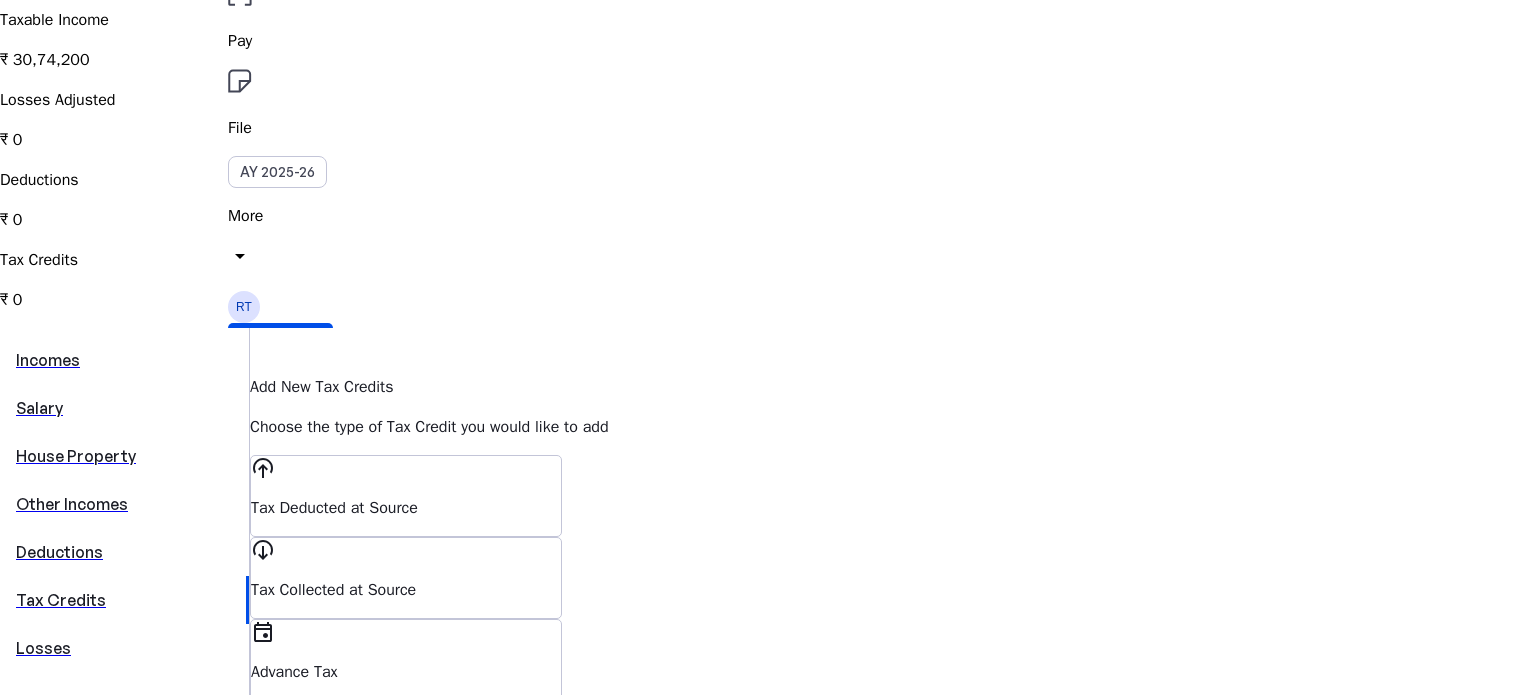 click on "Losses" at bounding box center (124, 648) 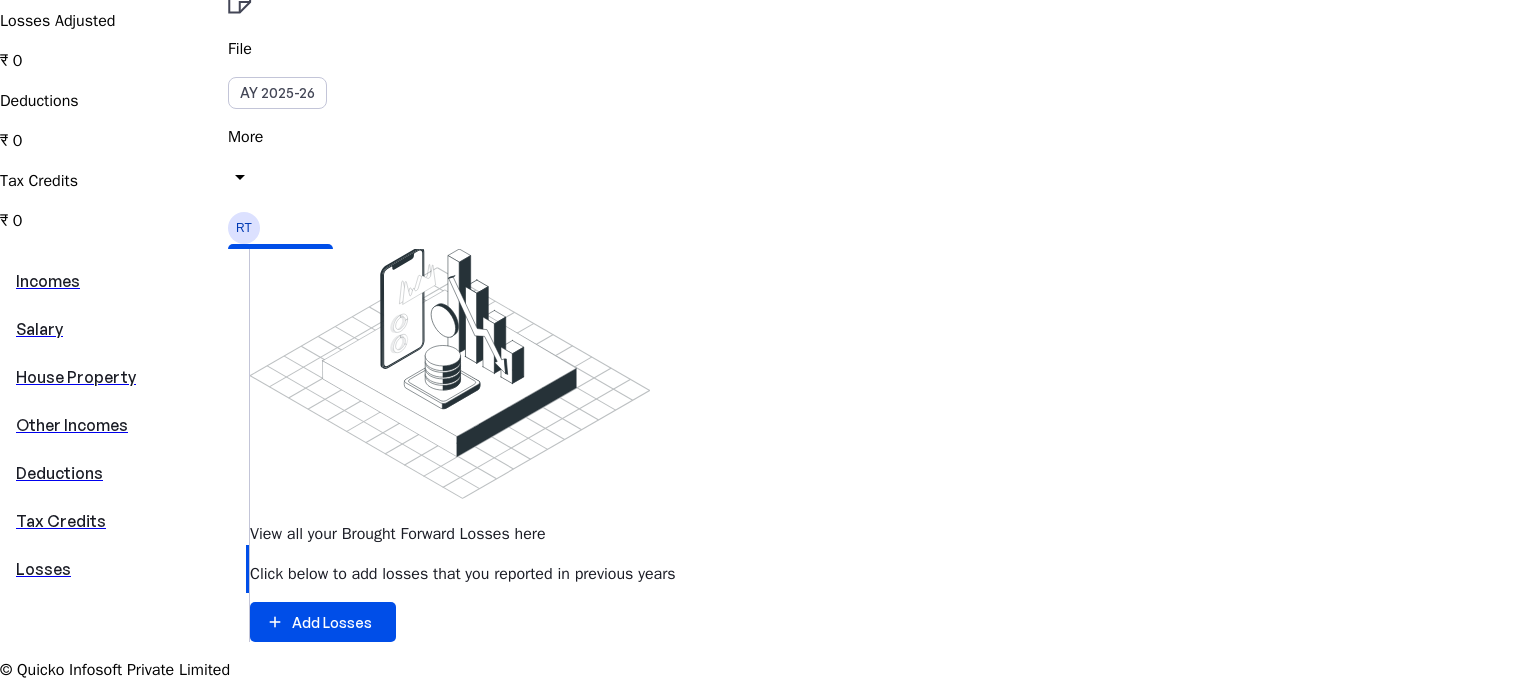 scroll, scrollTop: 304, scrollLeft: 0, axis: vertical 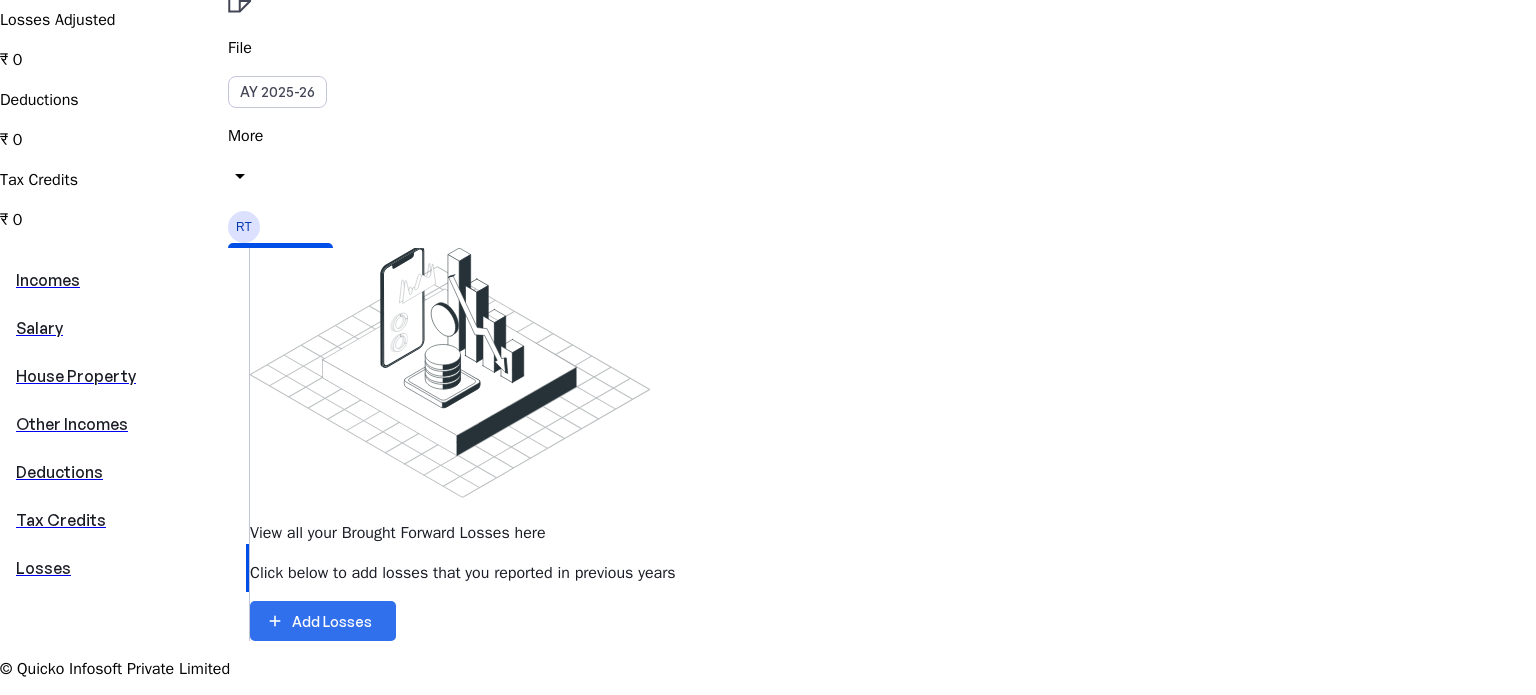 click at bounding box center (323, 621) 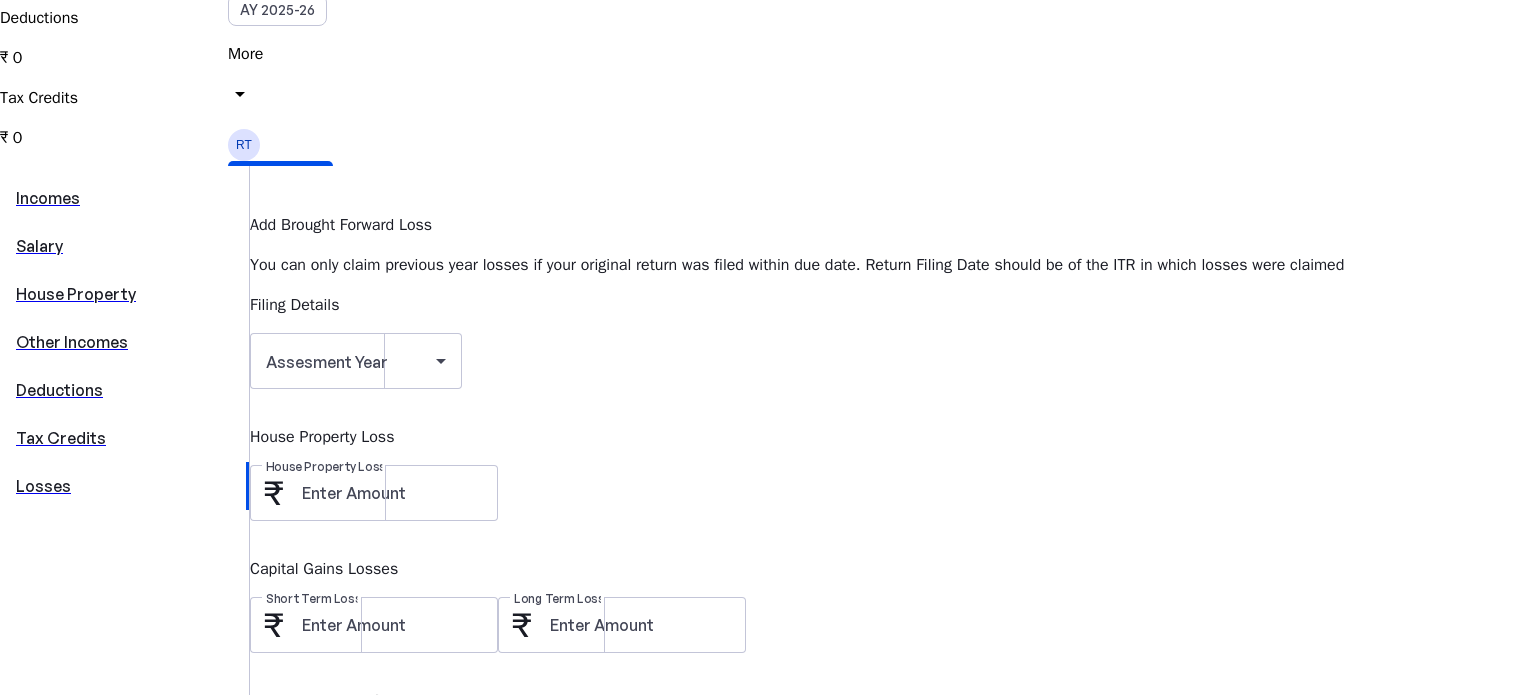 scroll, scrollTop: 388, scrollLeft: 0, axis: vertical 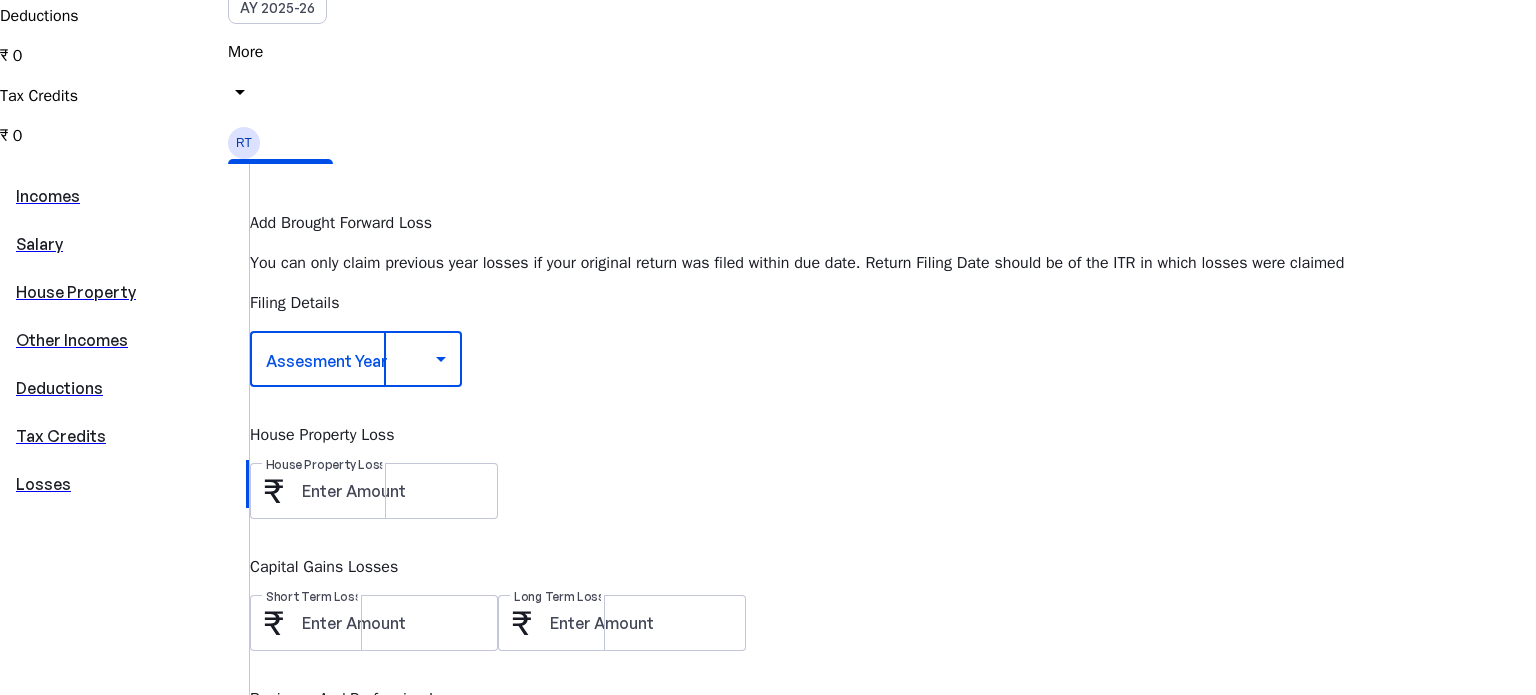 click at bounding box center (351, 359) 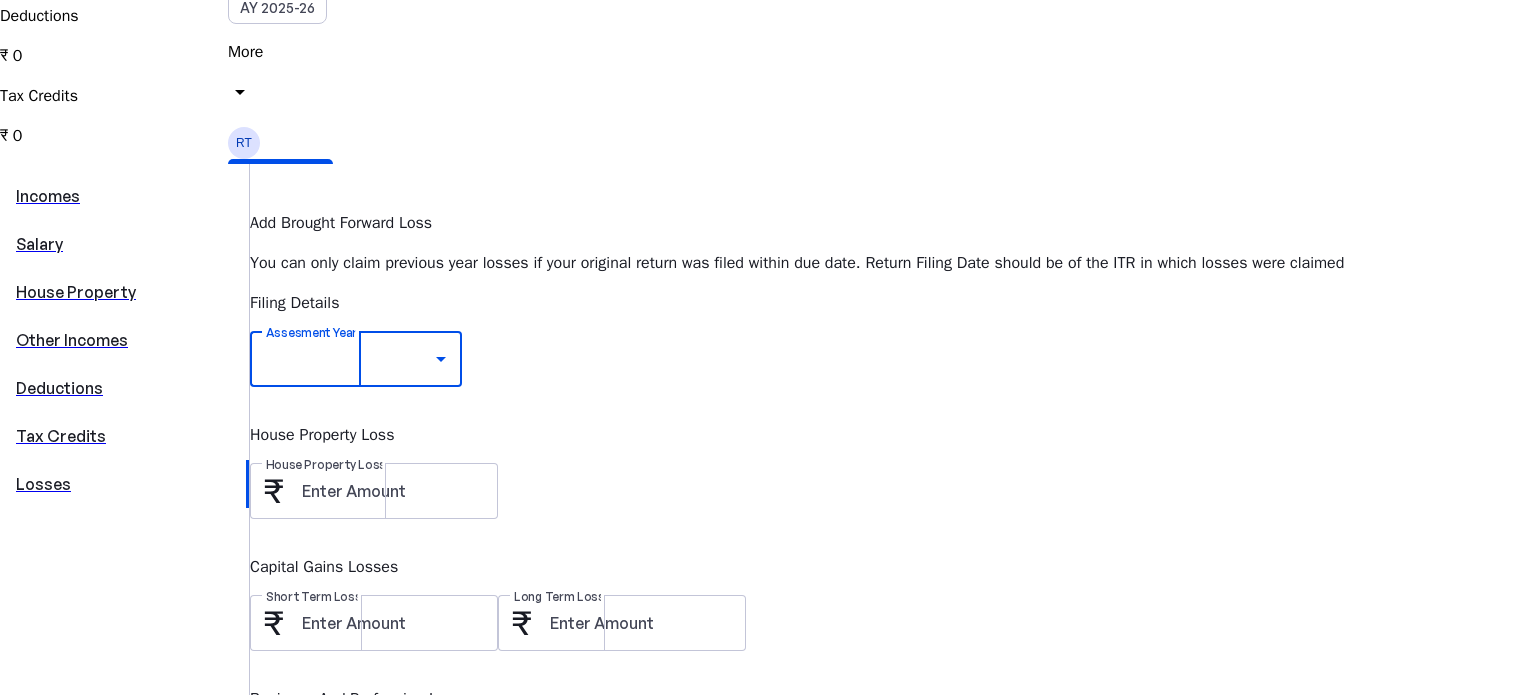 click at bounding box center [768, 1026] 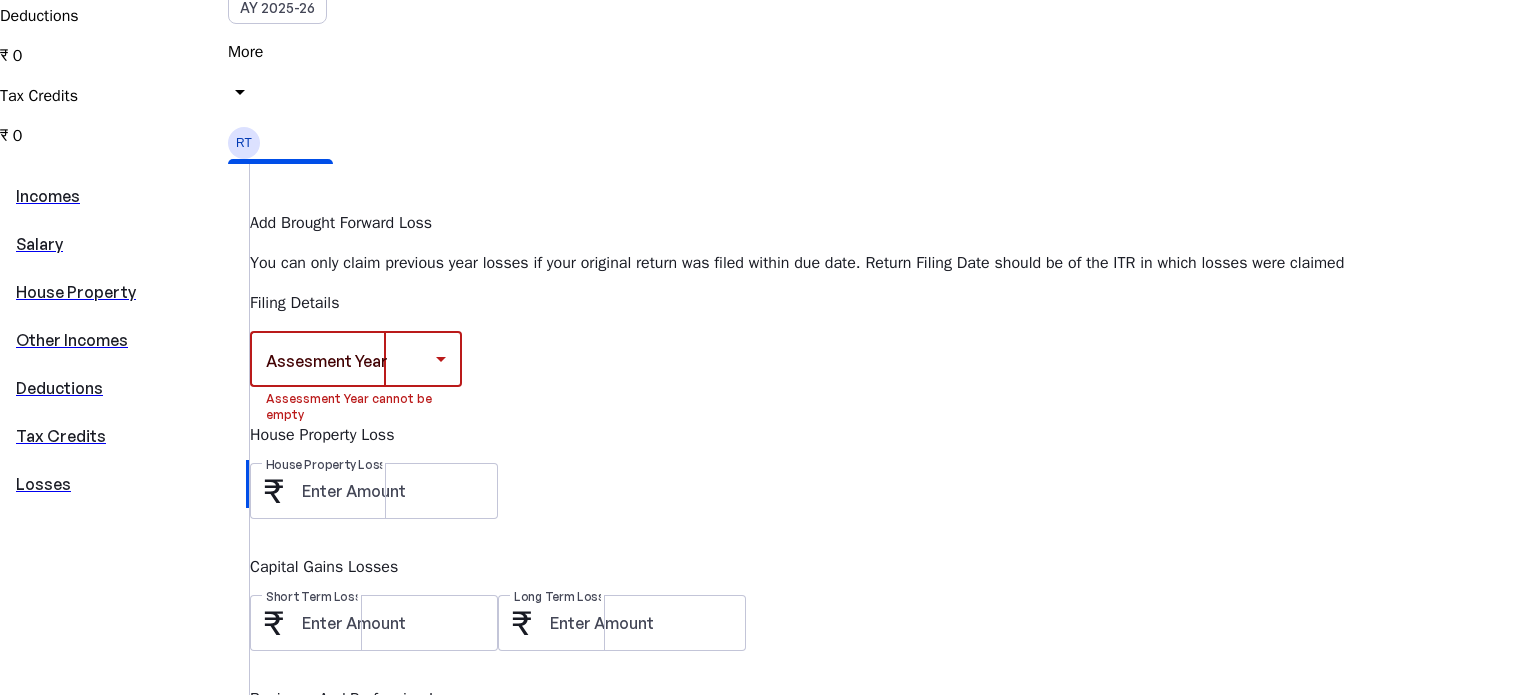 click at bounding box center [351, 359] 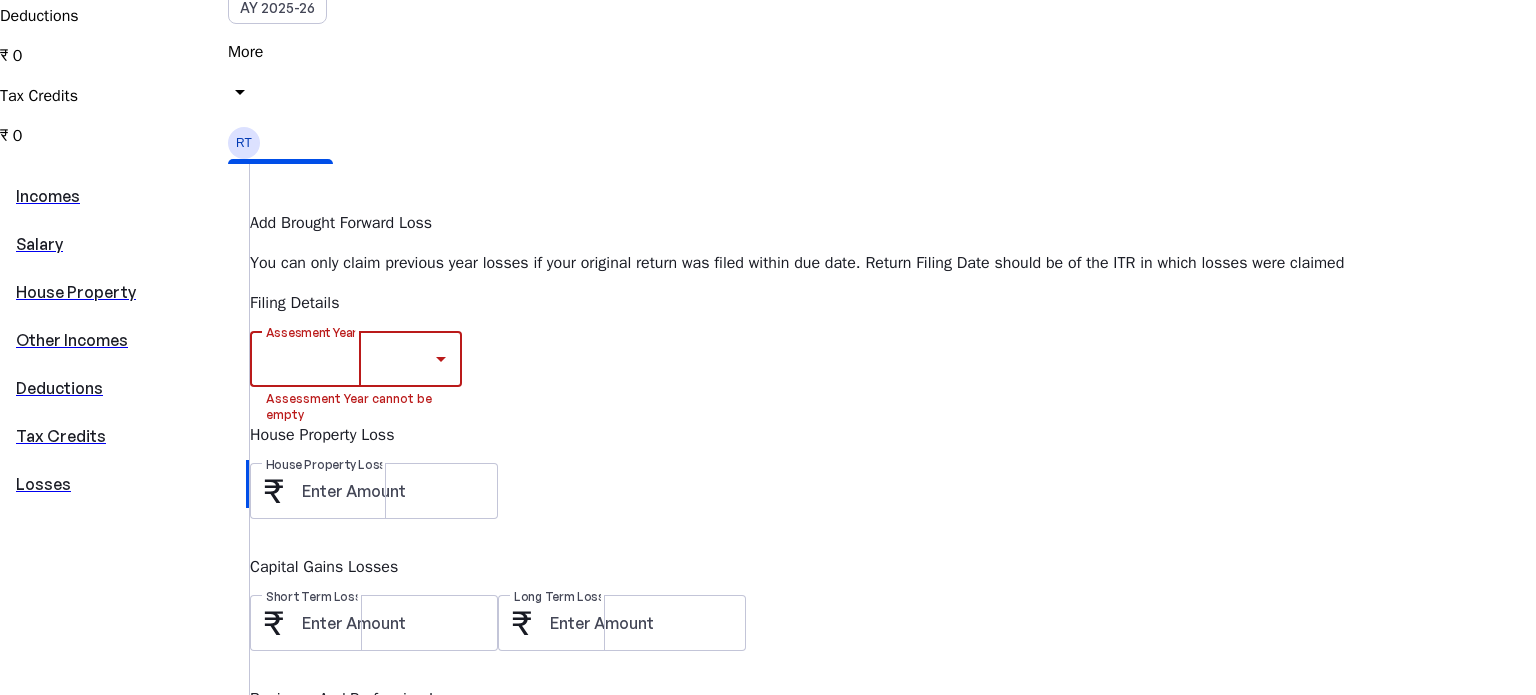 click on "AY 2025-26" at bounding box center [154, 1060] 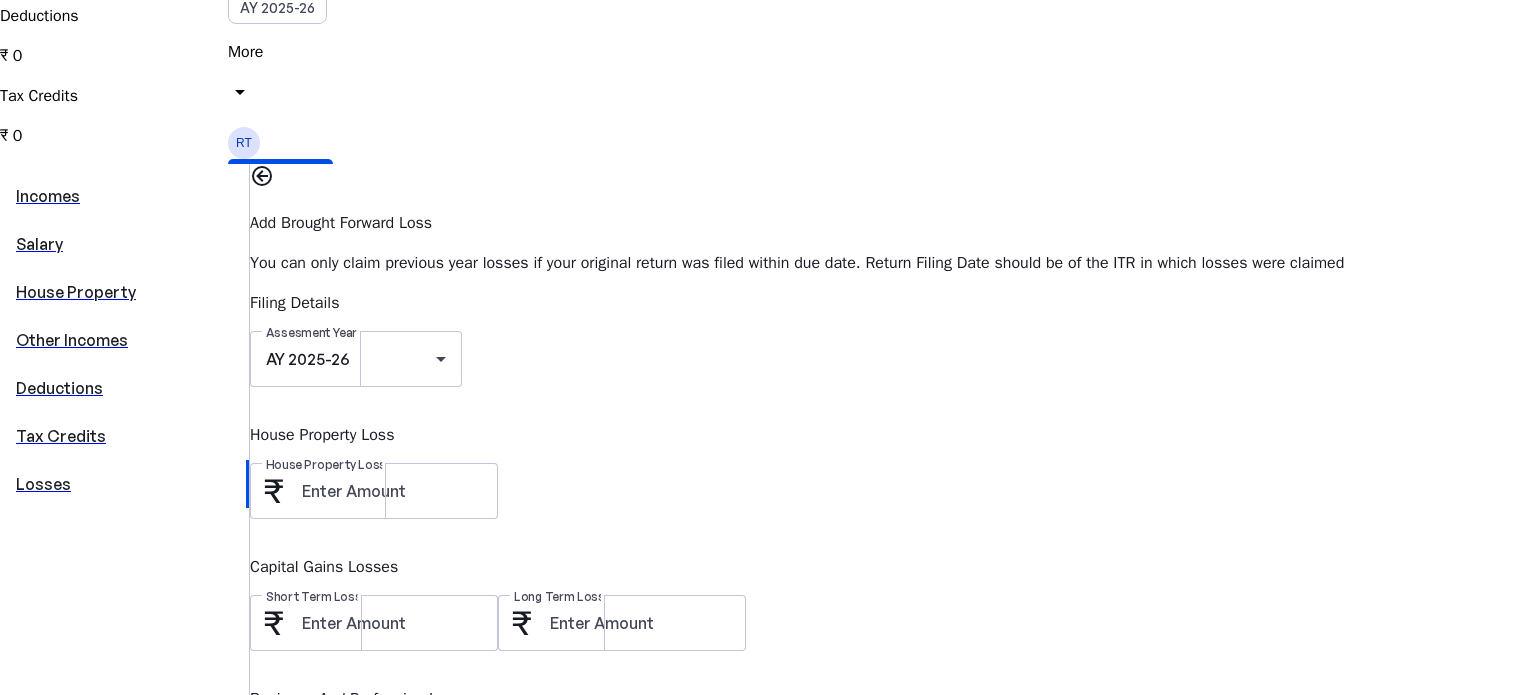 click at bounding box center [379, 823] 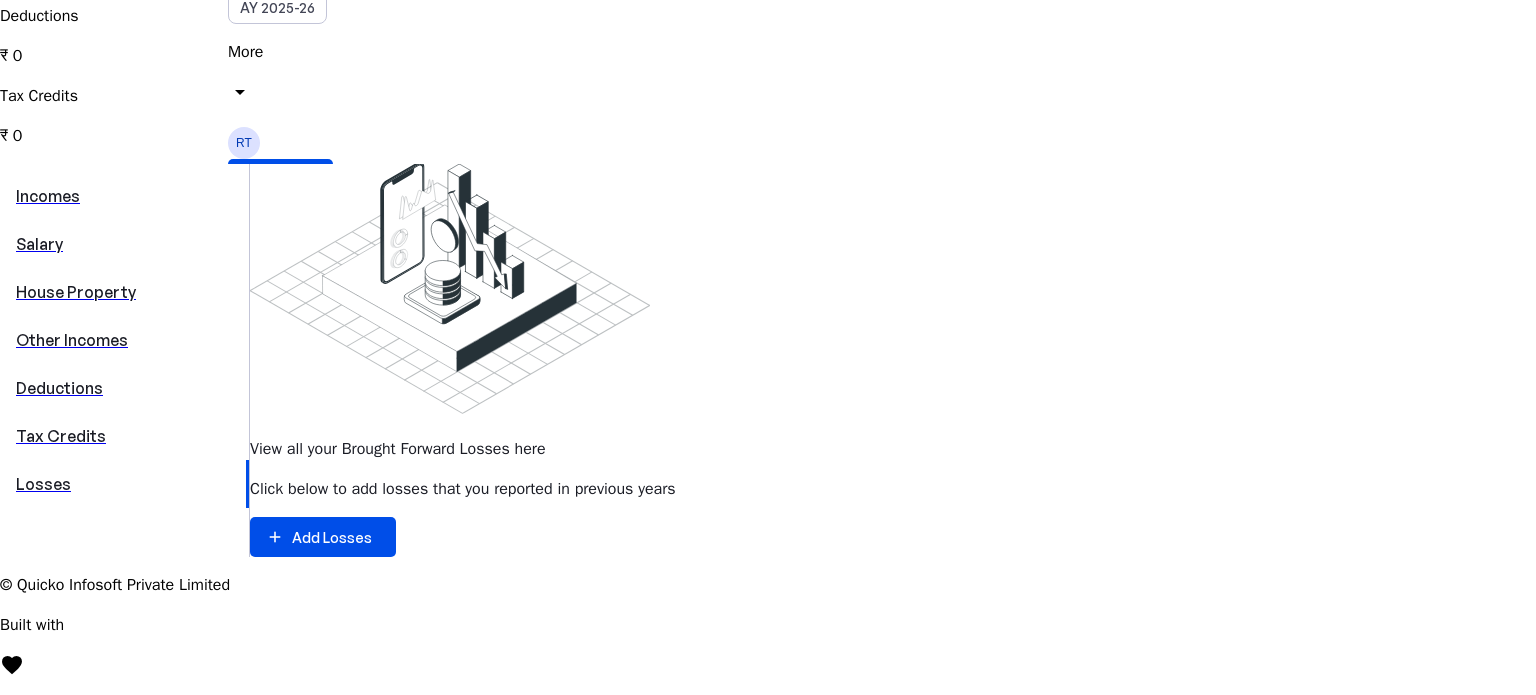 scroll, scrollTop: 0, scrollLeft: 0, axis: both 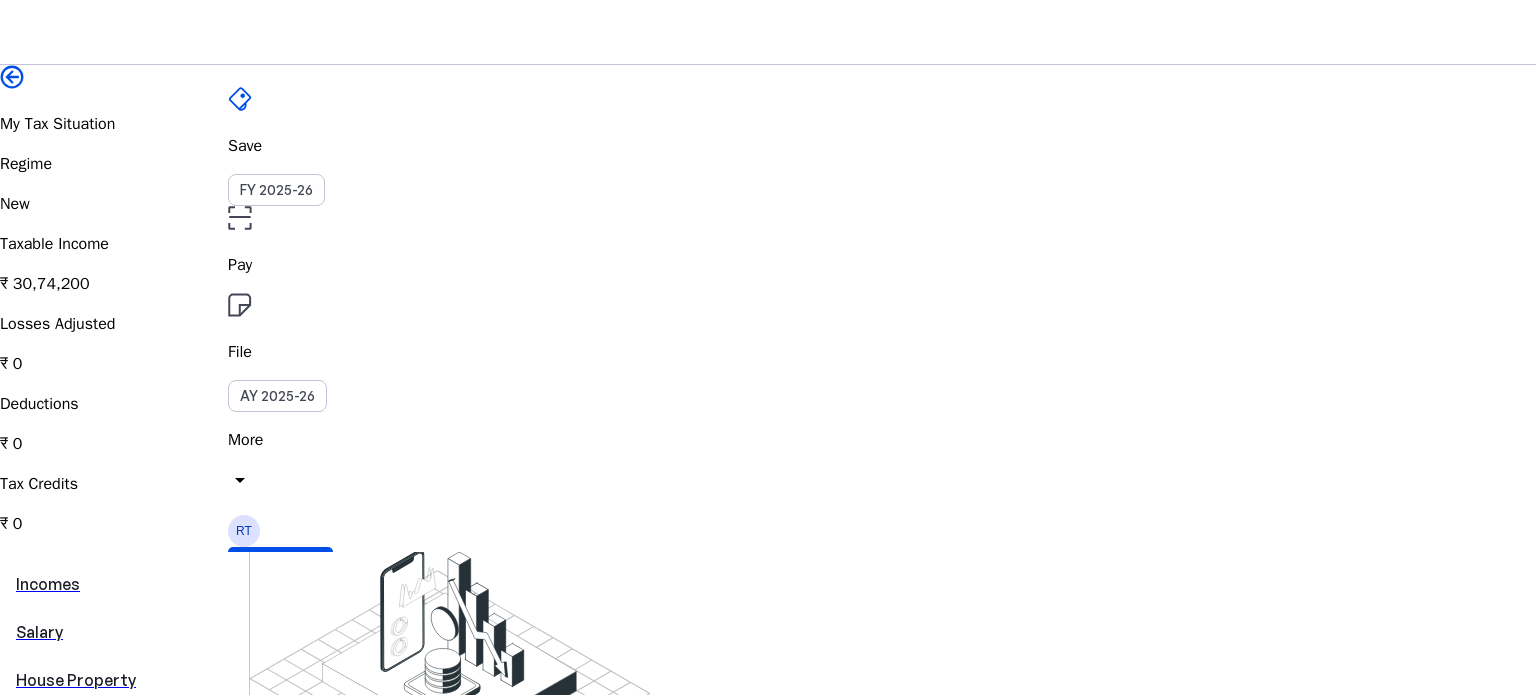 click on "Save FY 2025-26 Pay File AY 2025-26 More arrow_drop_down RT Upgrade" at bounding box center (768, 32) 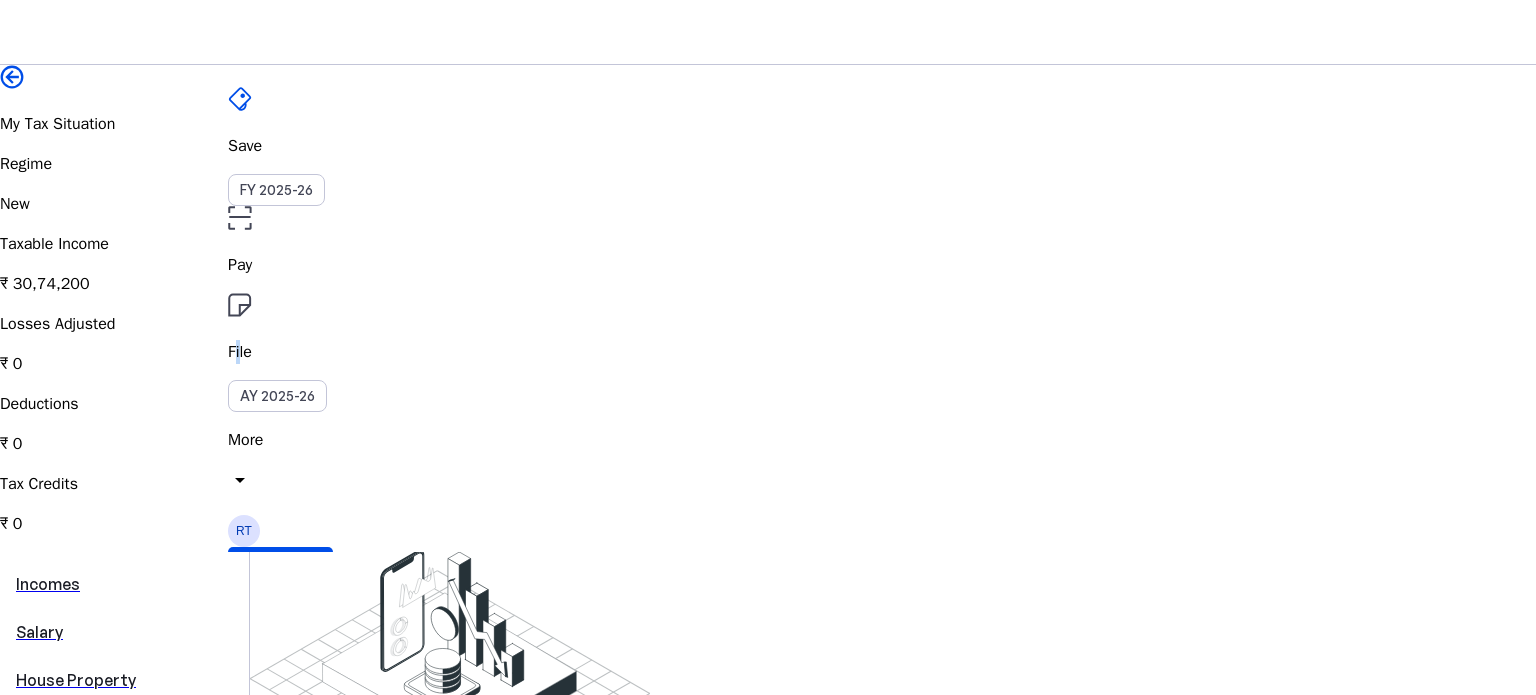 drag, startPoint x: 845, startPoint y: 56, endPoint x: 836, endPoint y: 36, distance: 21.931713 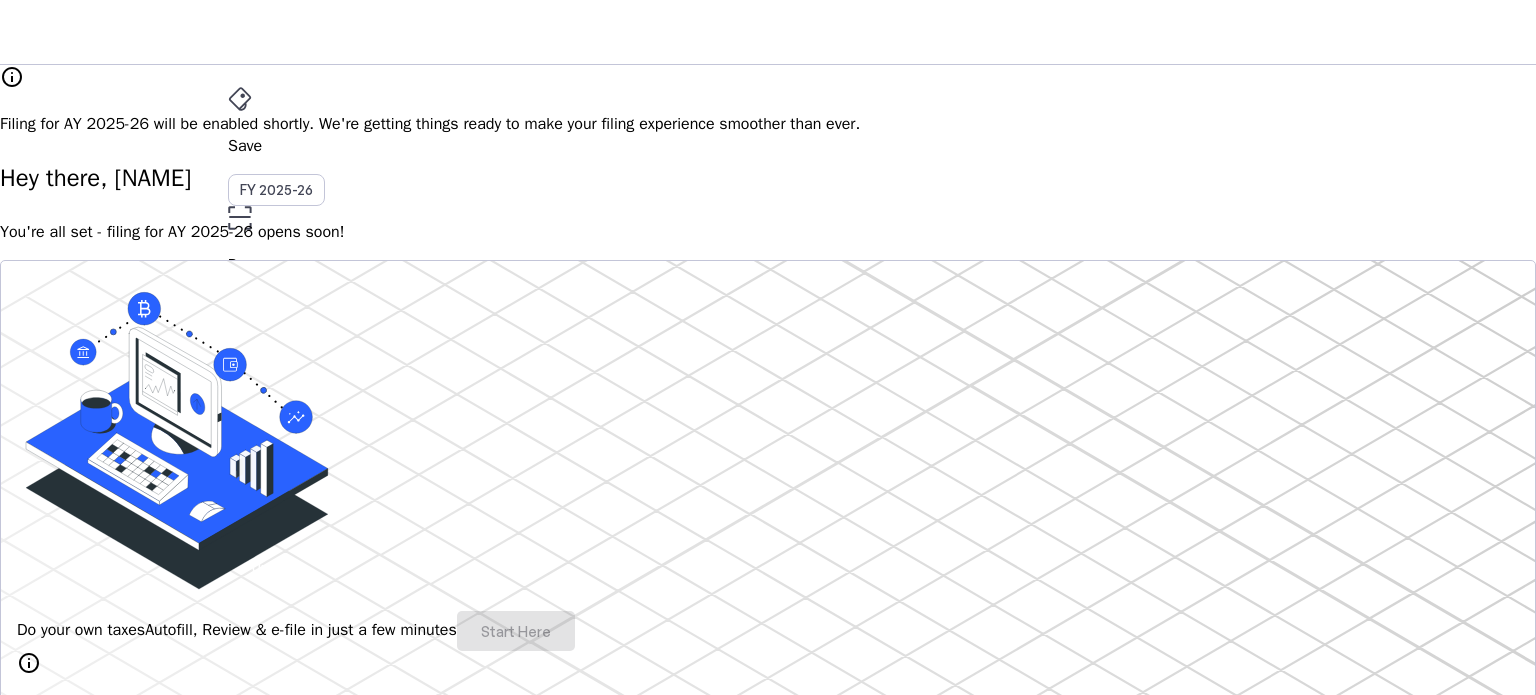 click on "More" at bounding box center (768, 440) 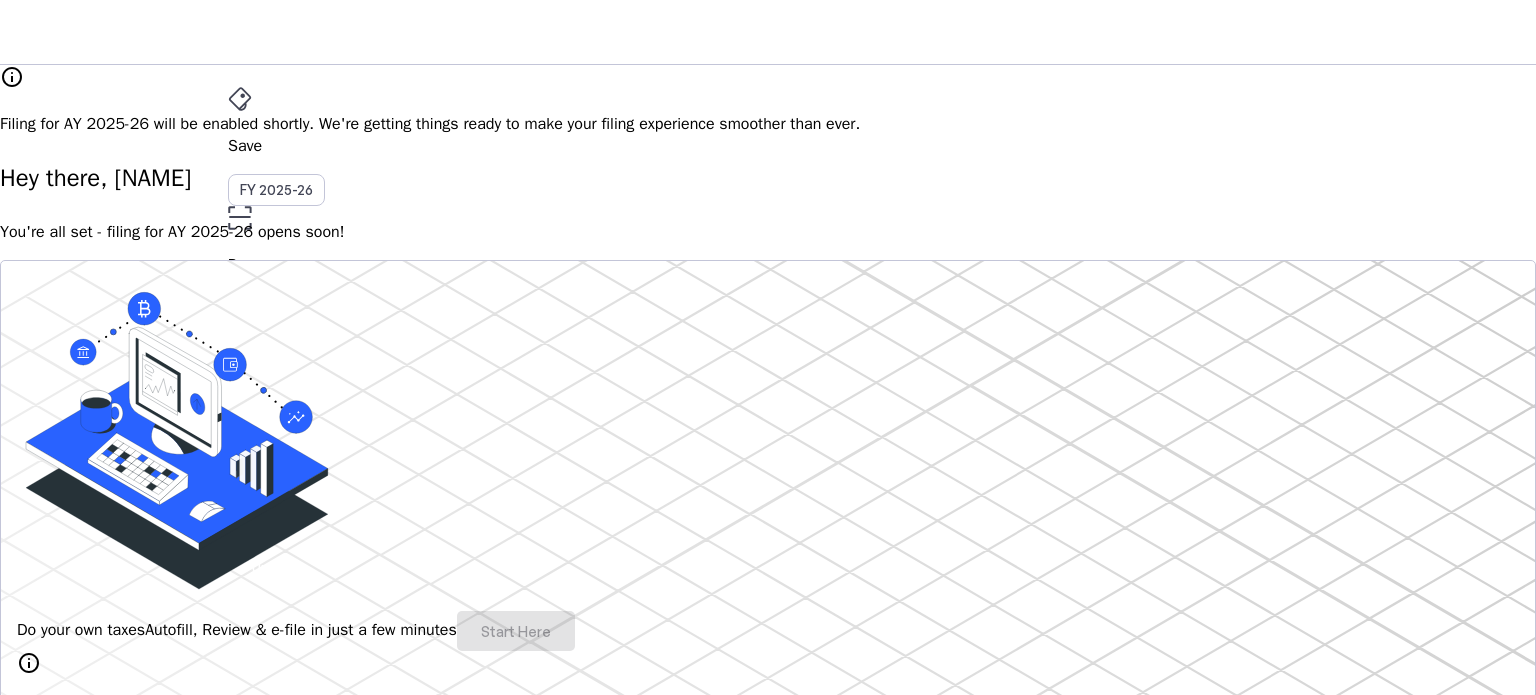 click on "Upgrade" at bounding box center (280, 567) 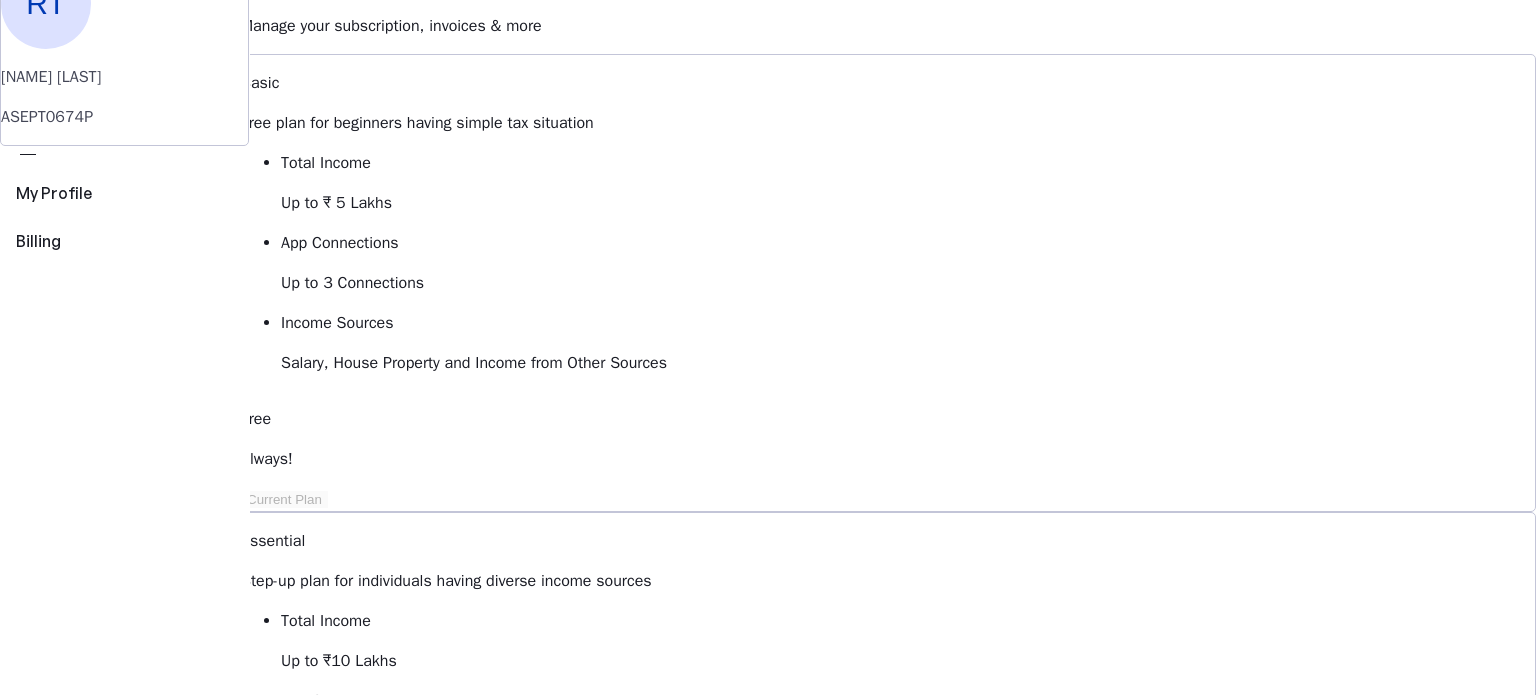 scroll, scrollTop: 106, scrollLeft: 0, axis: vertical 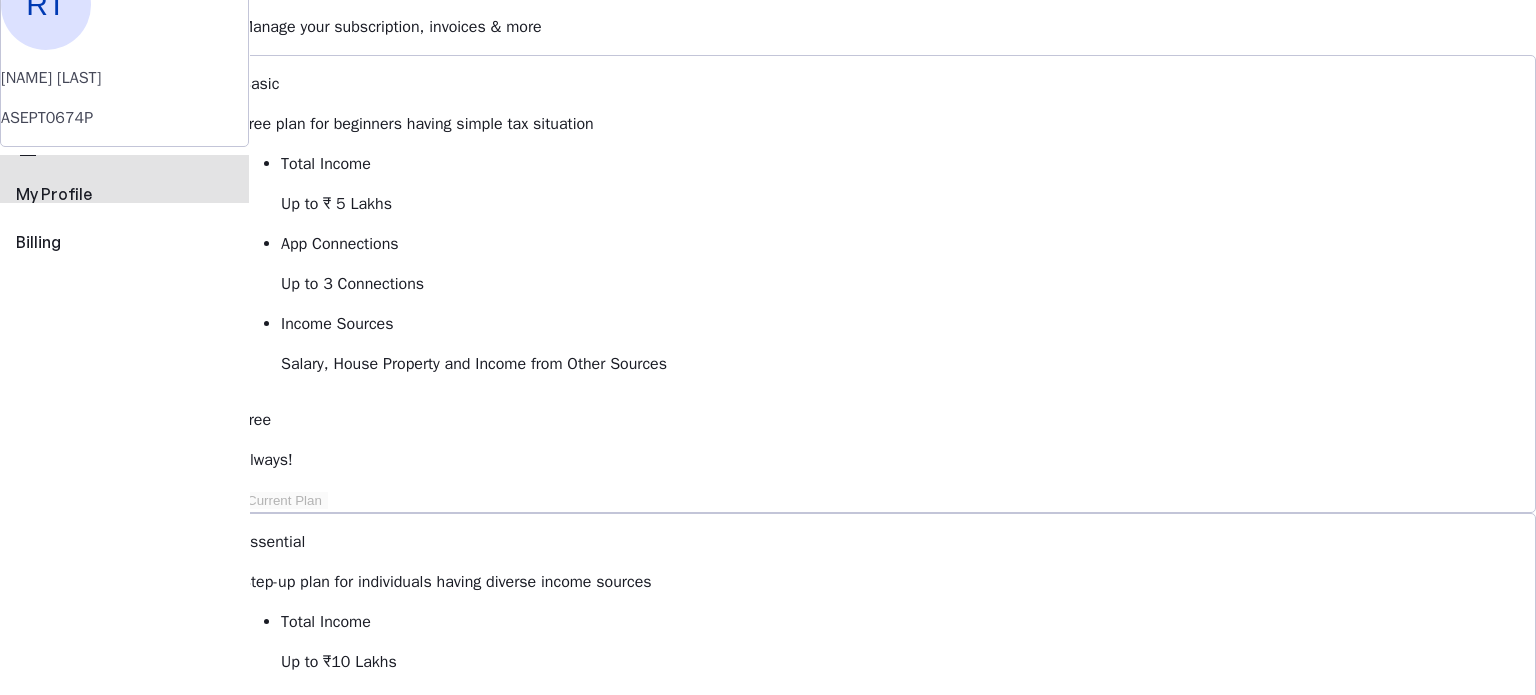 click on "perm_identity My Profile" at bounding box center [124, 179] 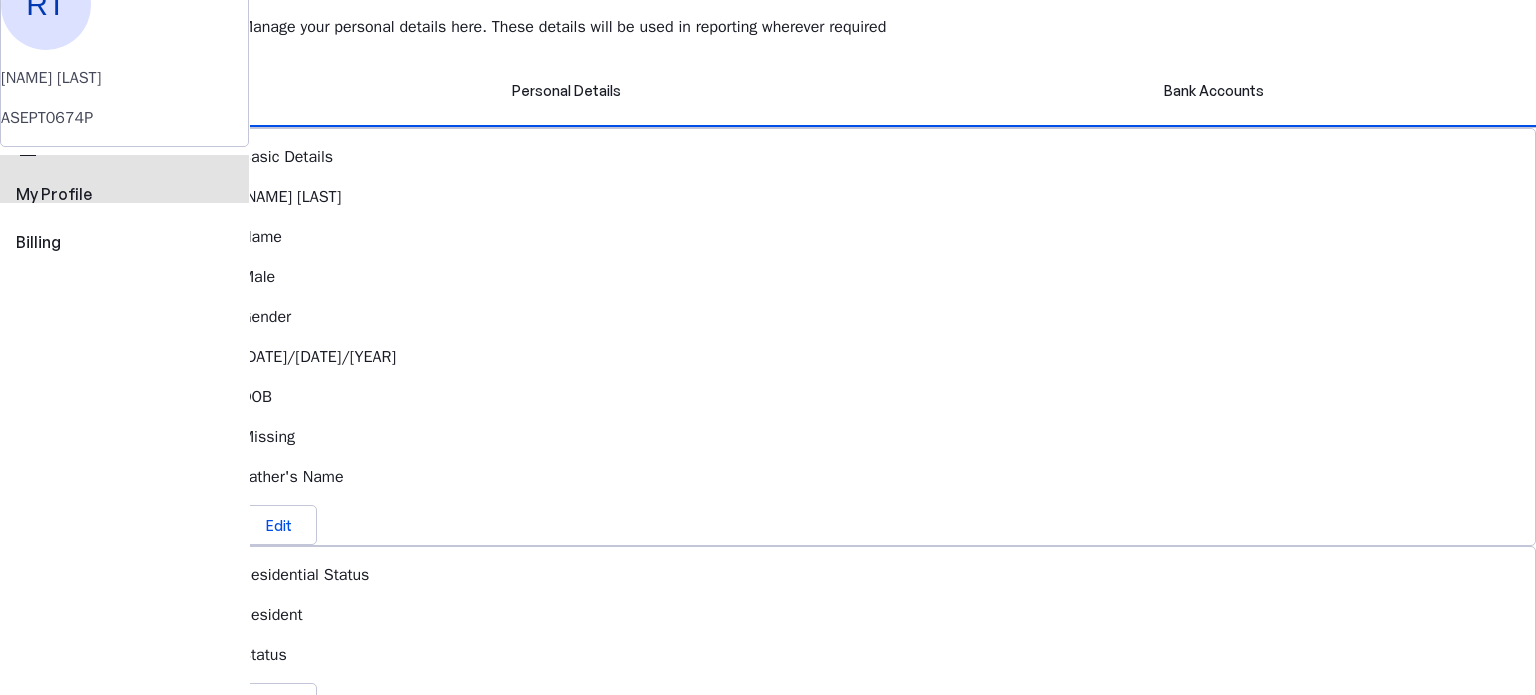 scroll, scrollTop: 0, scrollLeft: 0, axis: both 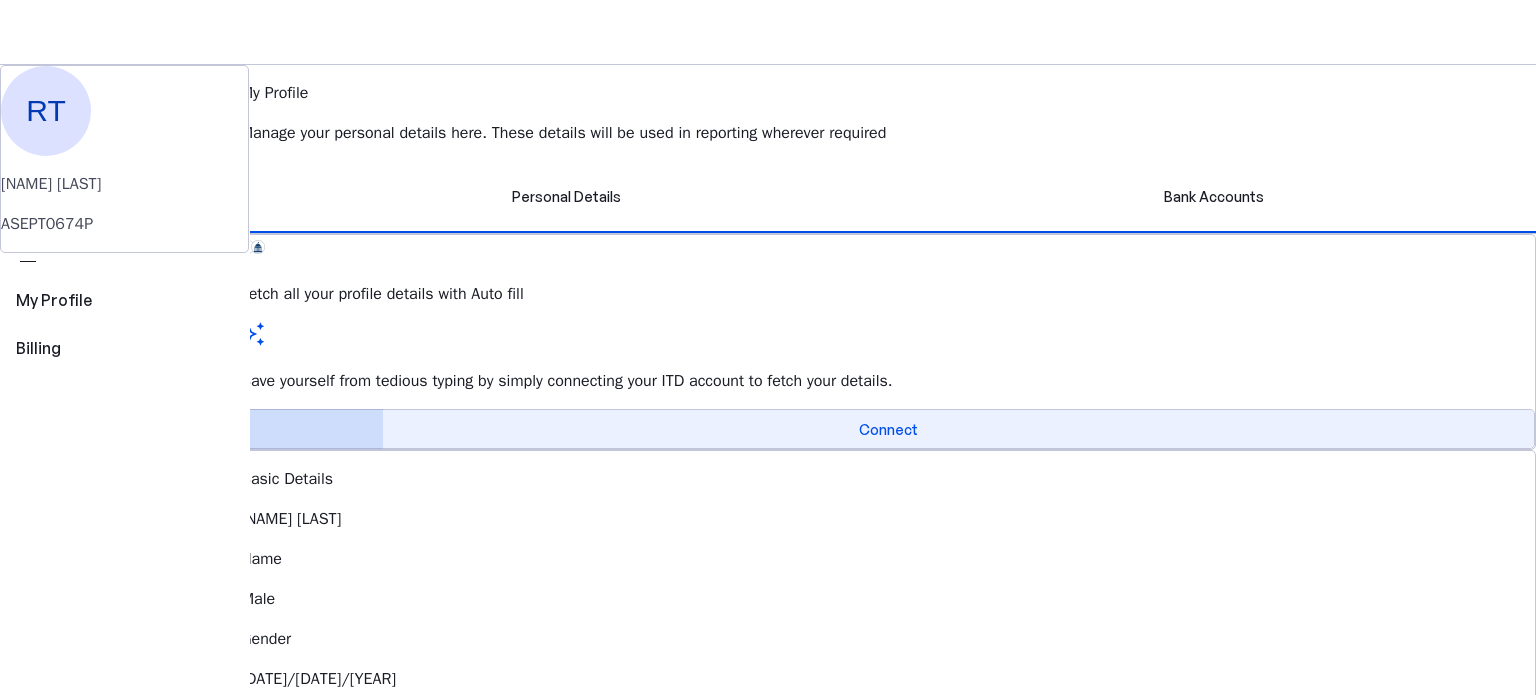 click at bounding box center (888, 429) 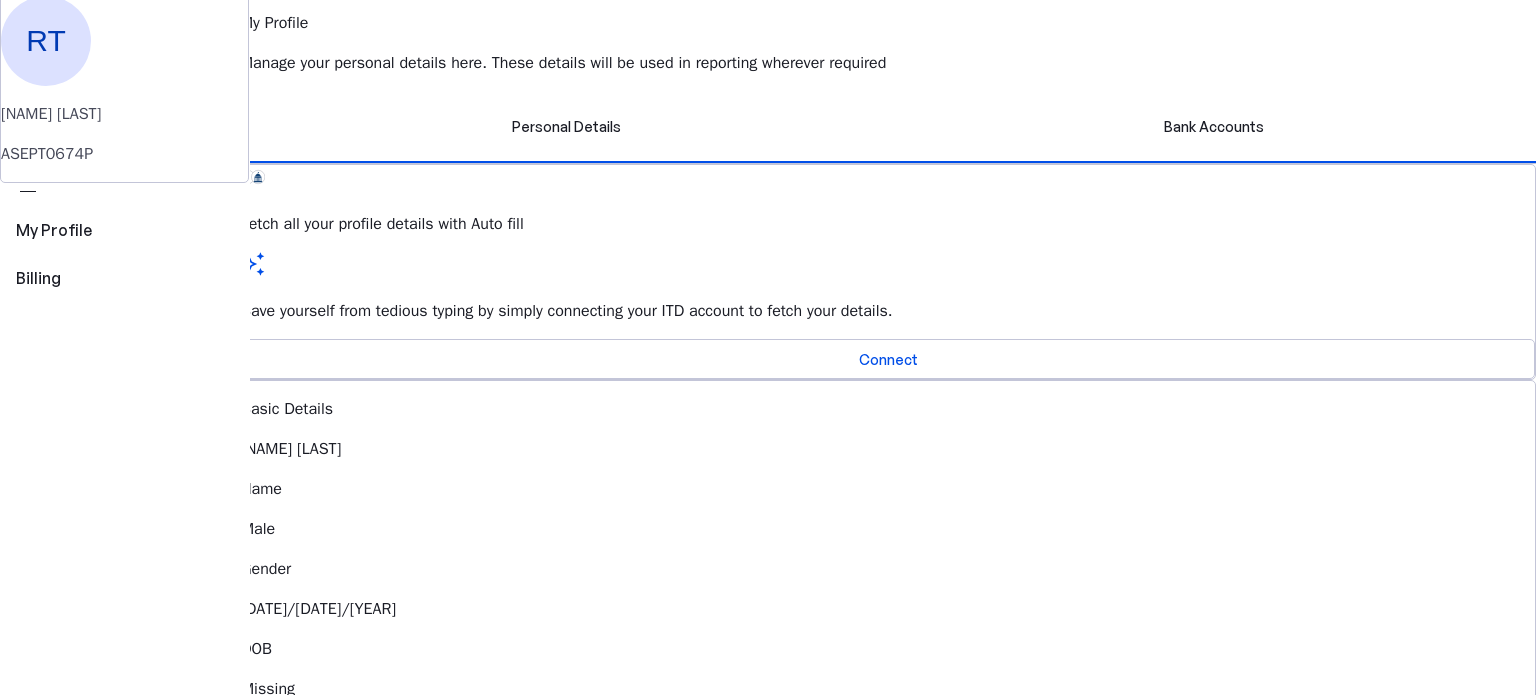 scroll, scrollTop: 0, scrollLeft: 0, axis: both 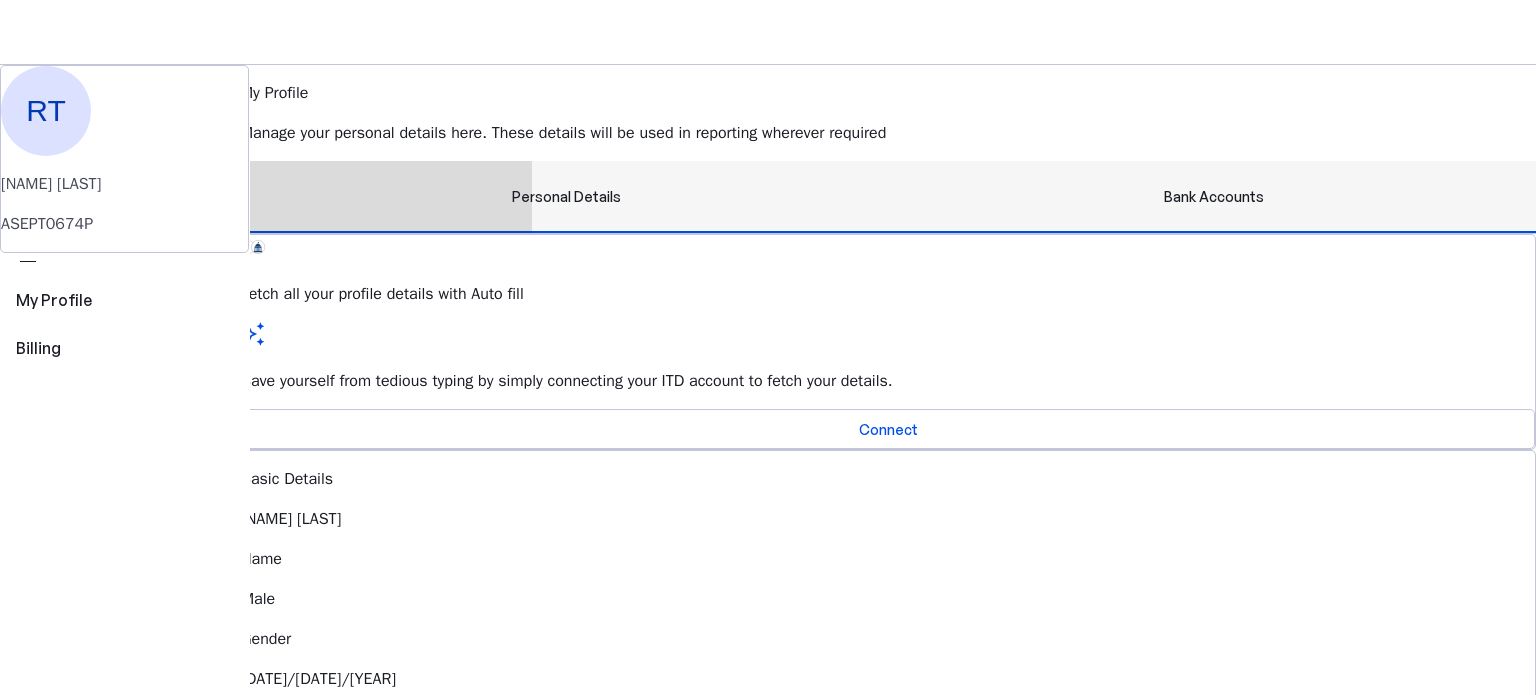 click on "Bank Accounts" at bounding box center (1214, 197) 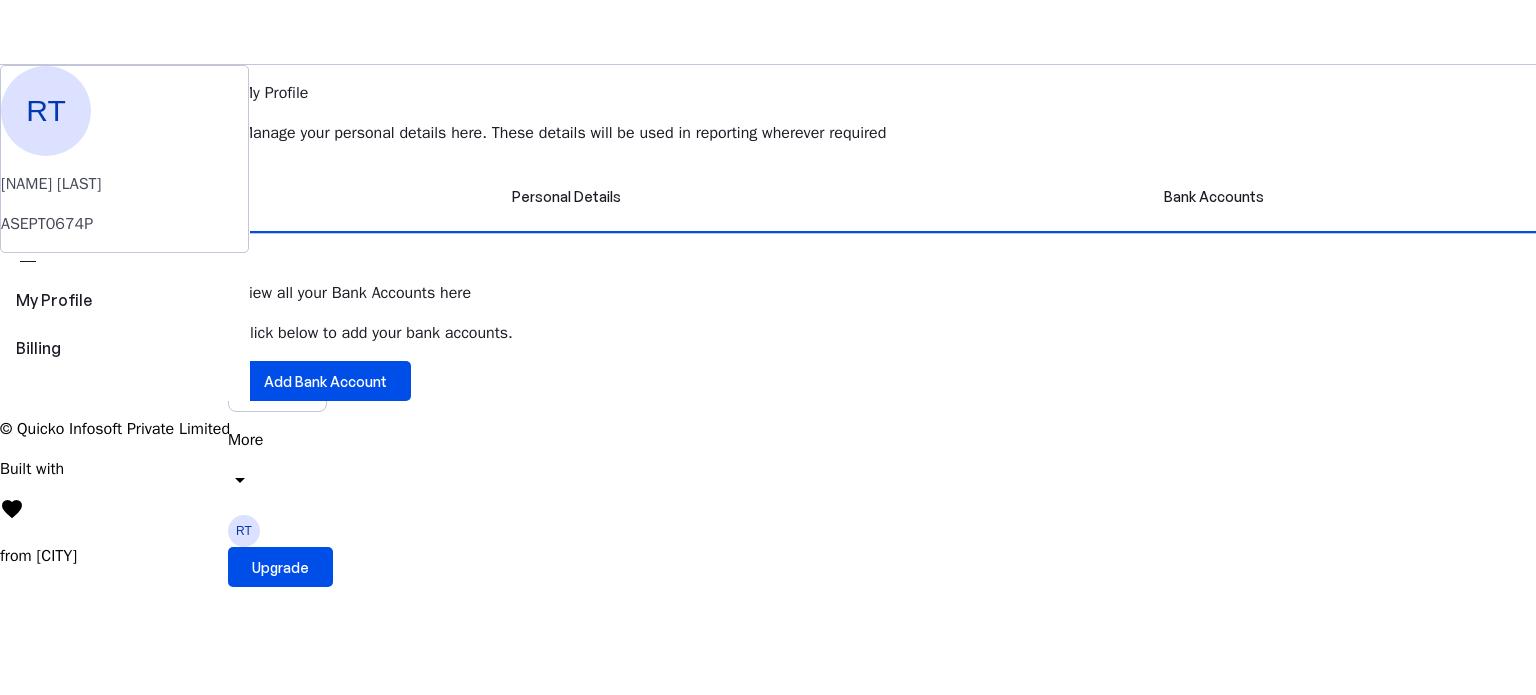 scroll, scrollTop: 2, scrollLeft: 0, axis: vertical 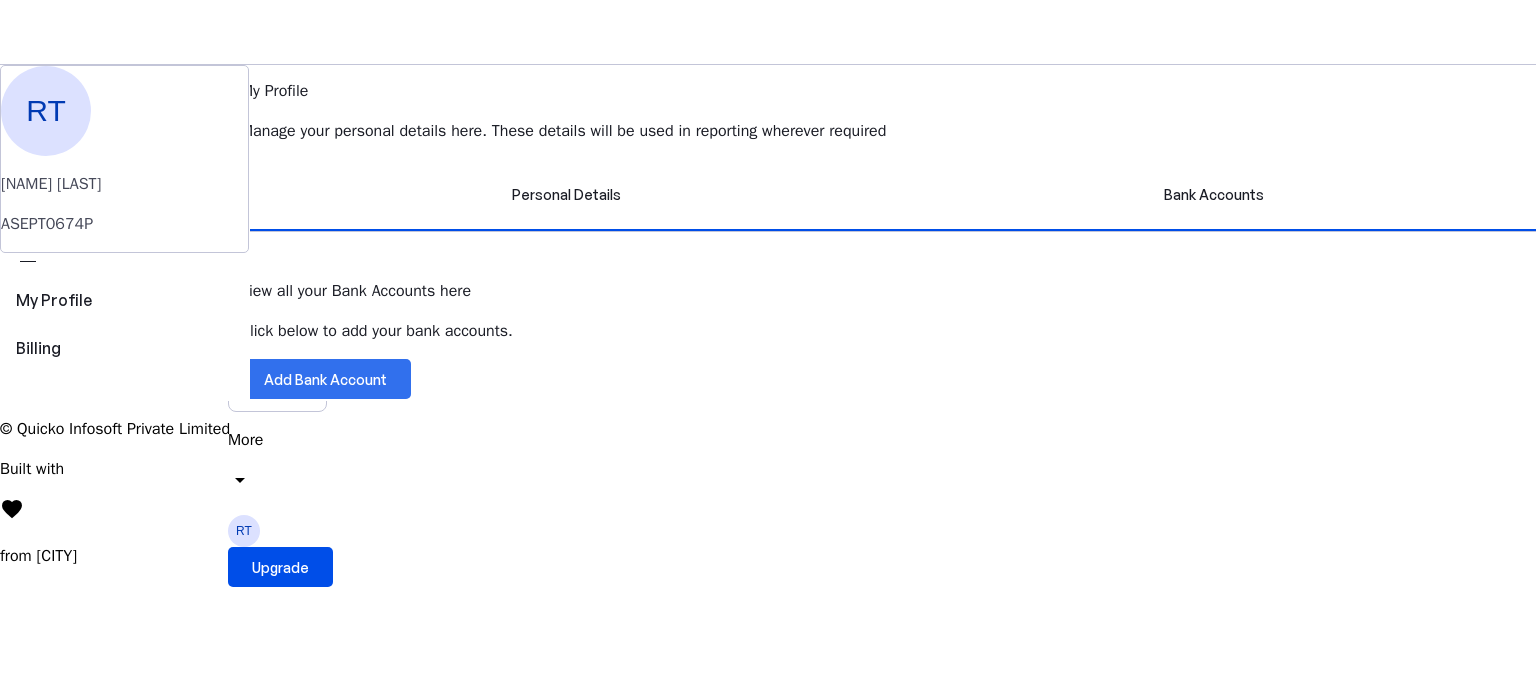 click on "Add Bank Account" at bounding box center [325, 379] 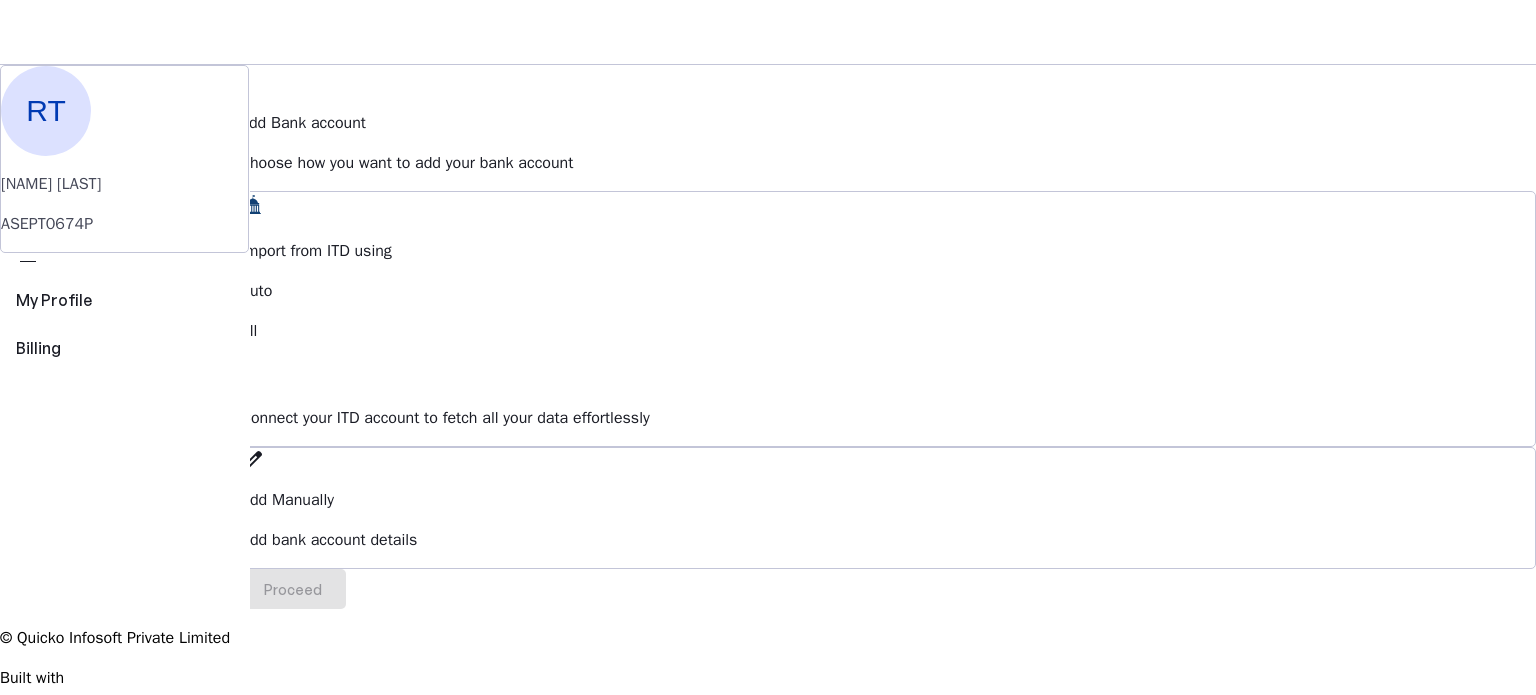 click on "Import from ITD using Auto fill Connect your ITD account to fetch all your data effortlessly" at bounding box center (888, 319) 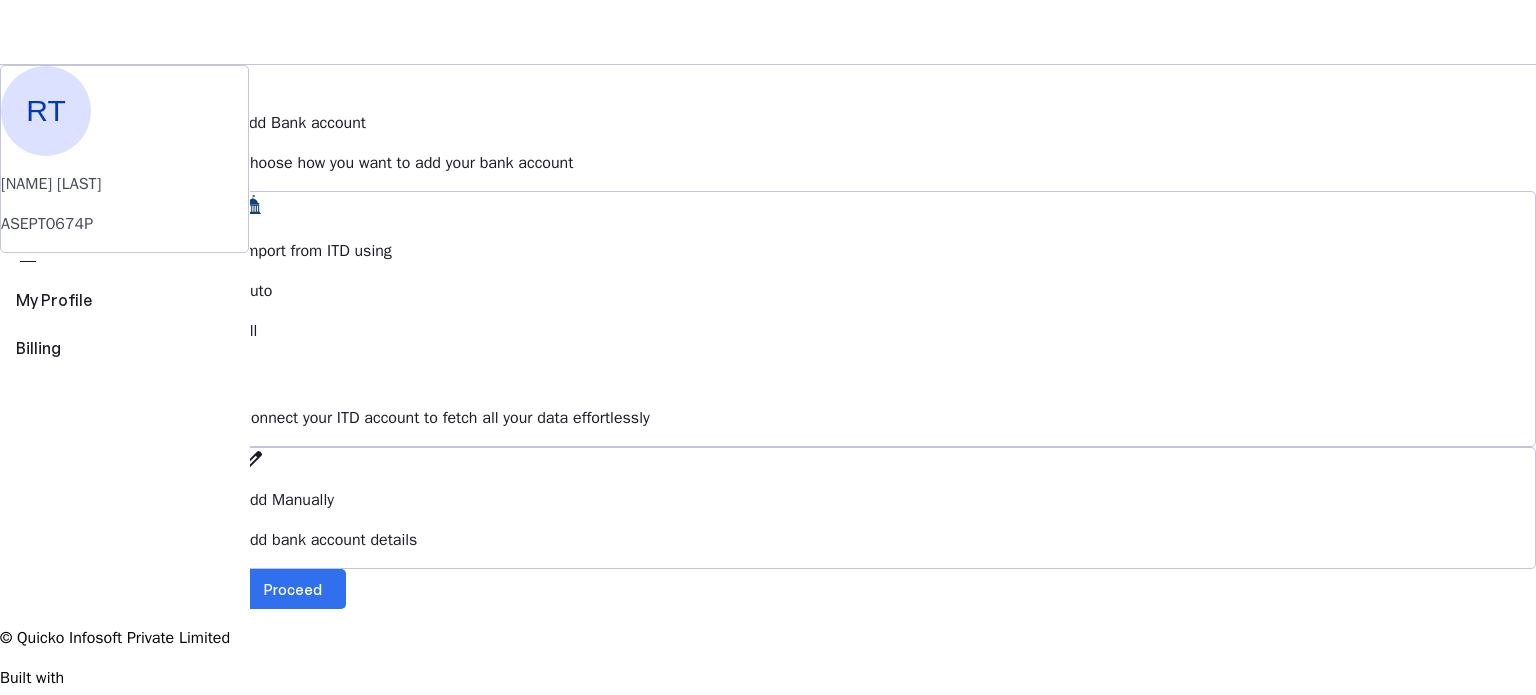 click at bounding box center [293, 589] 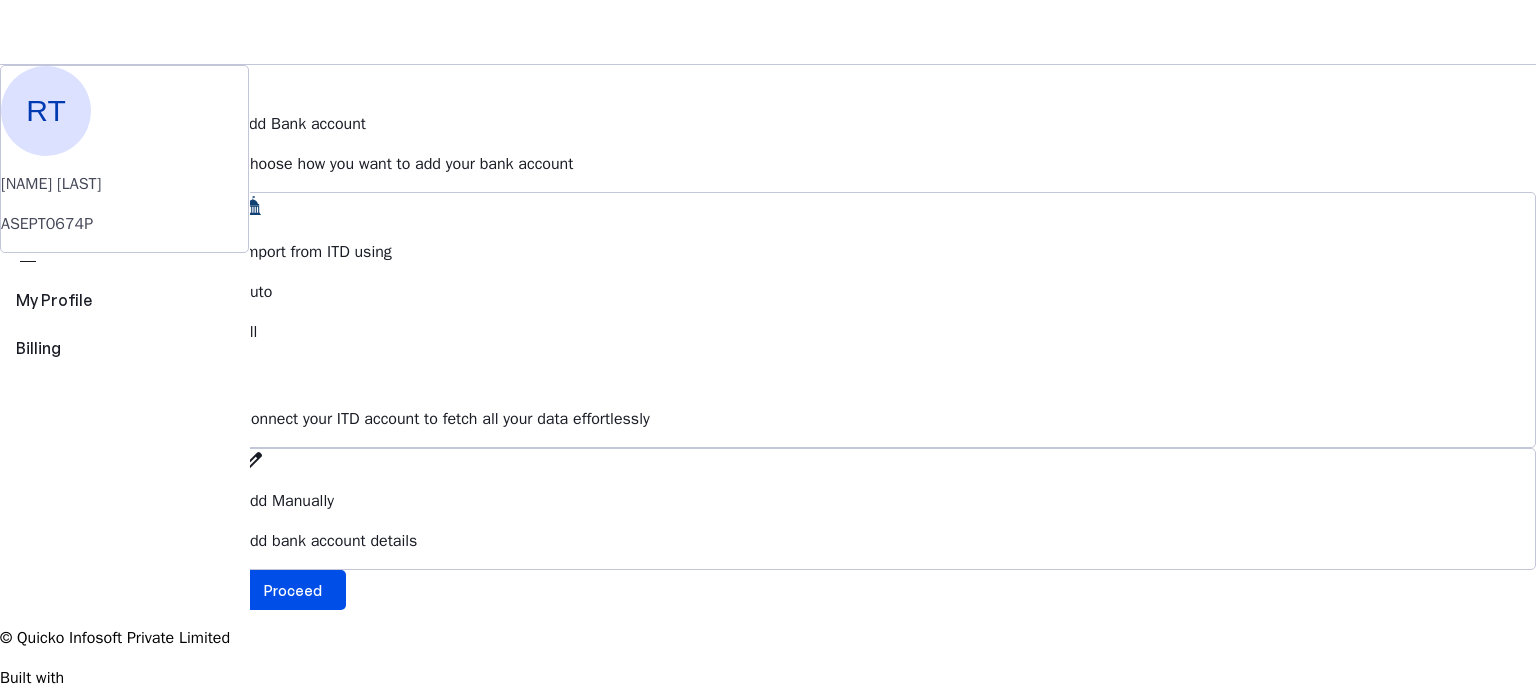 click on "Save FY 2025-26 Pay File AY 2025-26 More arrow_drop_down RT Upgrade" at bounding box center (768, 32) 